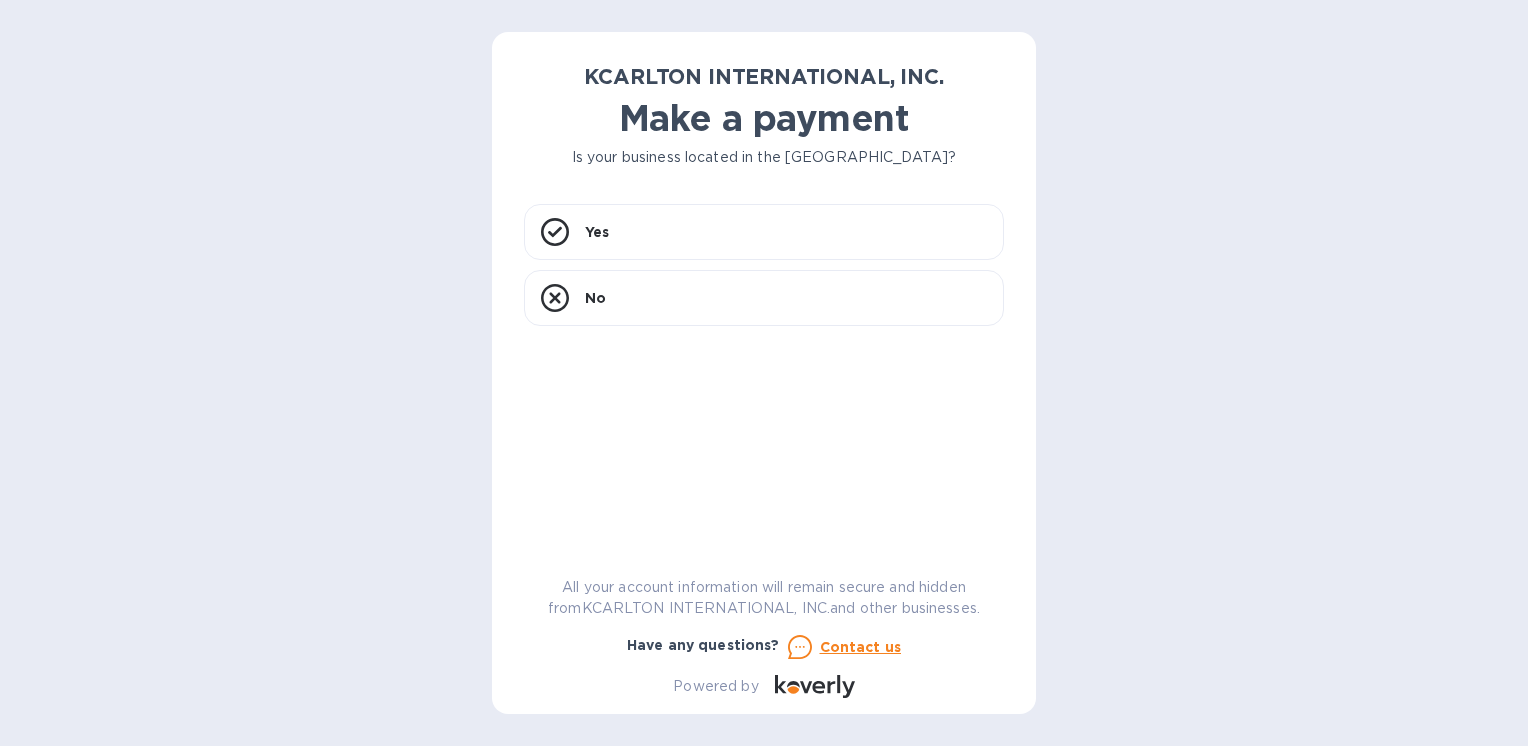 scroll, scrollTop: 0, scrollLeft: 0, axis: both 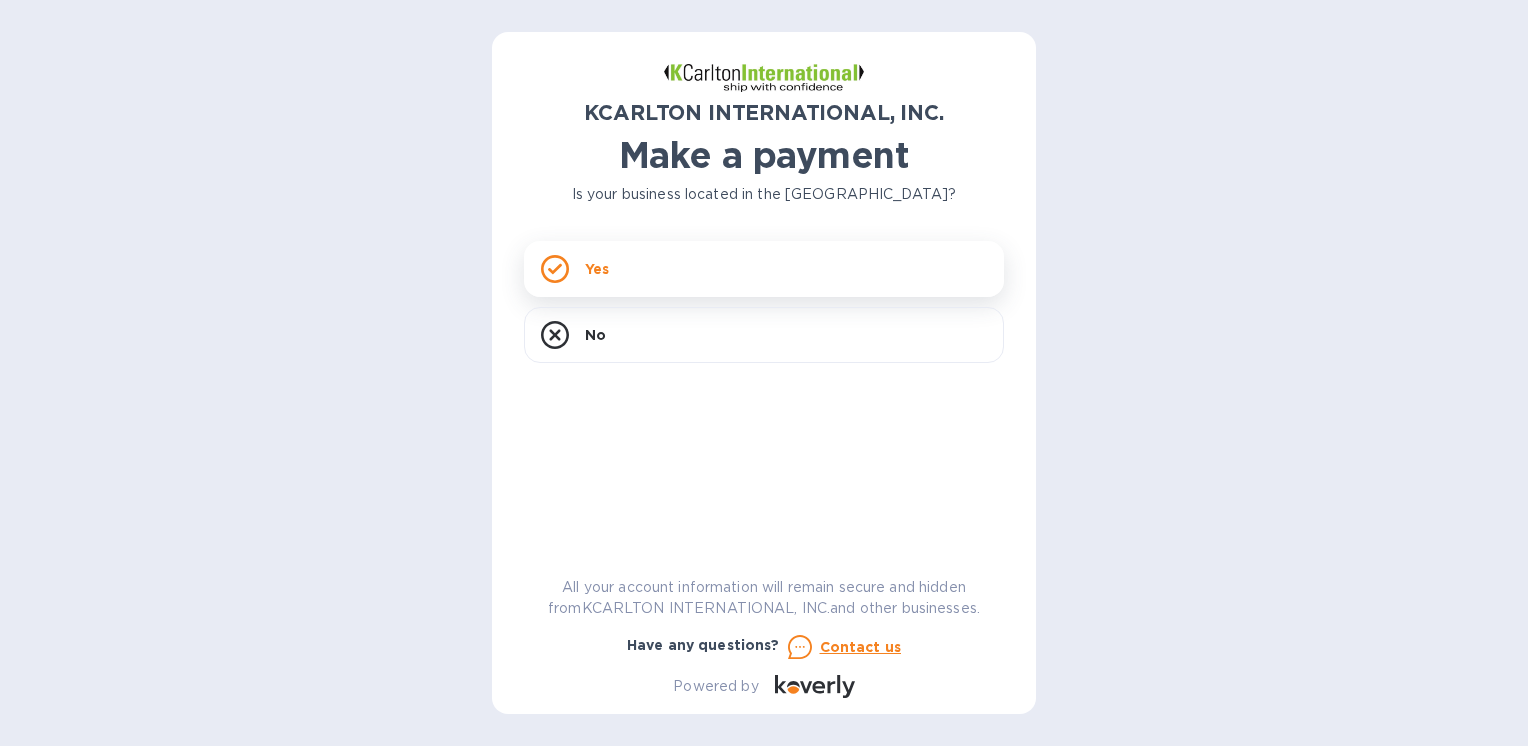 click 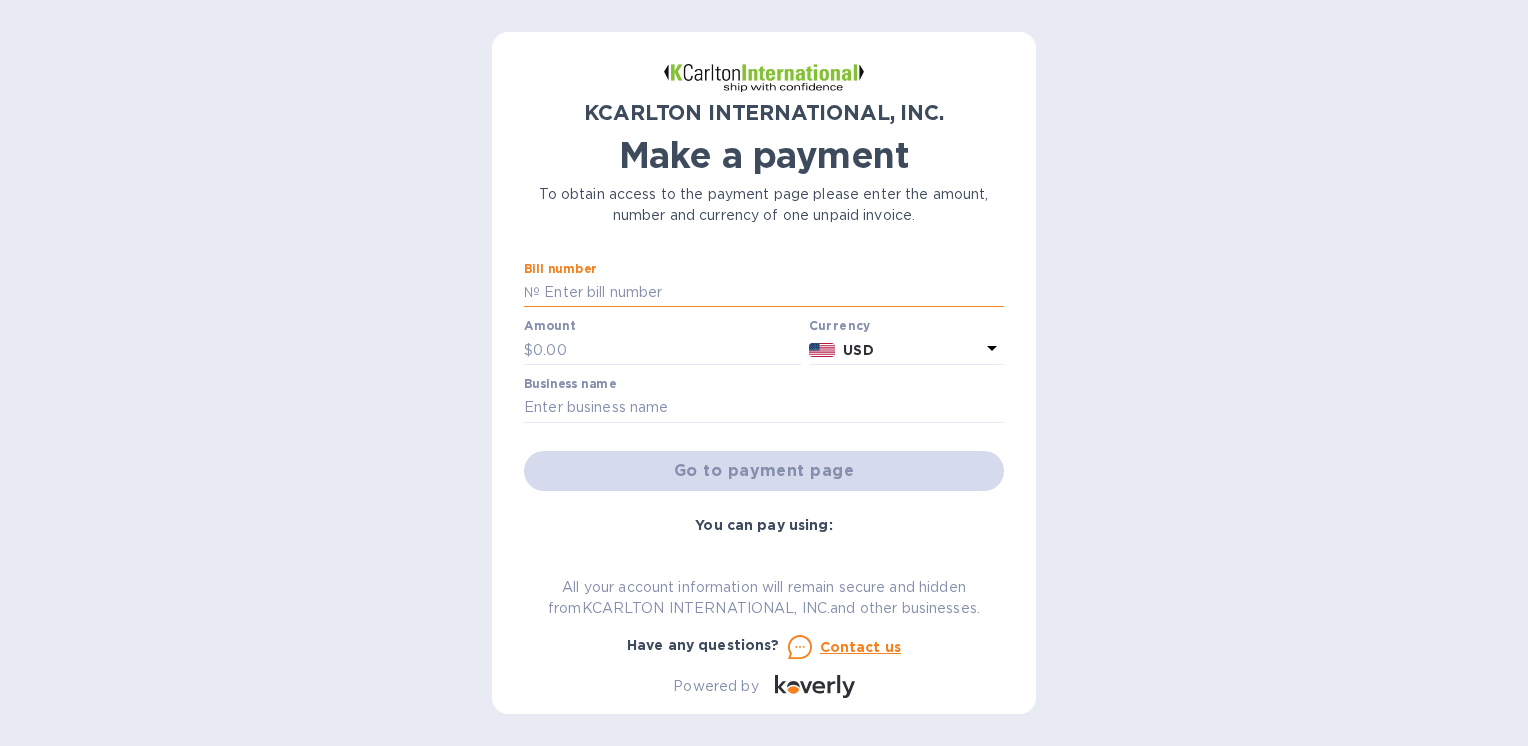 click at bounding box center (772, 293) 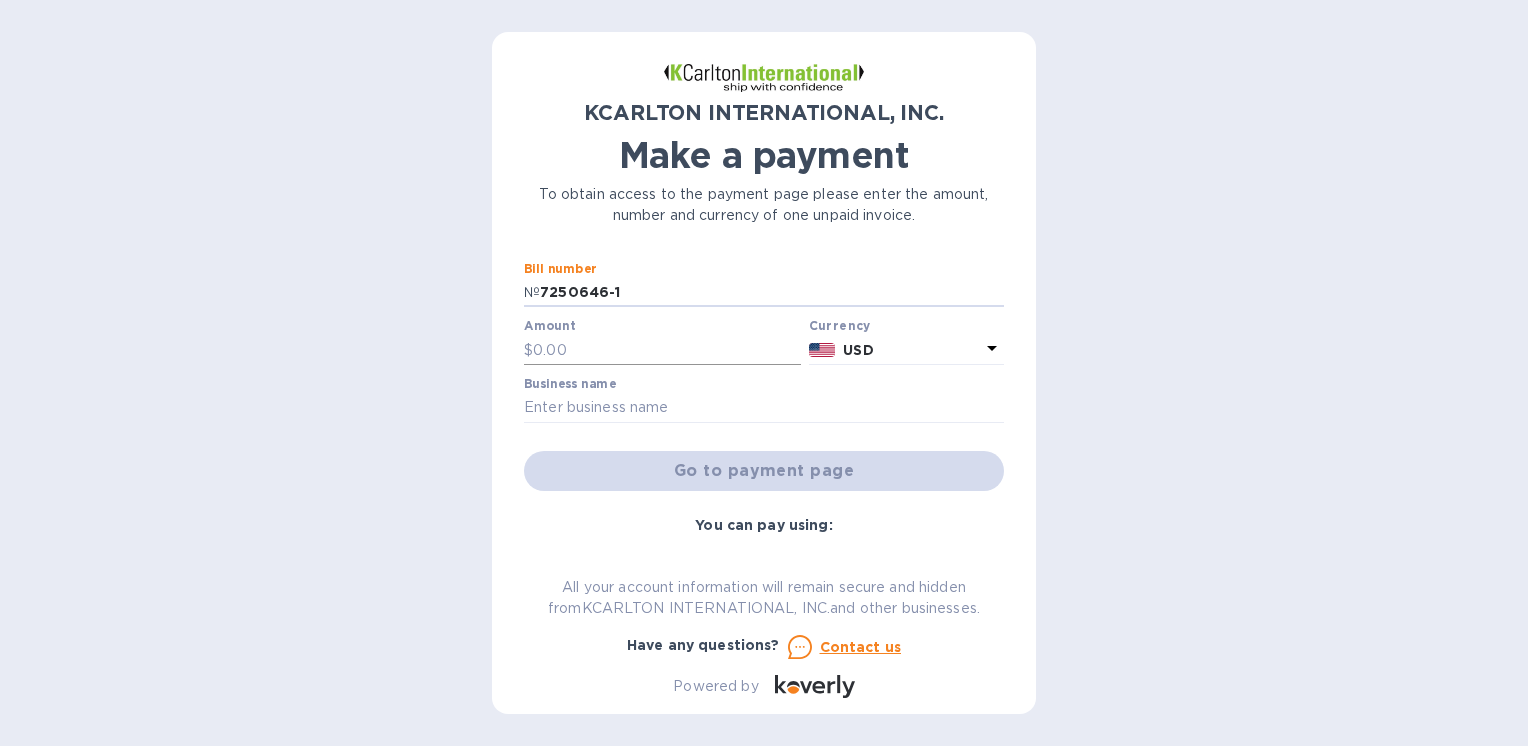 type on "7250646-1" 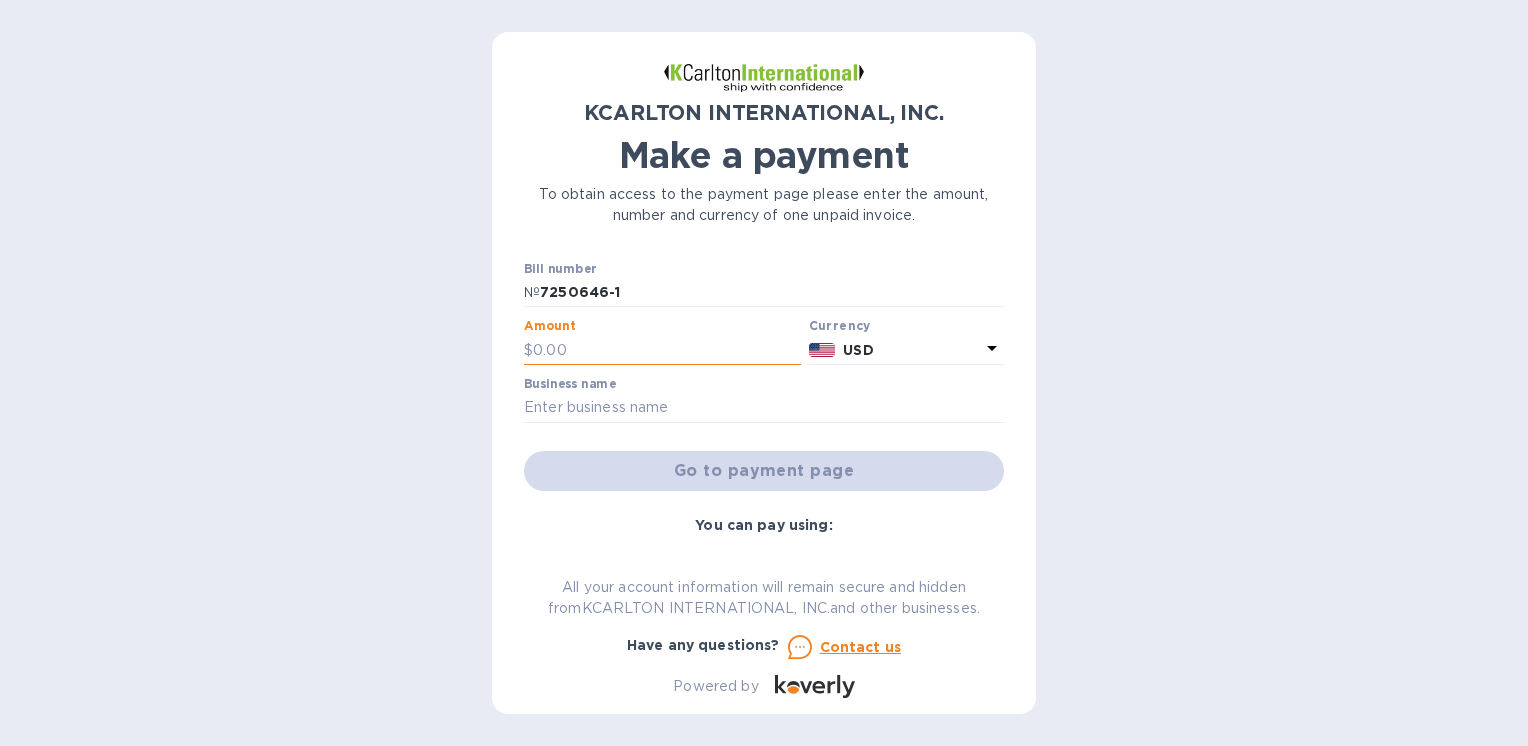 click at bounding box center (667, 350) 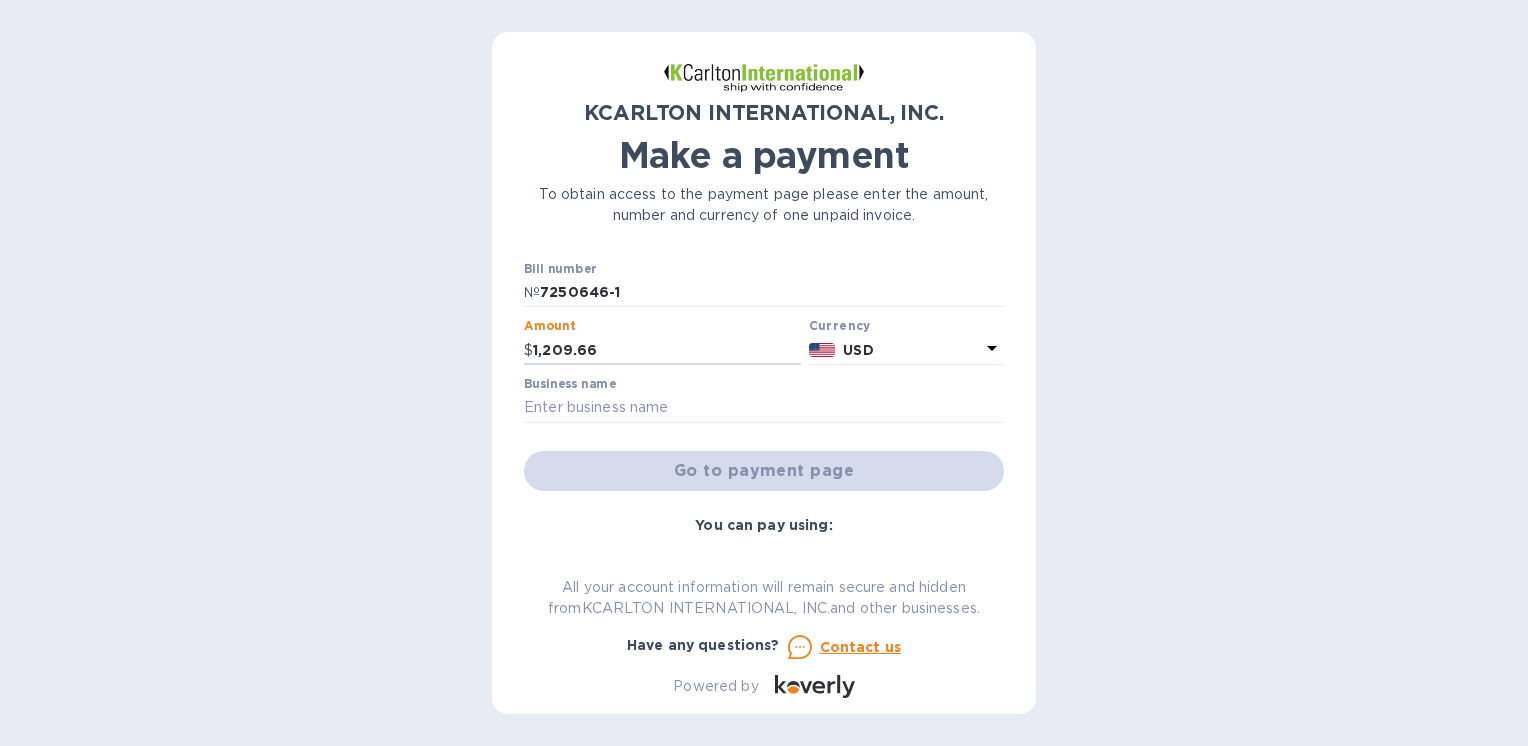 type on "1,209.66" 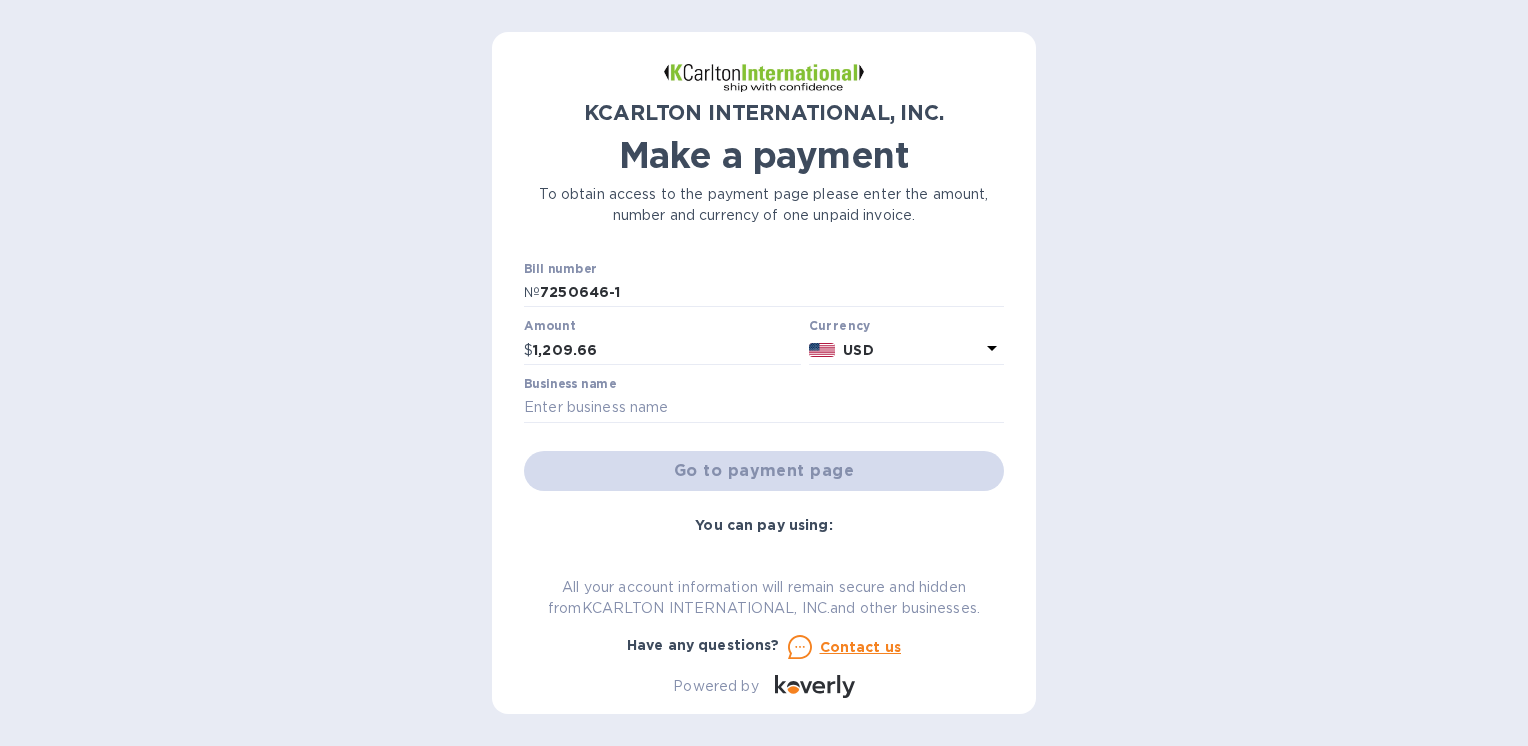click 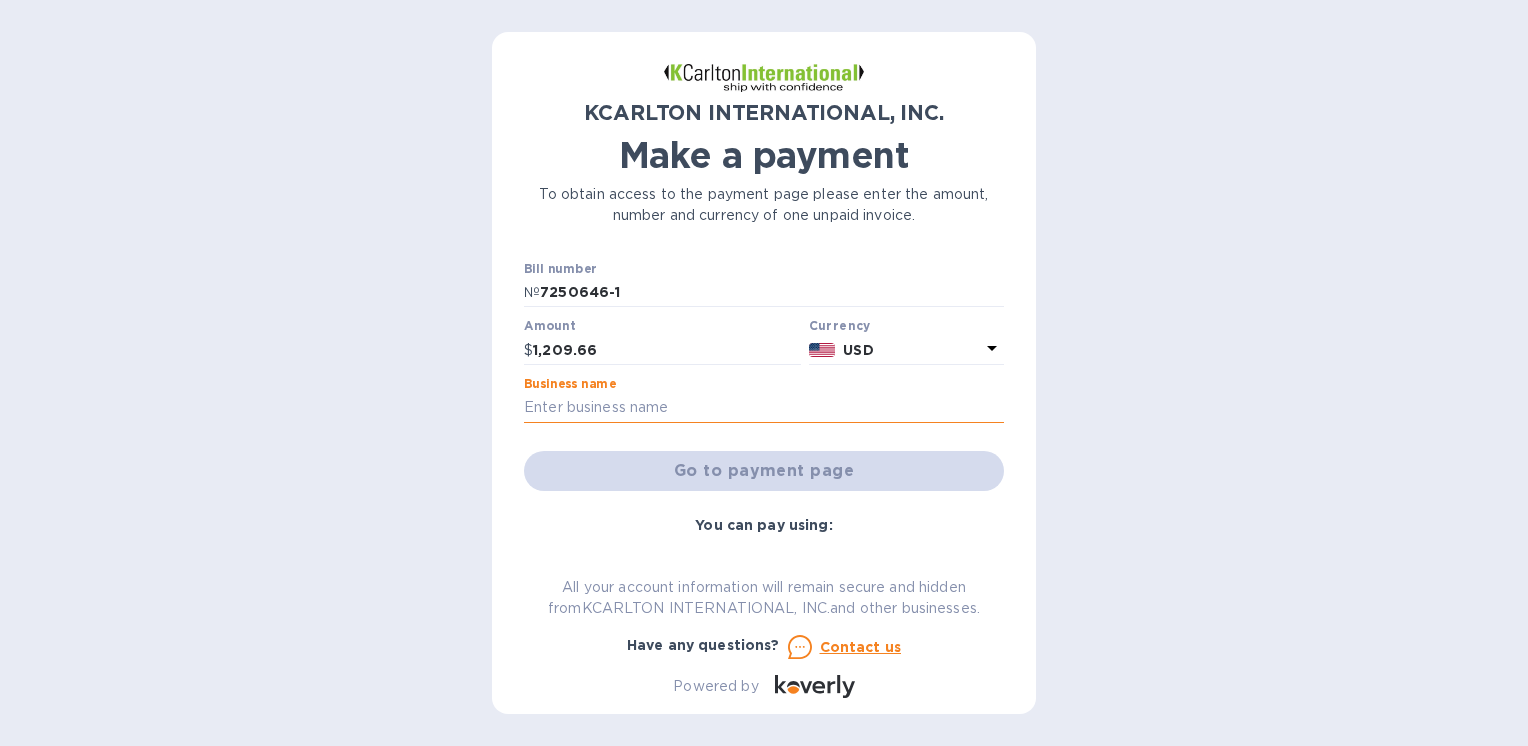 click at bounding box center (764, 408) 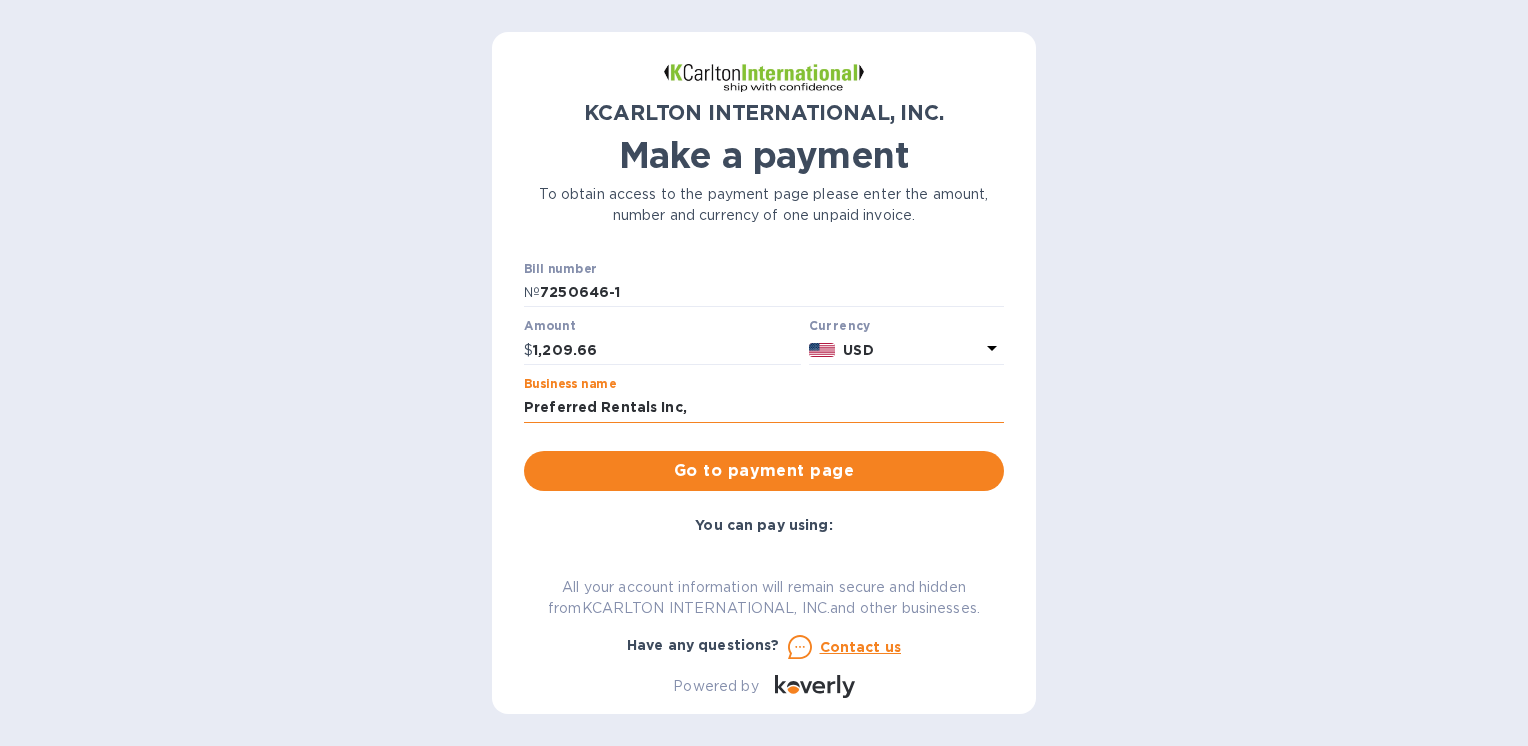click on "Preferred Rentals Inc," at bounding box center (764, 408) 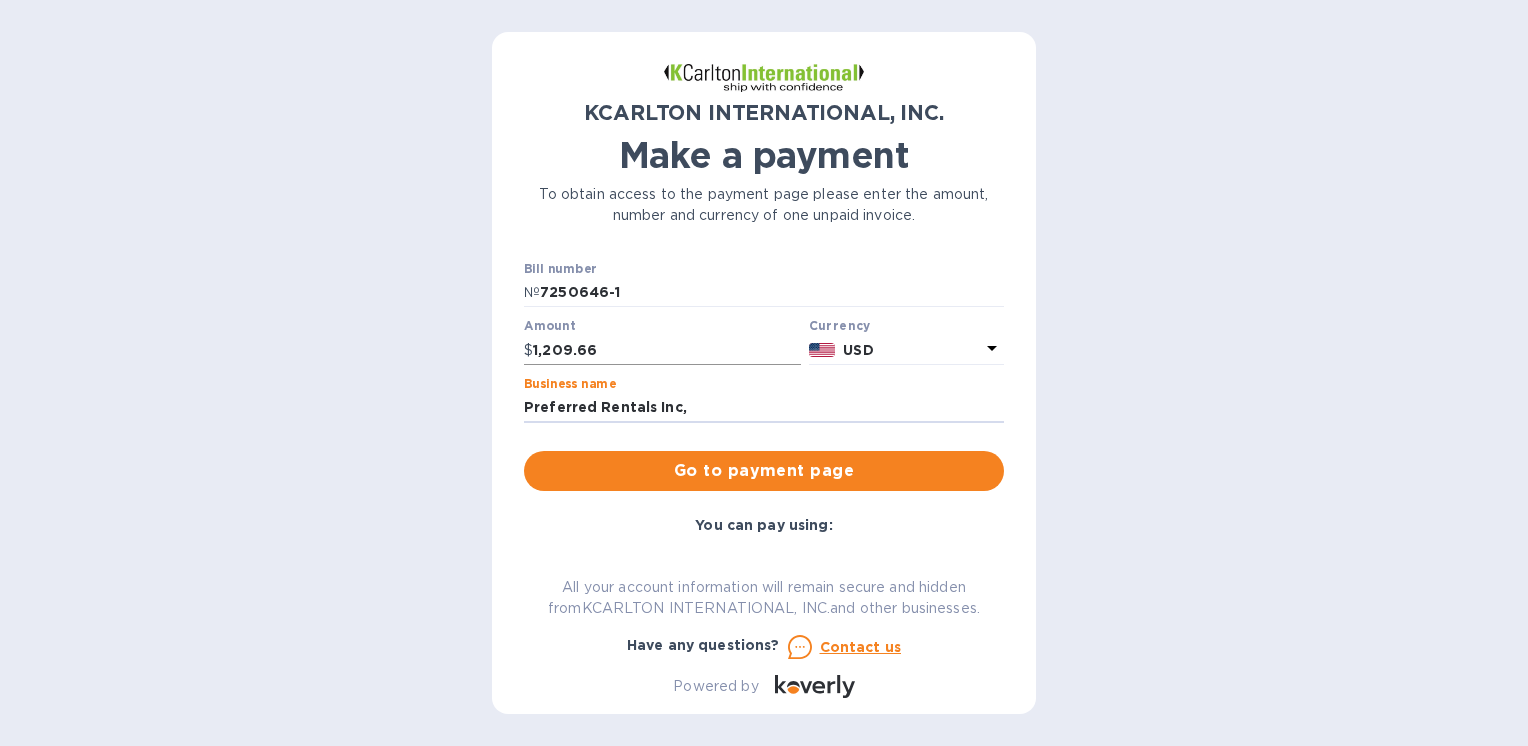 drag, startPoint x: 742, startPoint y: 400, endPoint x: 700, endPoint y: 334, distance: 78.23043 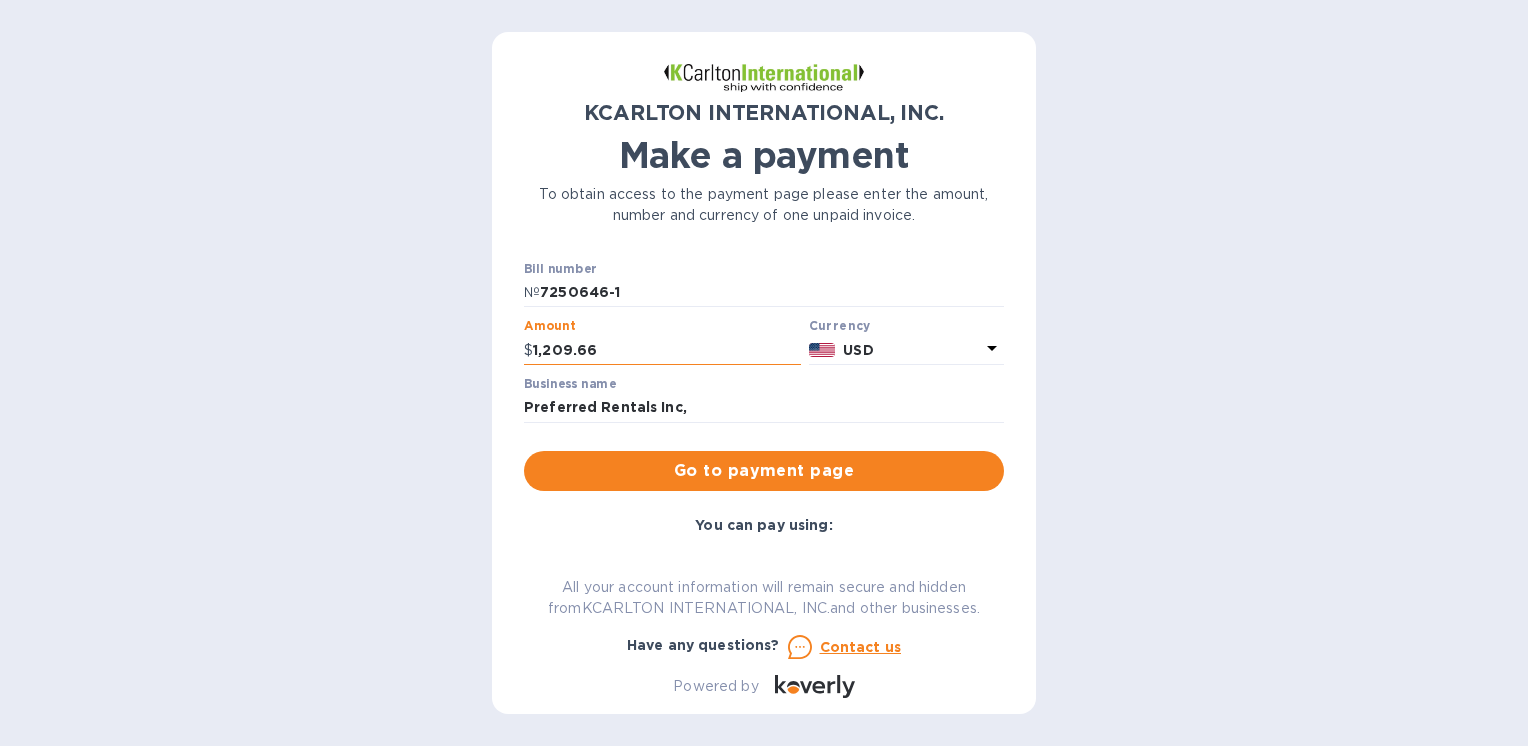 click on "1,209.66" at bounding box center [667, 350] 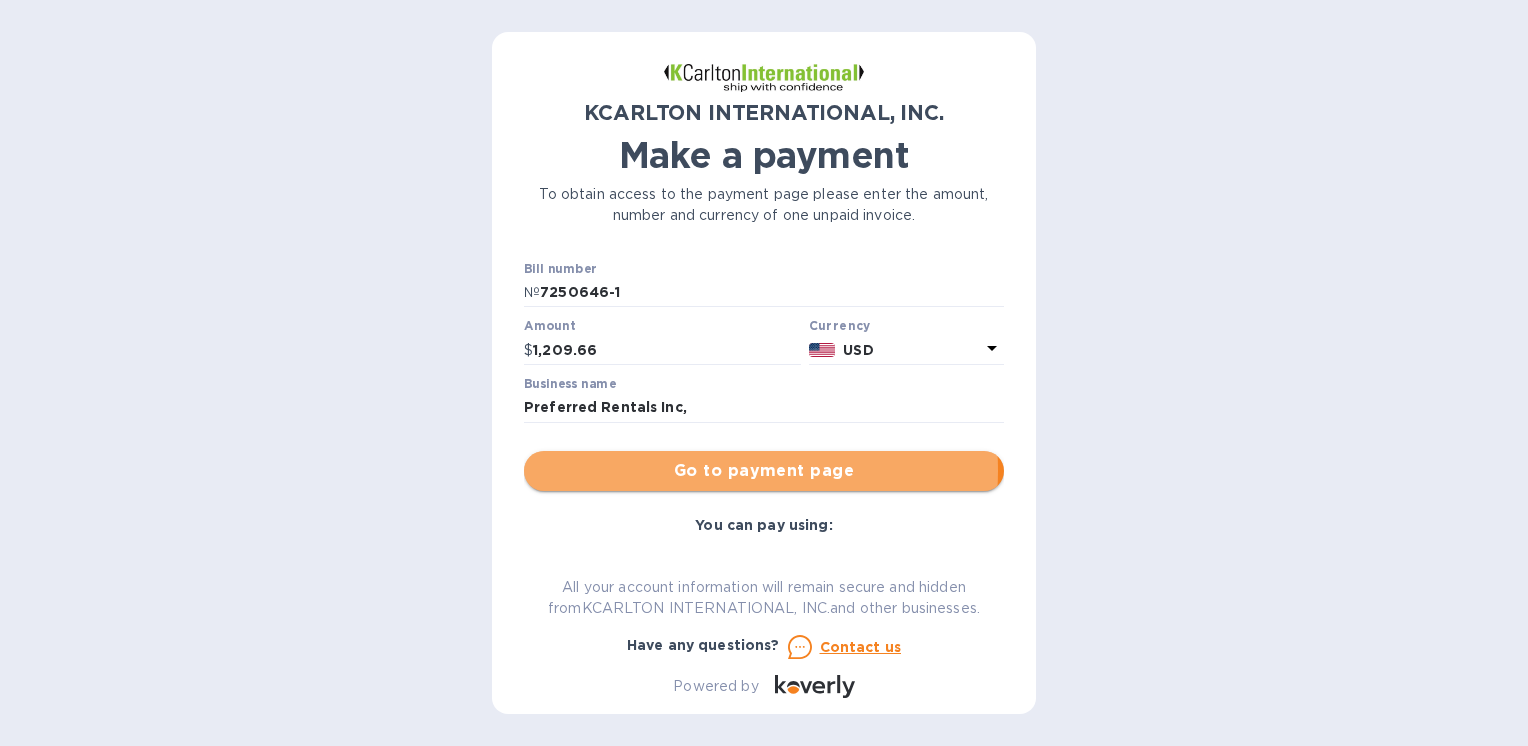 click on "Go to payment page" at bounding box center [764, 471] 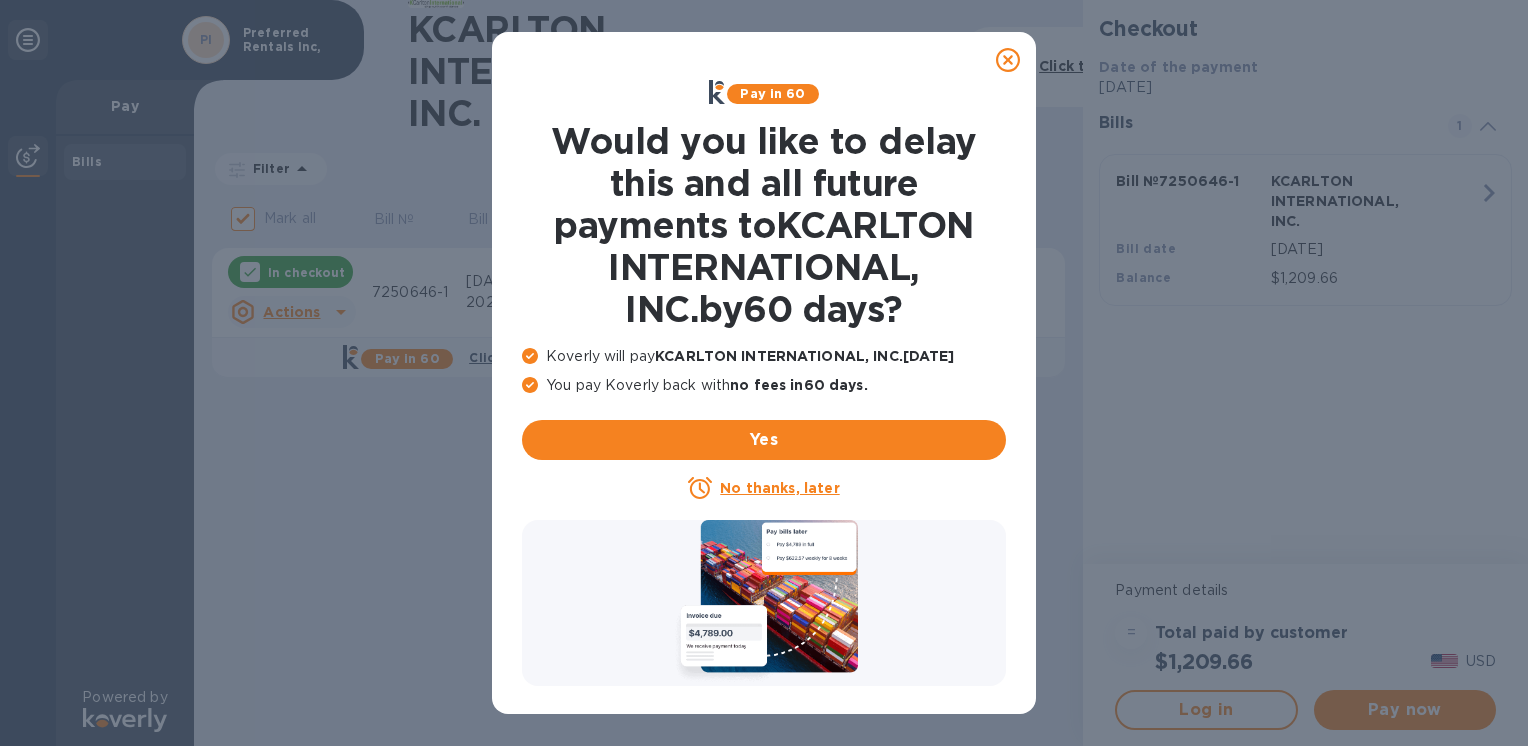 click 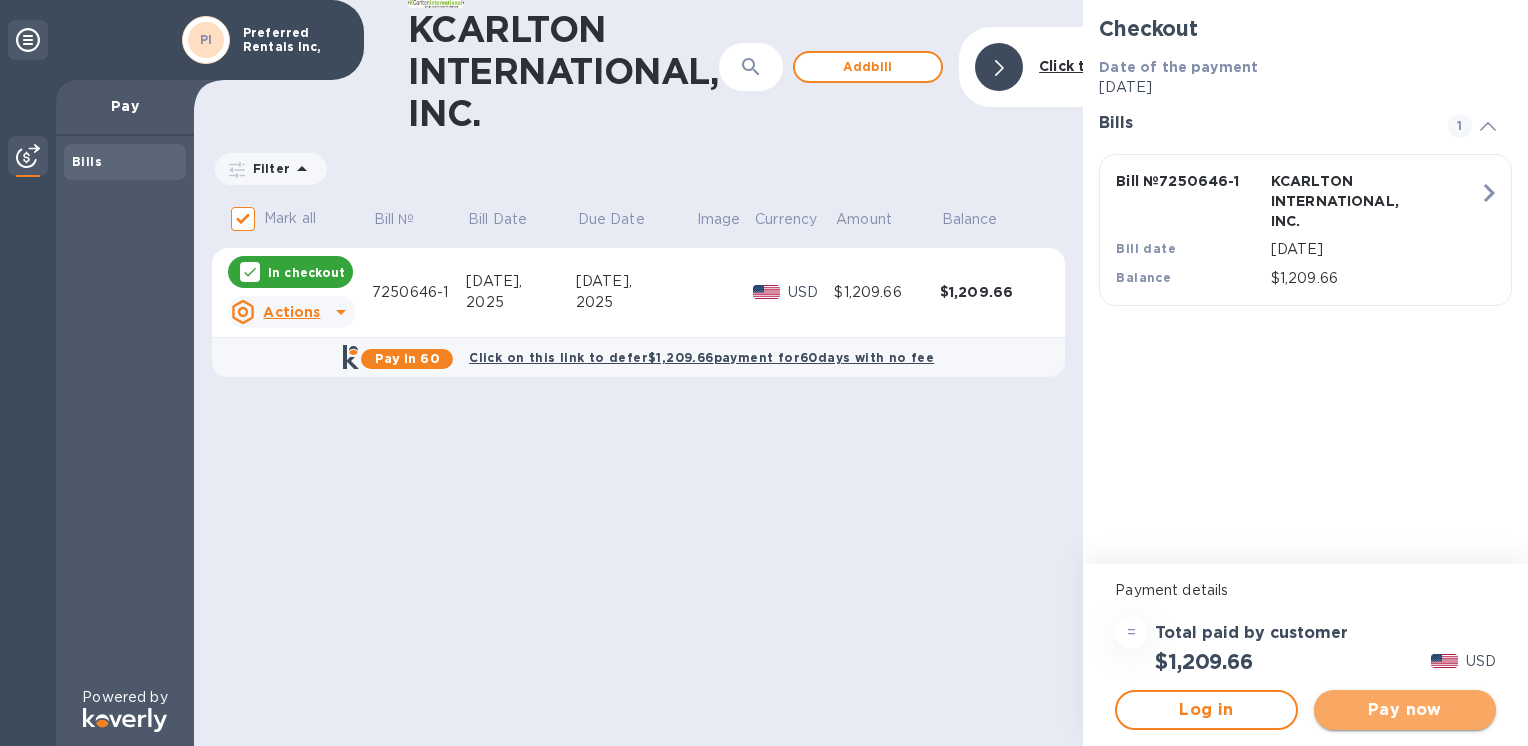 click on "Pay now" at bounding box center (1405, 710) 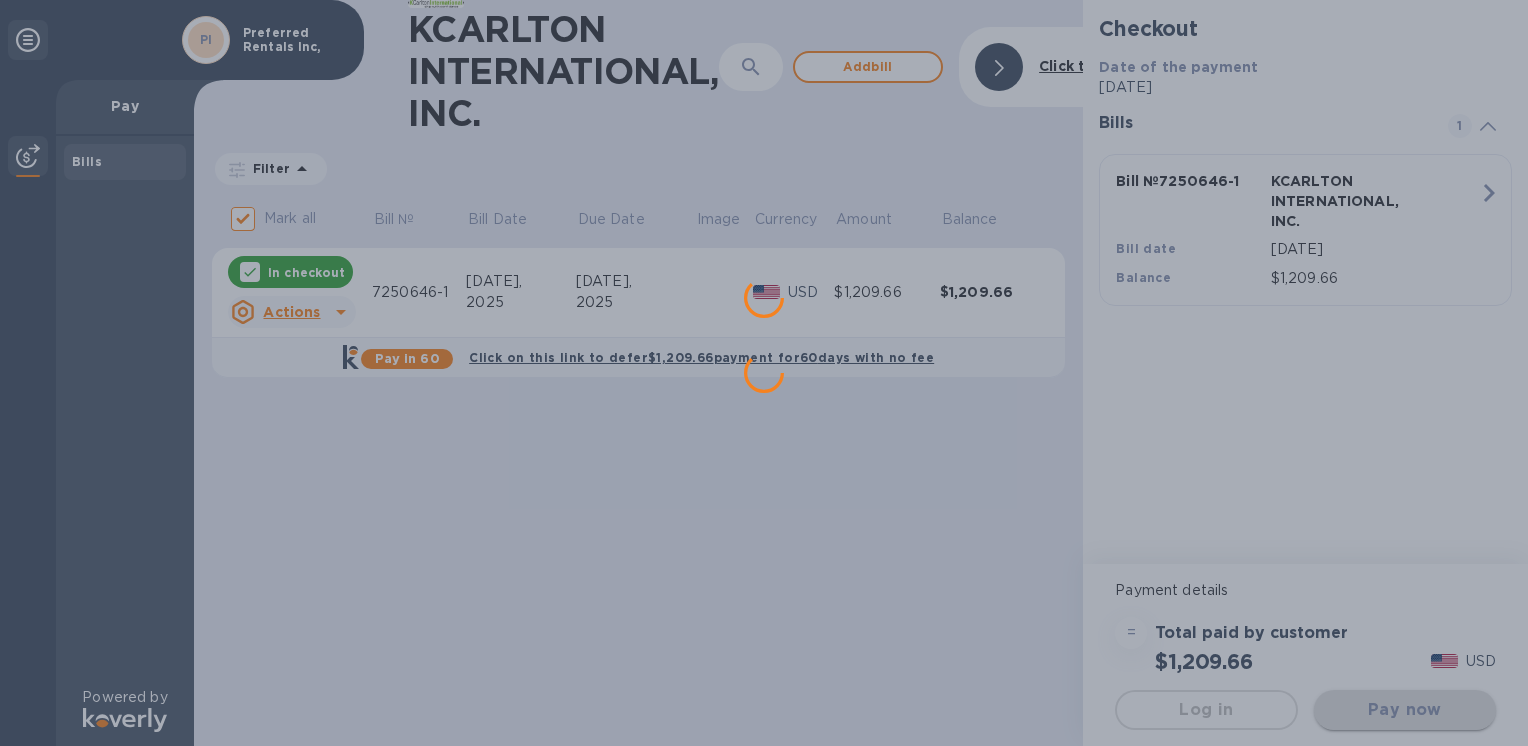 scroll, scrollTop: 0, scrollLeft: 0, axis: both 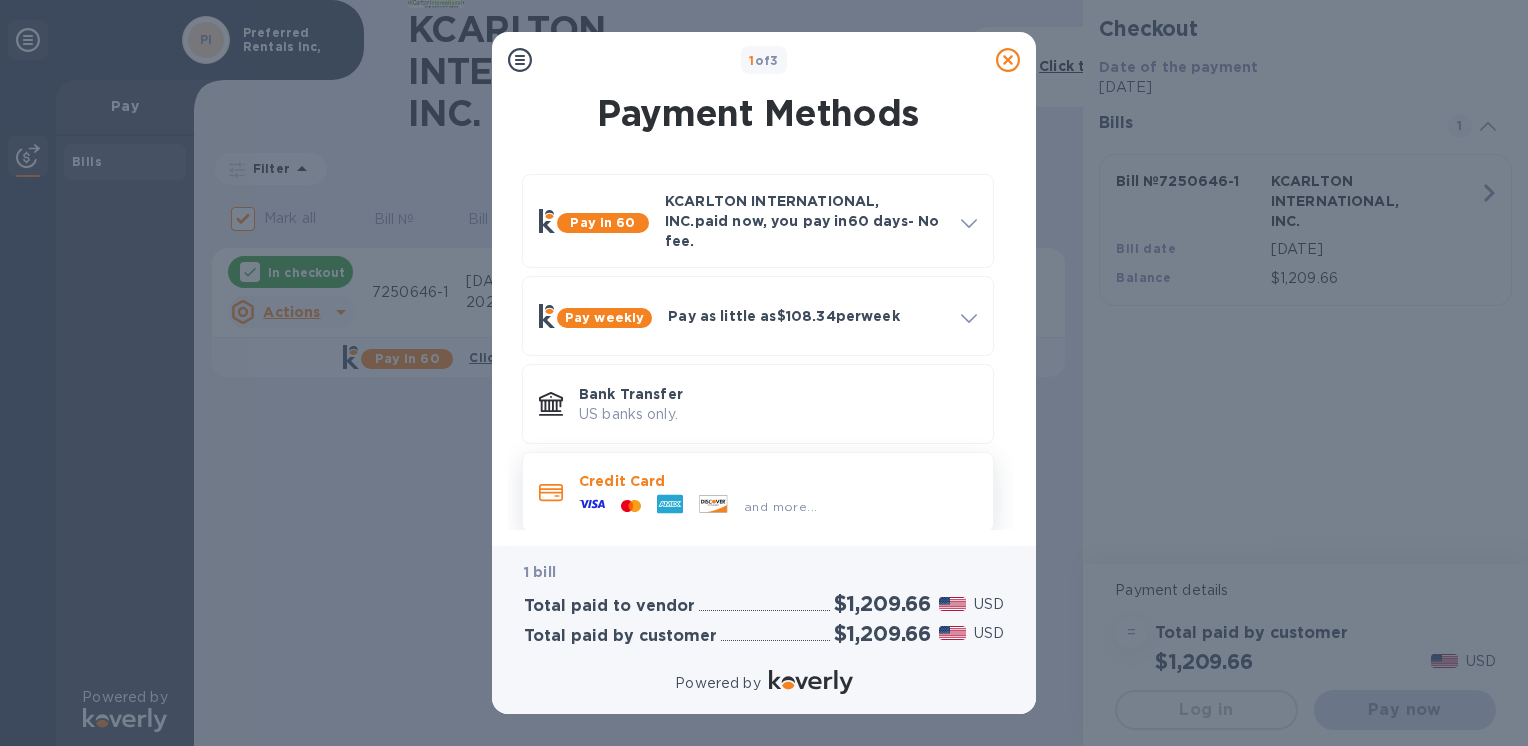click on "Credit Card" at bounding box center (778, 481) 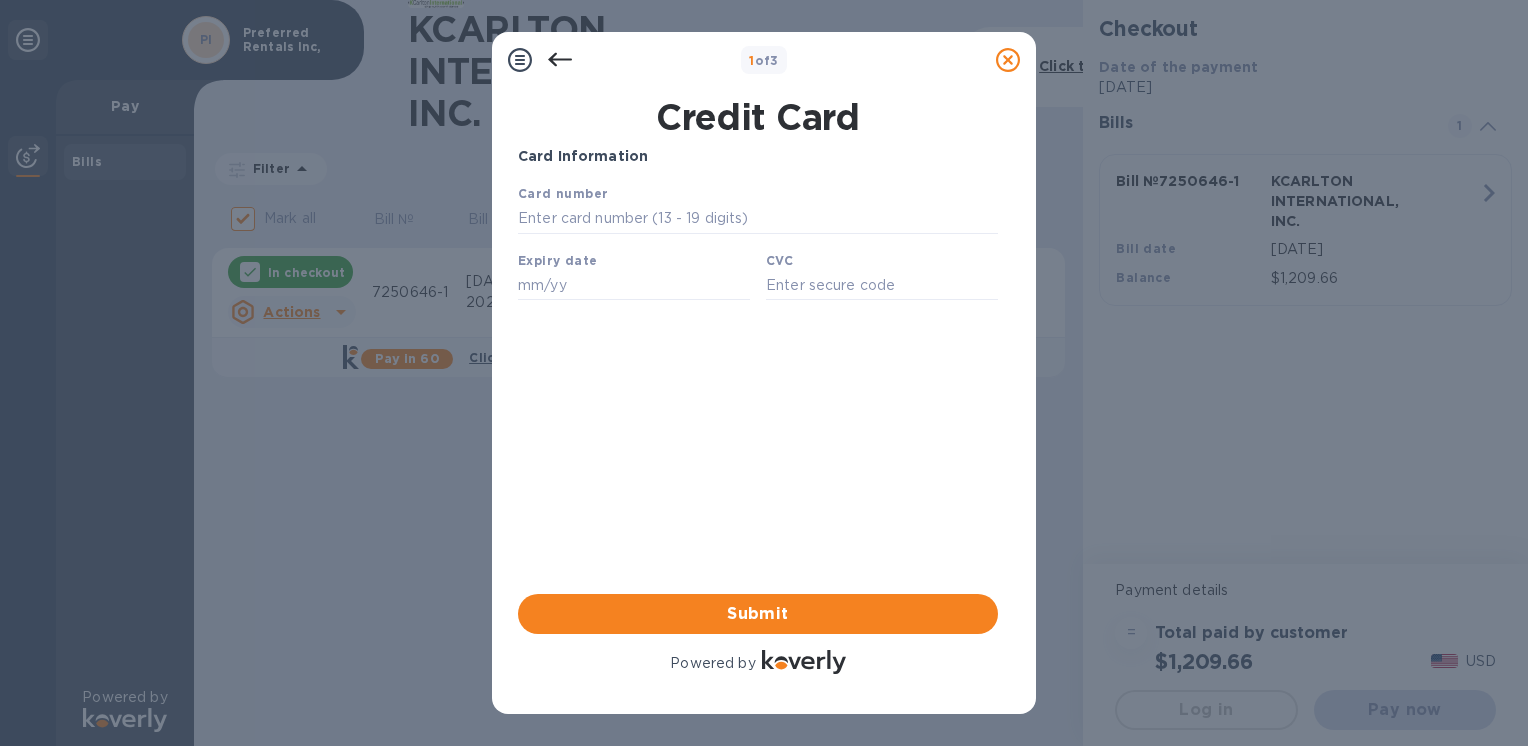 scroll, scrollTop: 0, scrollLeft: 0, axis: both 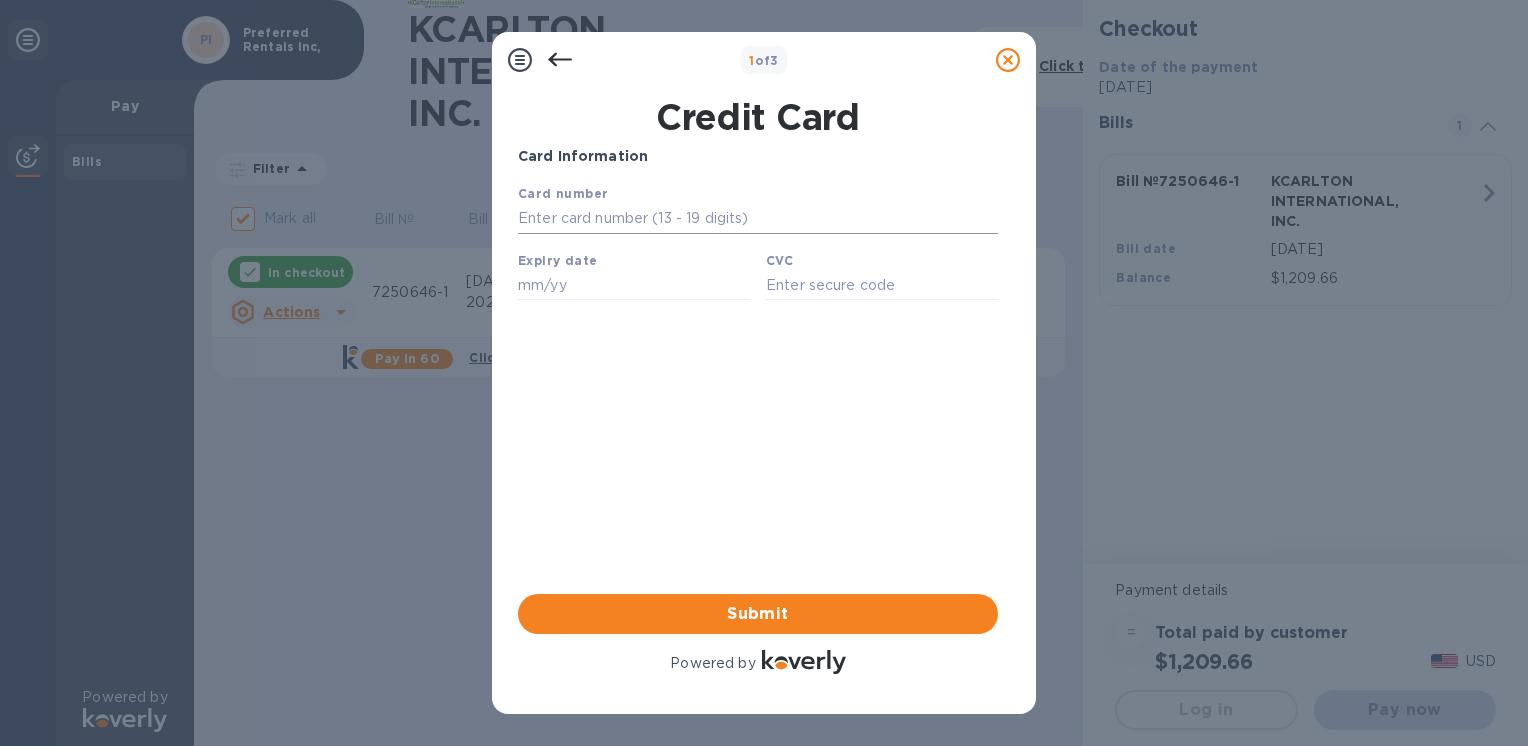 click at bounding box center (758, 219) 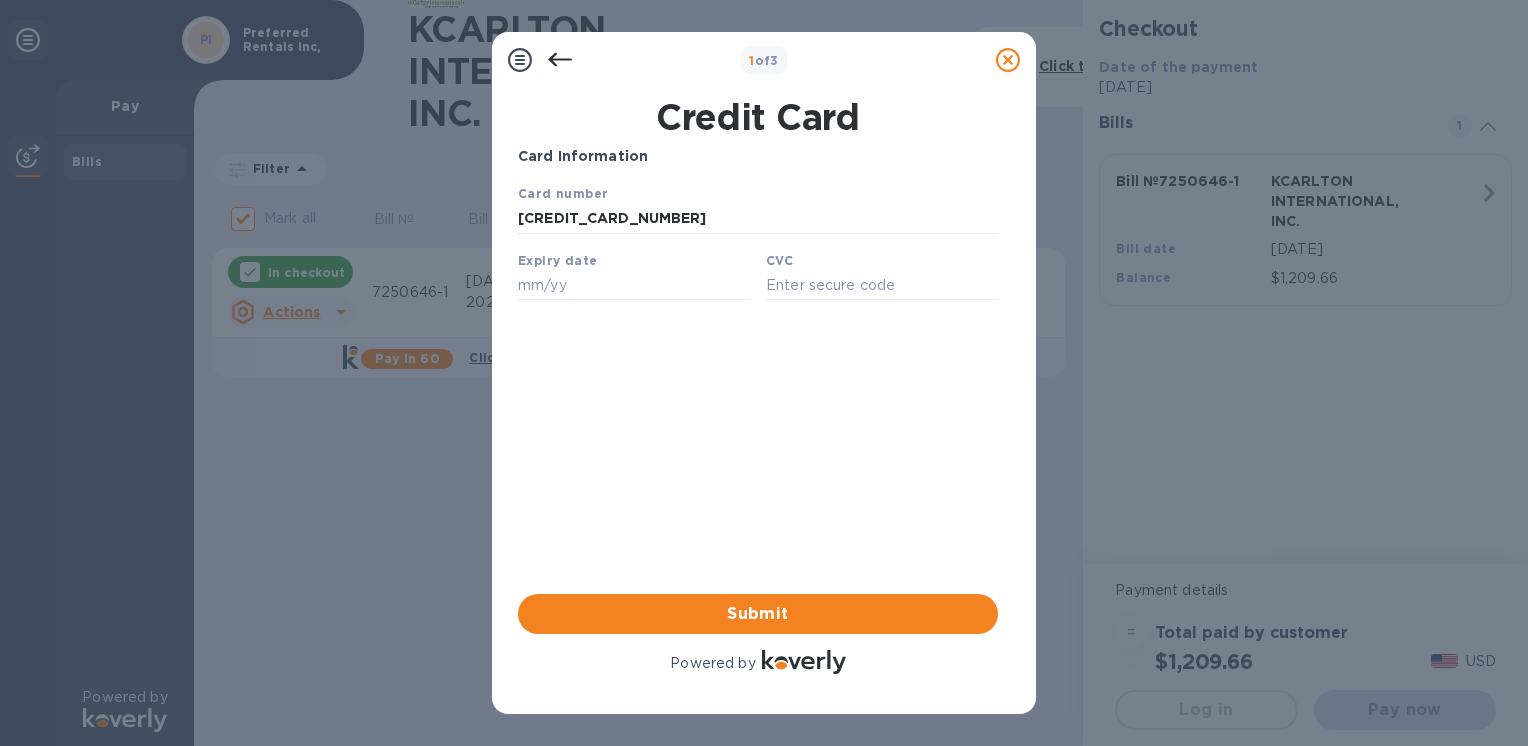 type on "[CREDIT_CARD_NUMBER]" 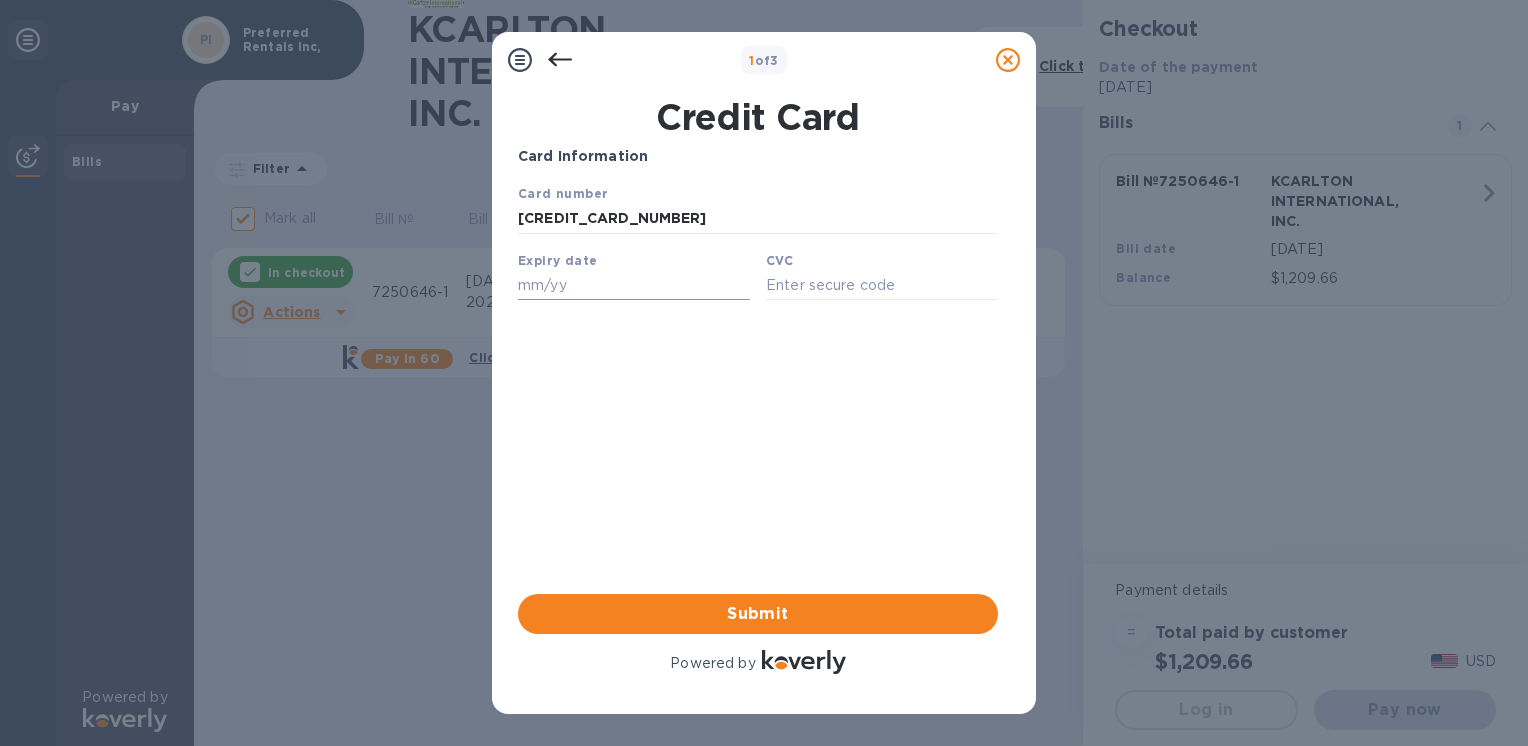 click at bounding box center (634, 285) 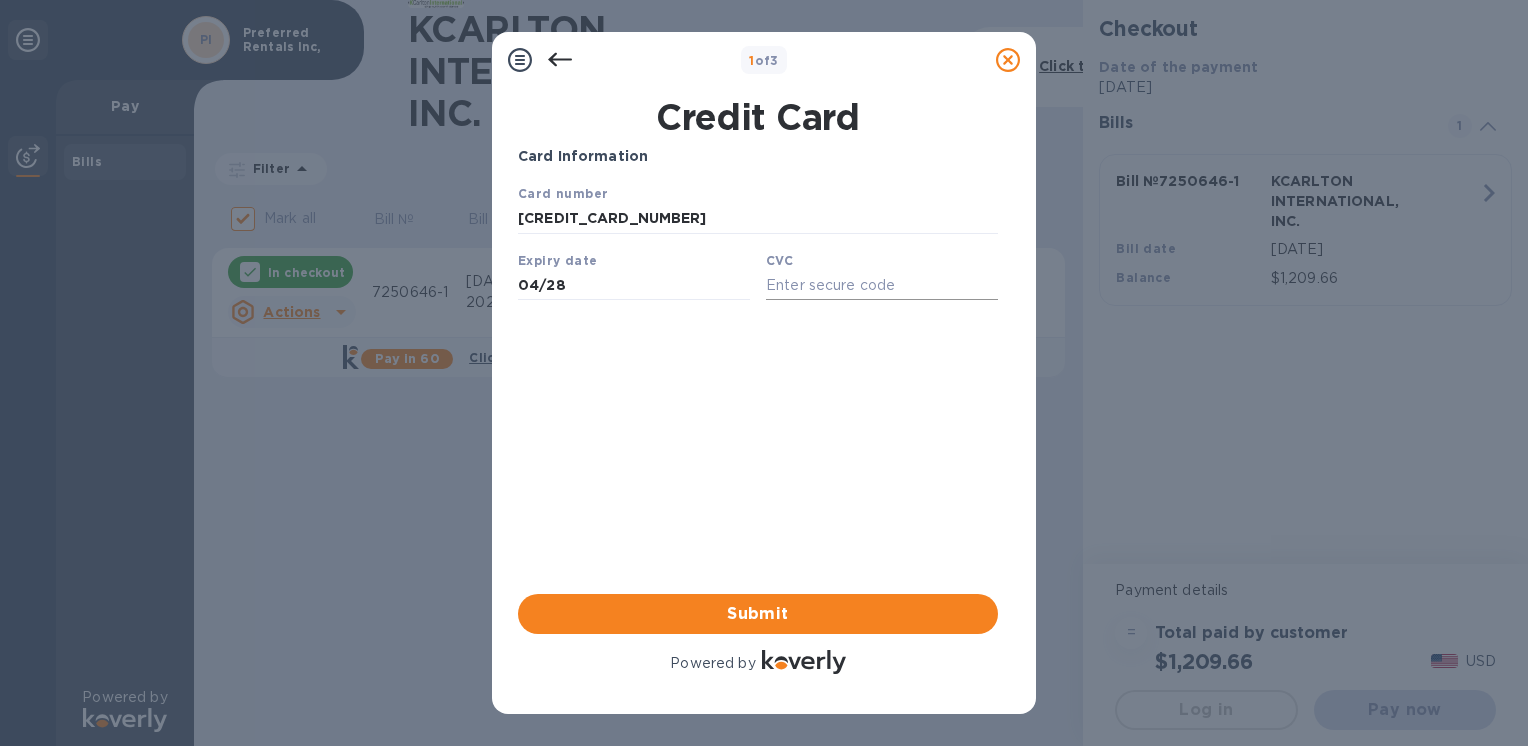 type on "04/28" 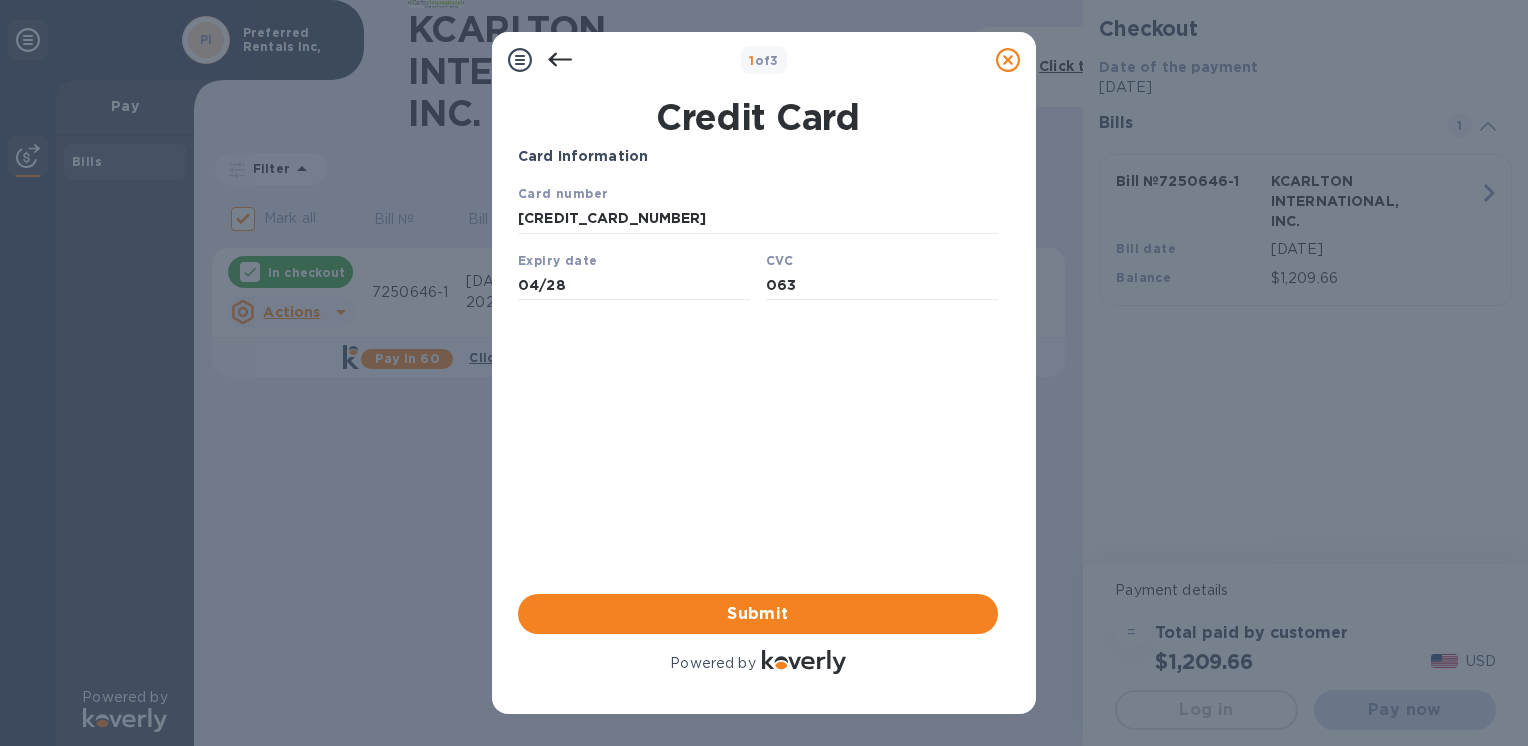 type on "063" 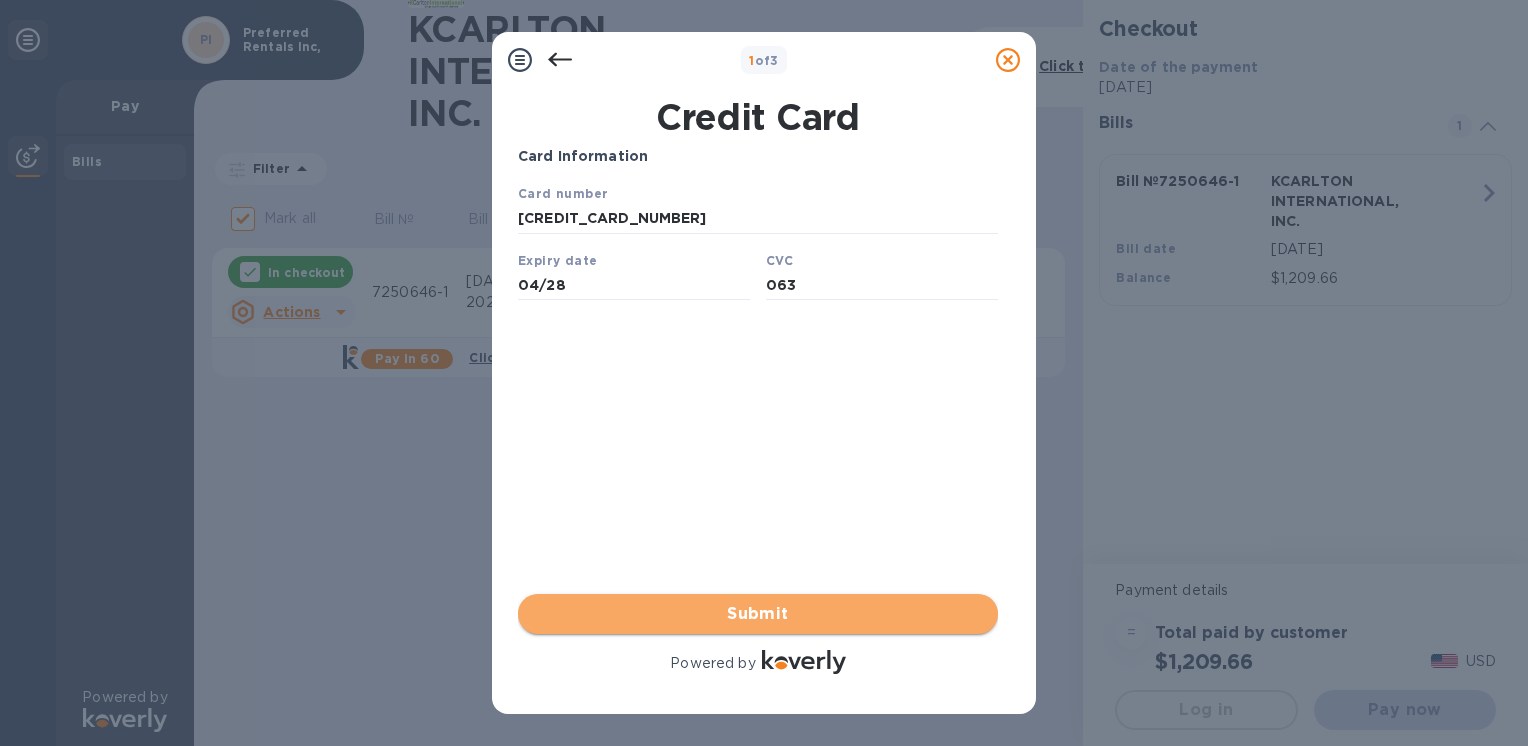 click on "Submit" at bounding box center [758, 614] 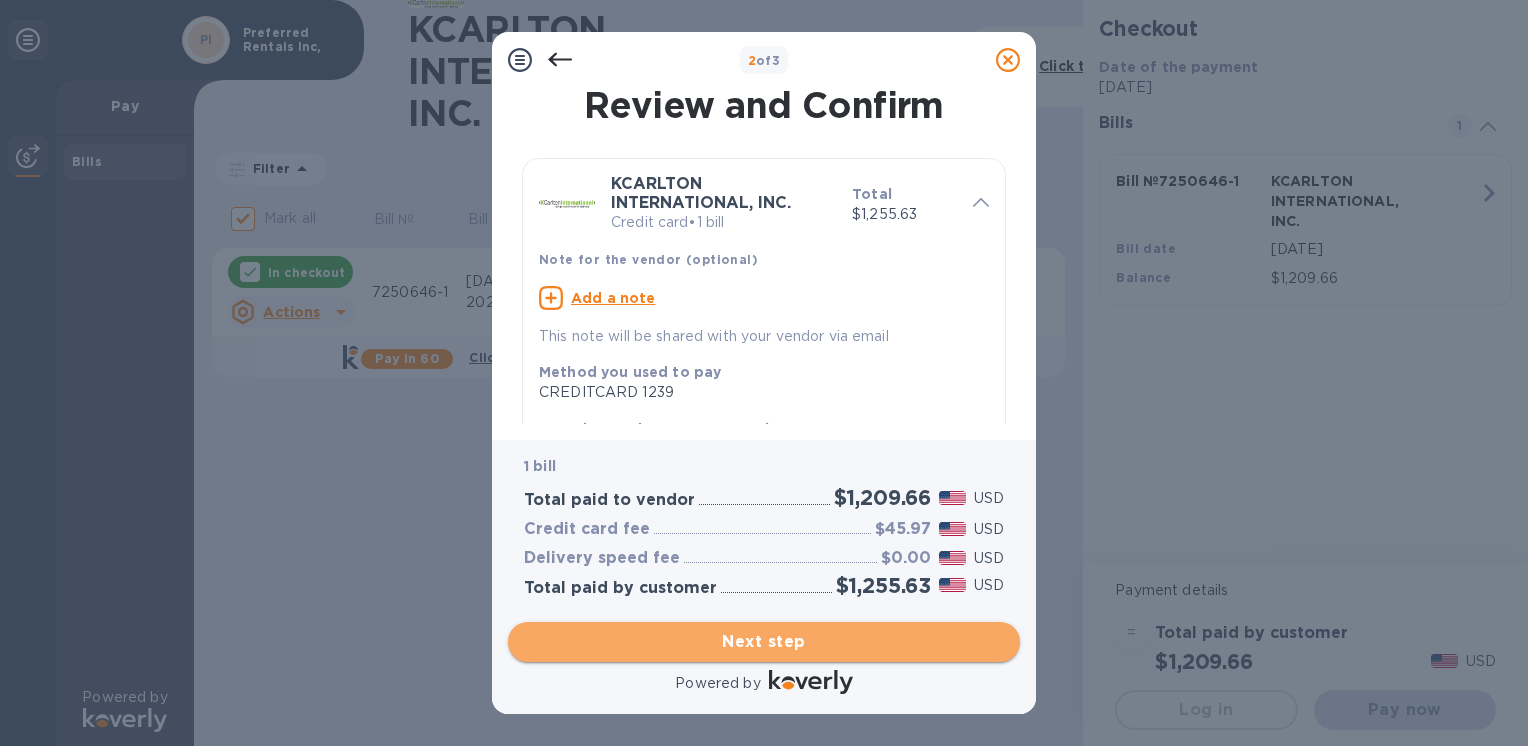 click on "Next step" at bounding box center [764, 642] 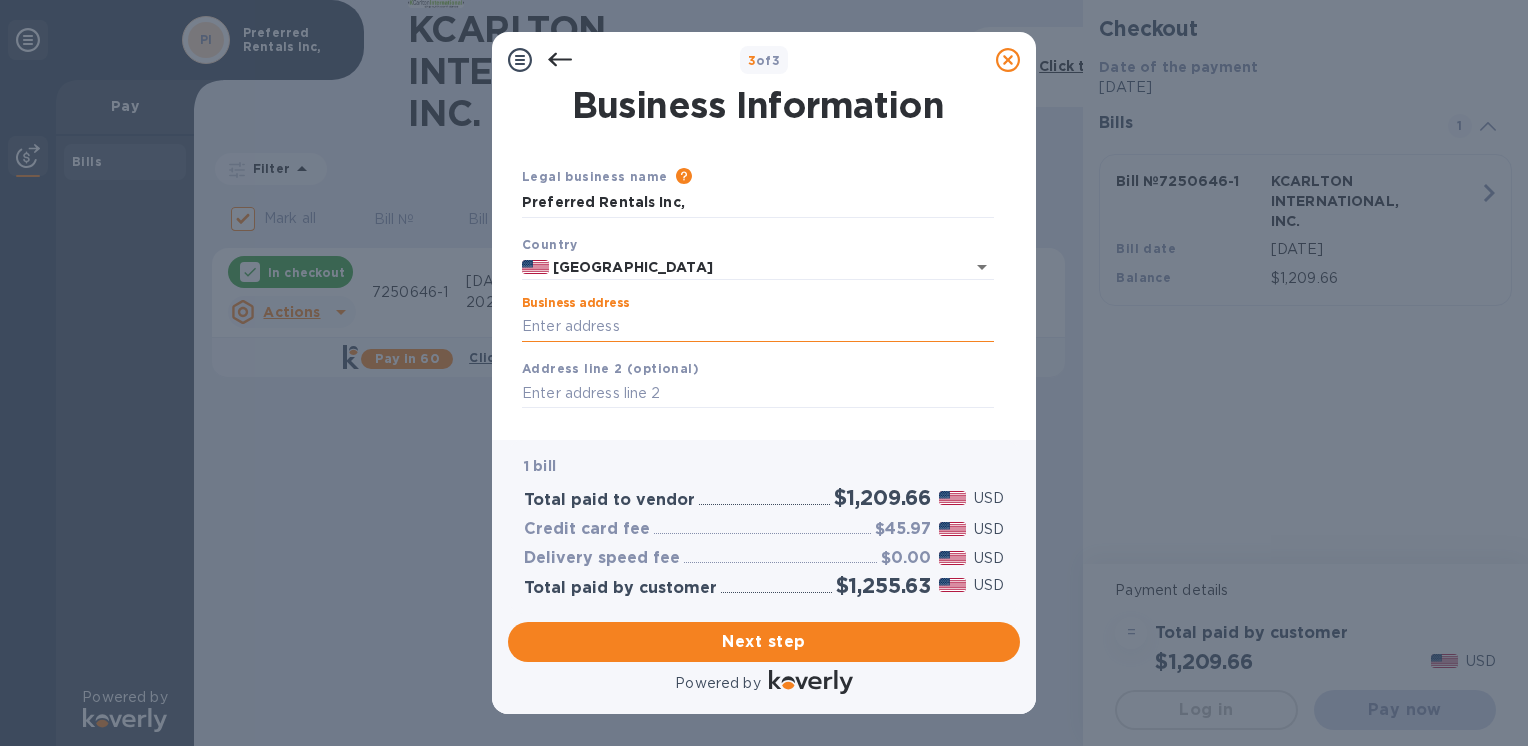 click on "Business address" at bounding box center [758, 327] 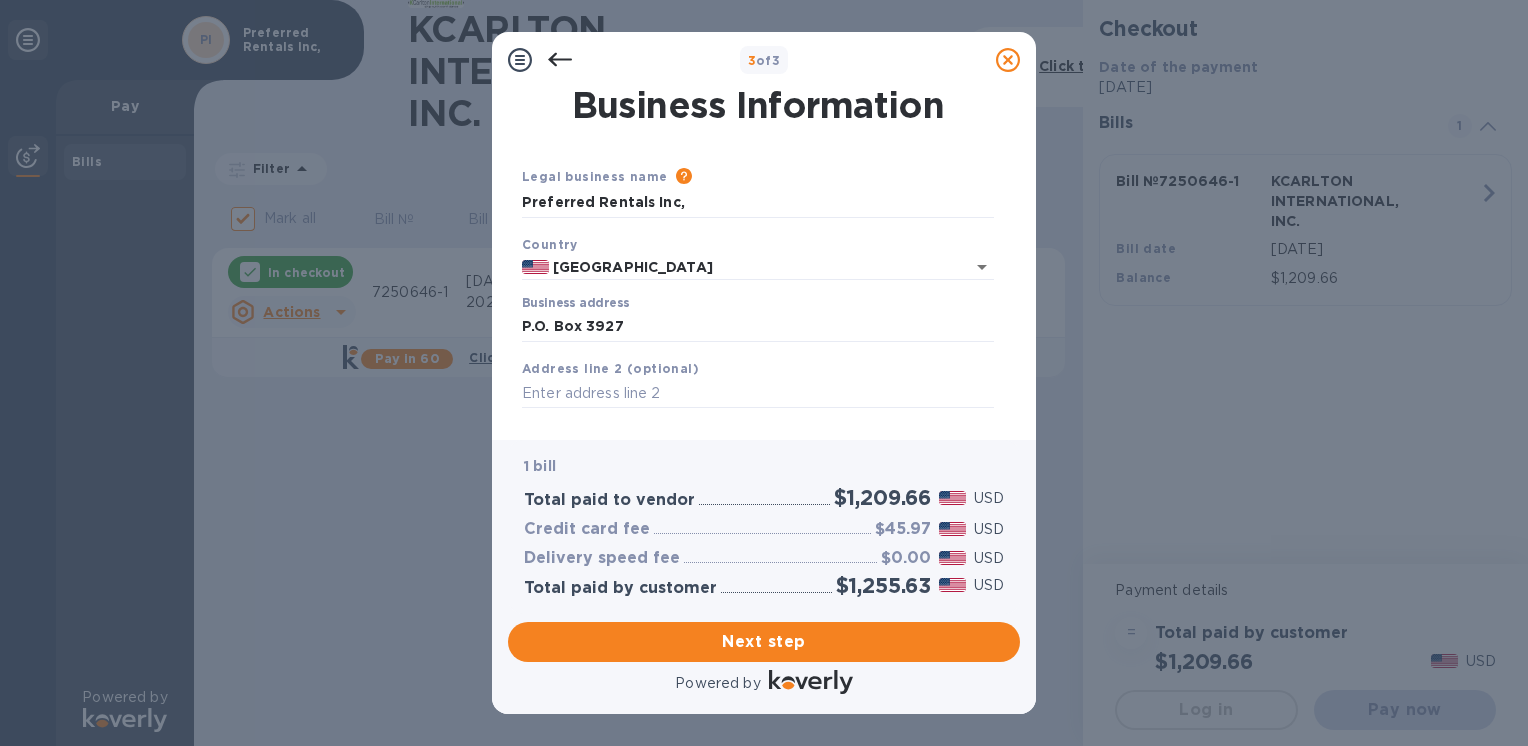 click on "Business address P.O. Box 3927" at bounding box center [758, 319] 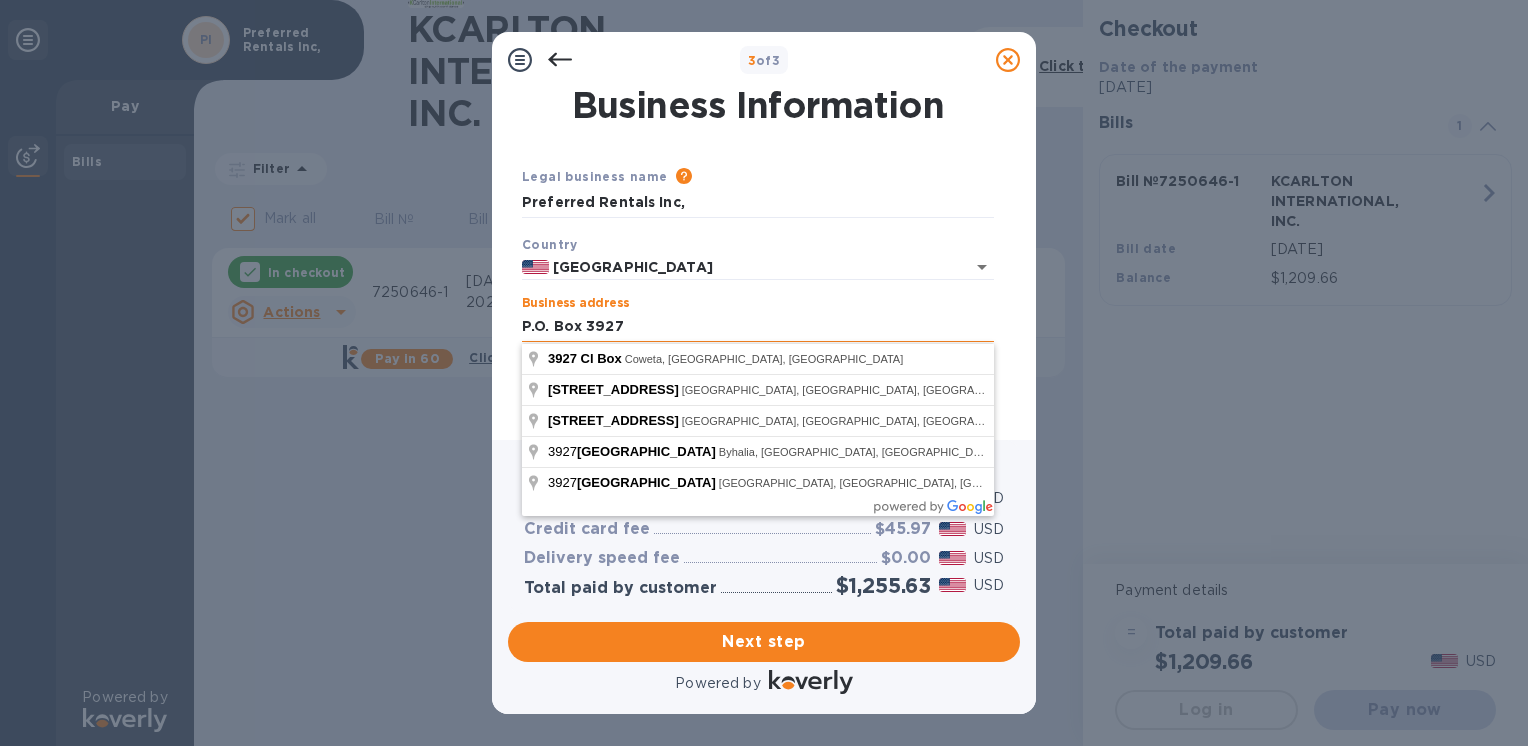 click on "P.O. Box 3927" at bounding box center (758, 327) 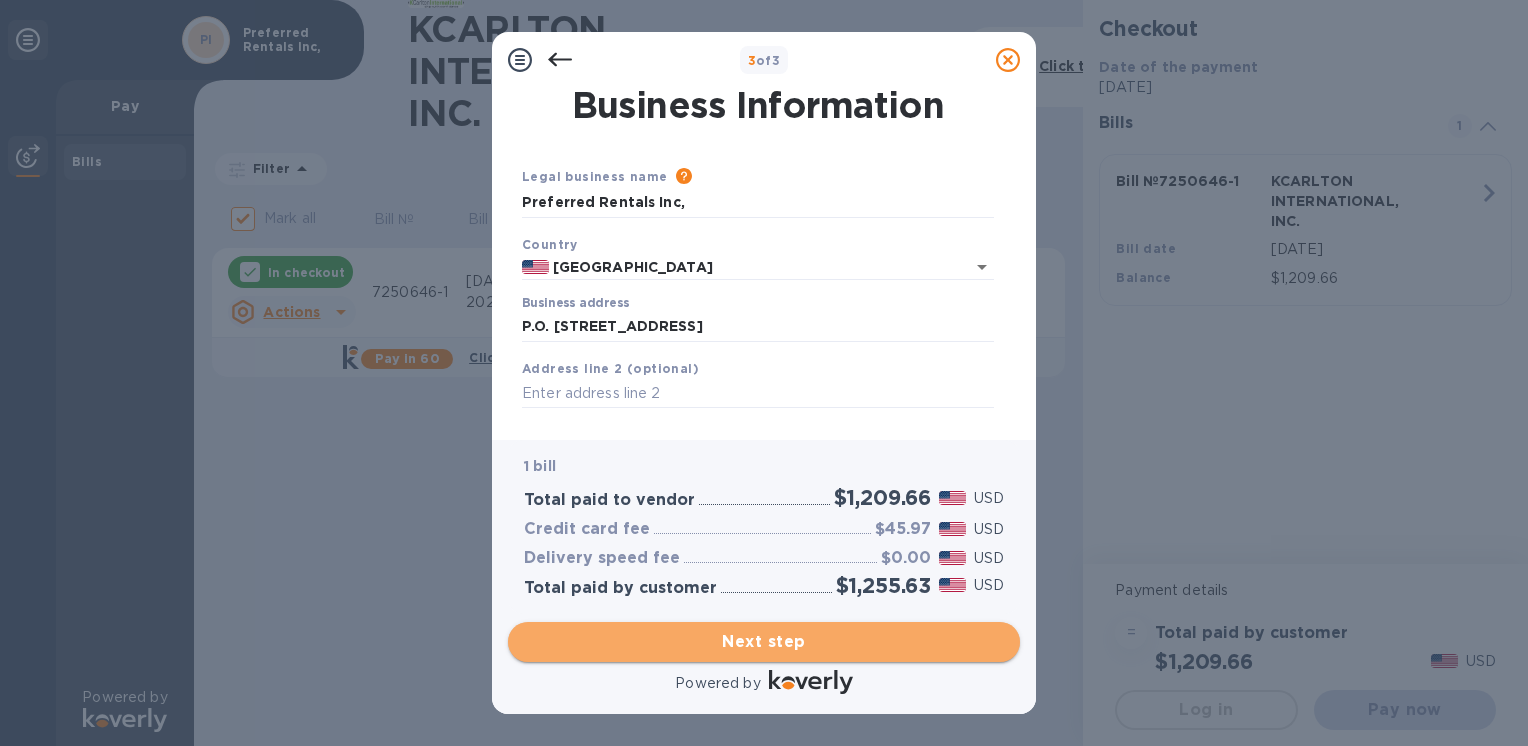click on "Next step" at bounding box center (764, 642) 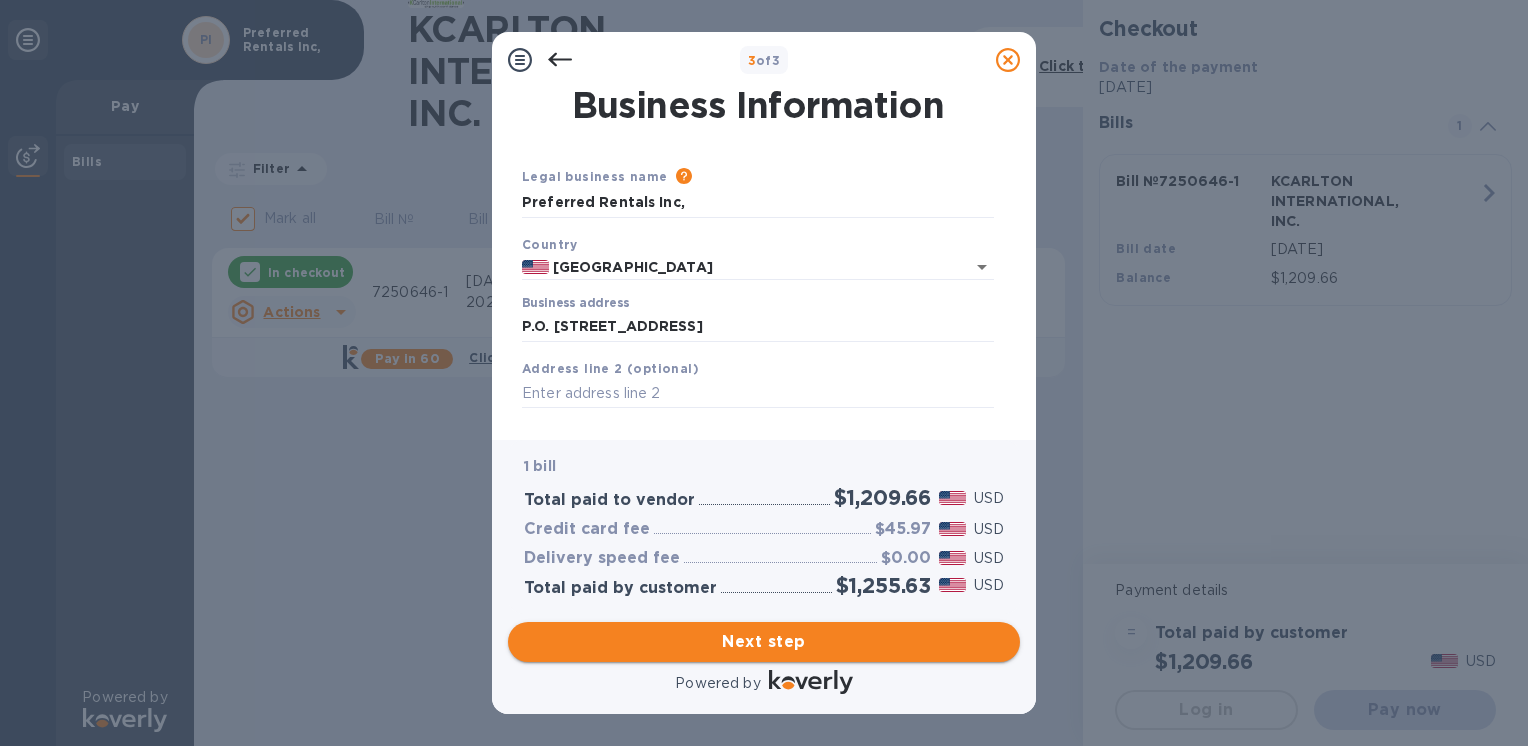 click on "Next step" at bounding box center [764, 642] 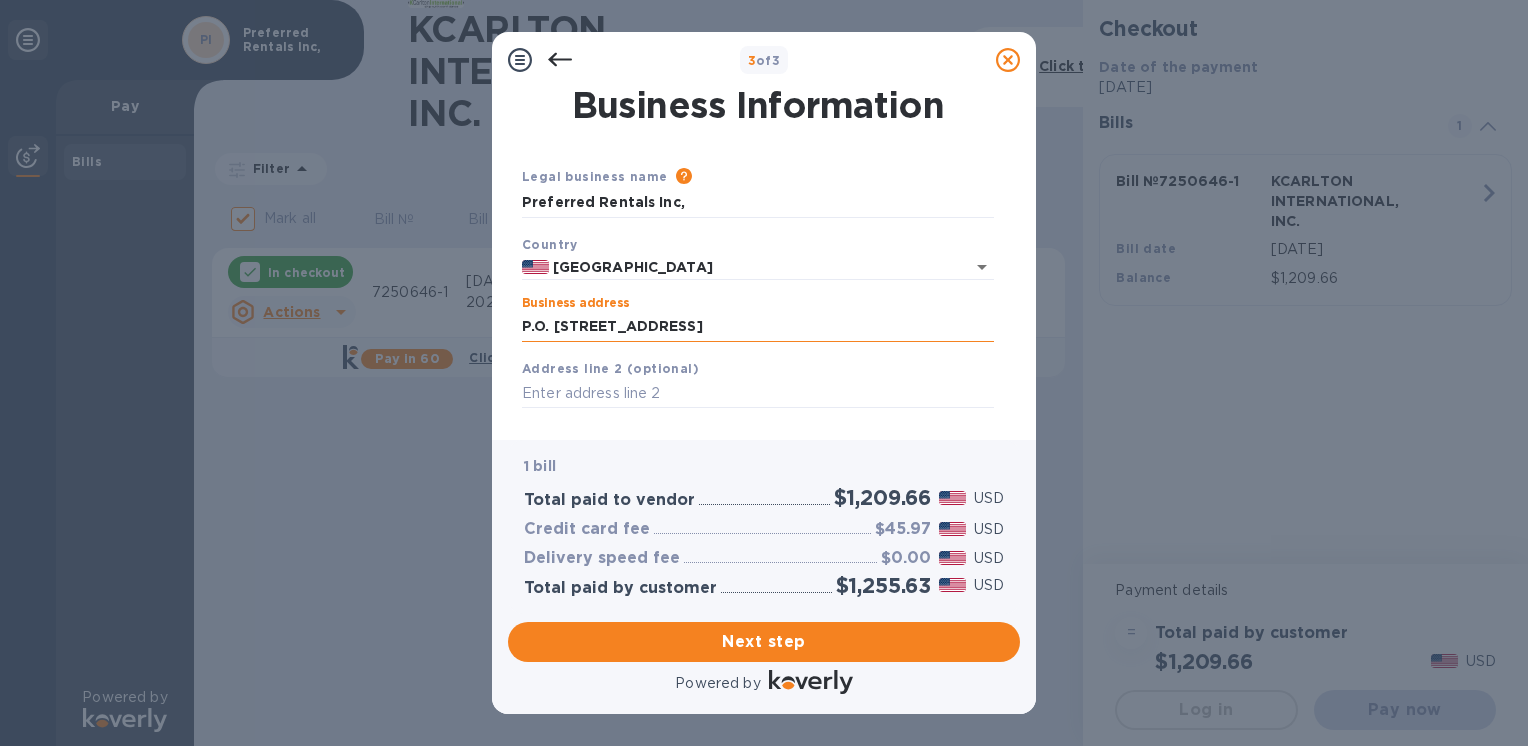 click on "P.O. [STREET_ADDRESS]" at bounding box center (758, 327) 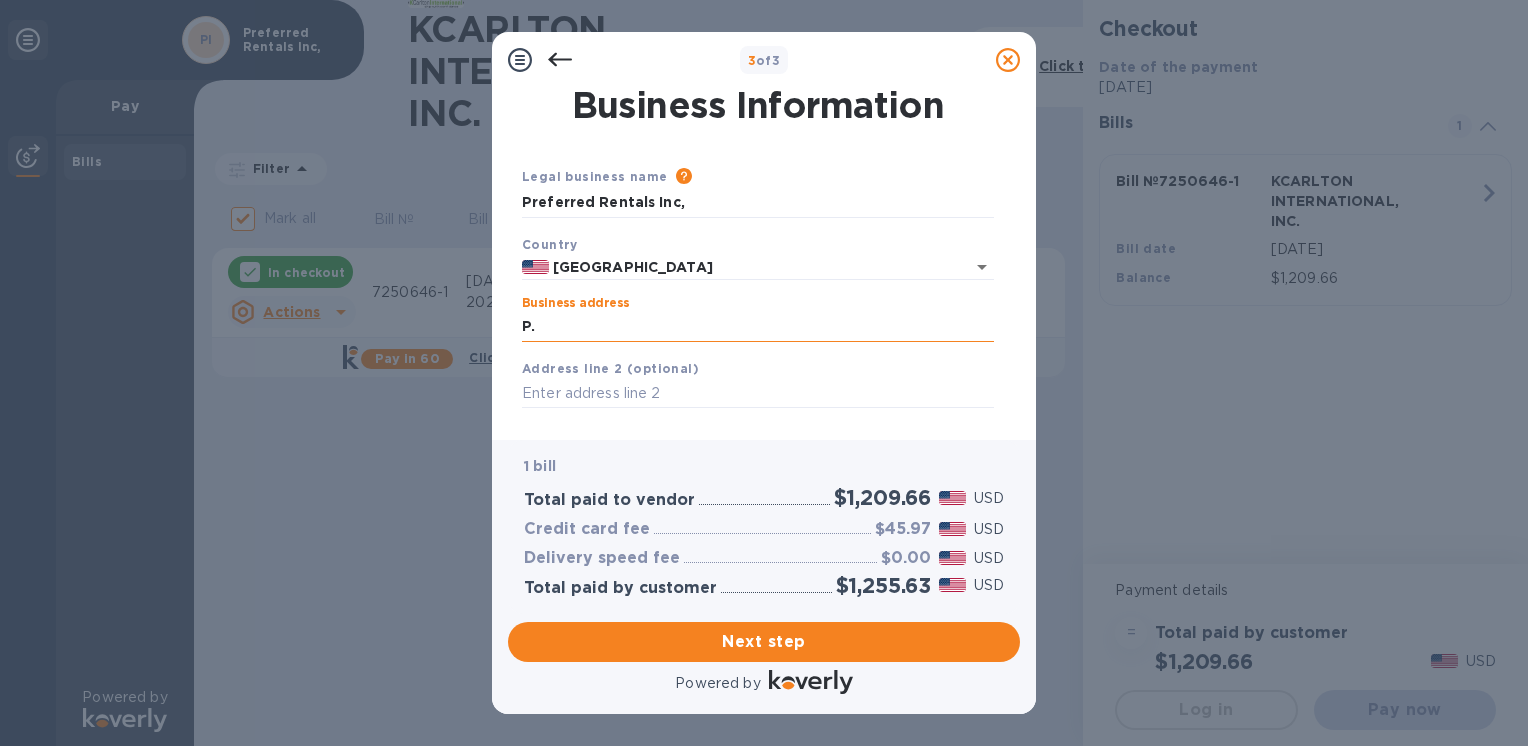 type on "P" 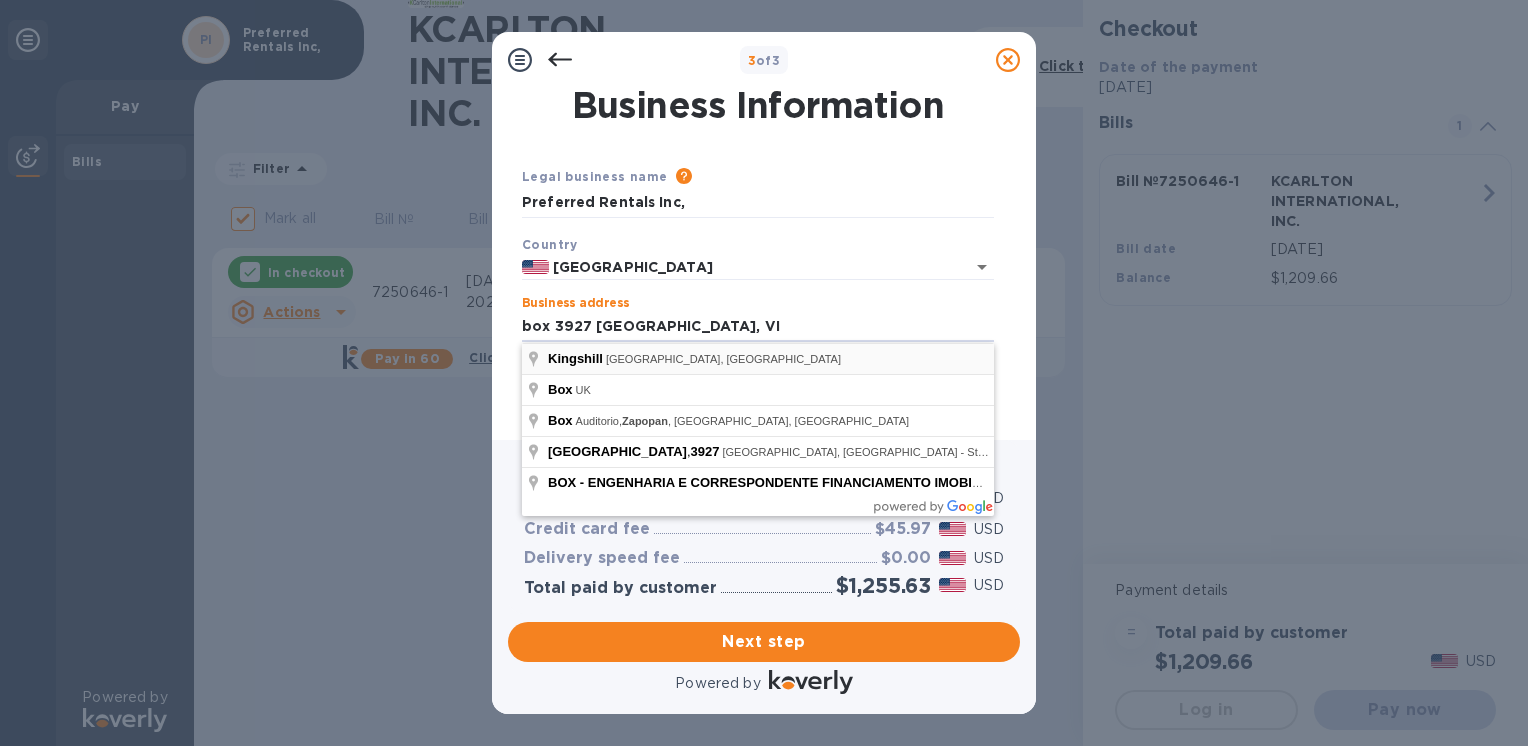 type on "box 3927 [GEOGRAPHIC_DATA], VI" 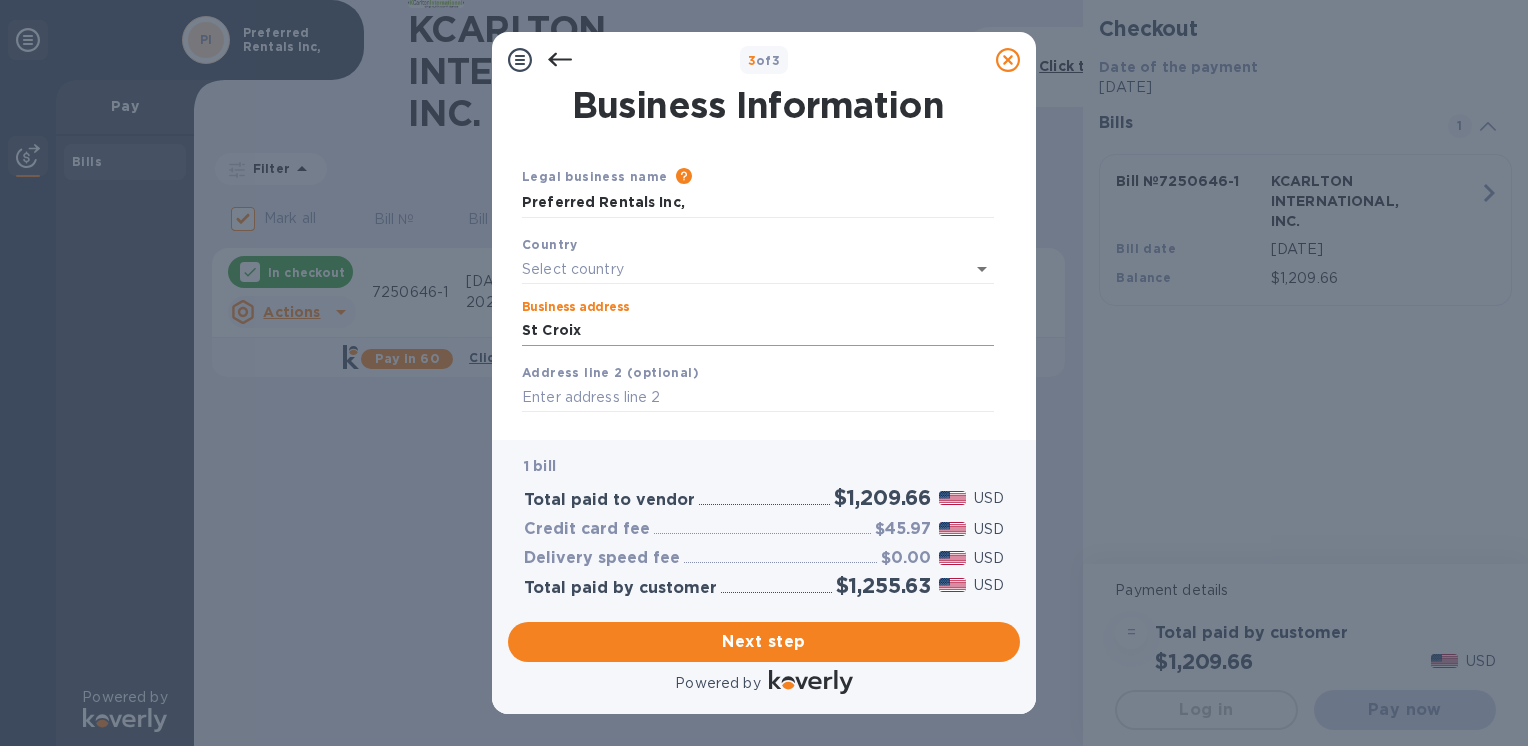 click on "St Croix" at bounding box center (758, 331) 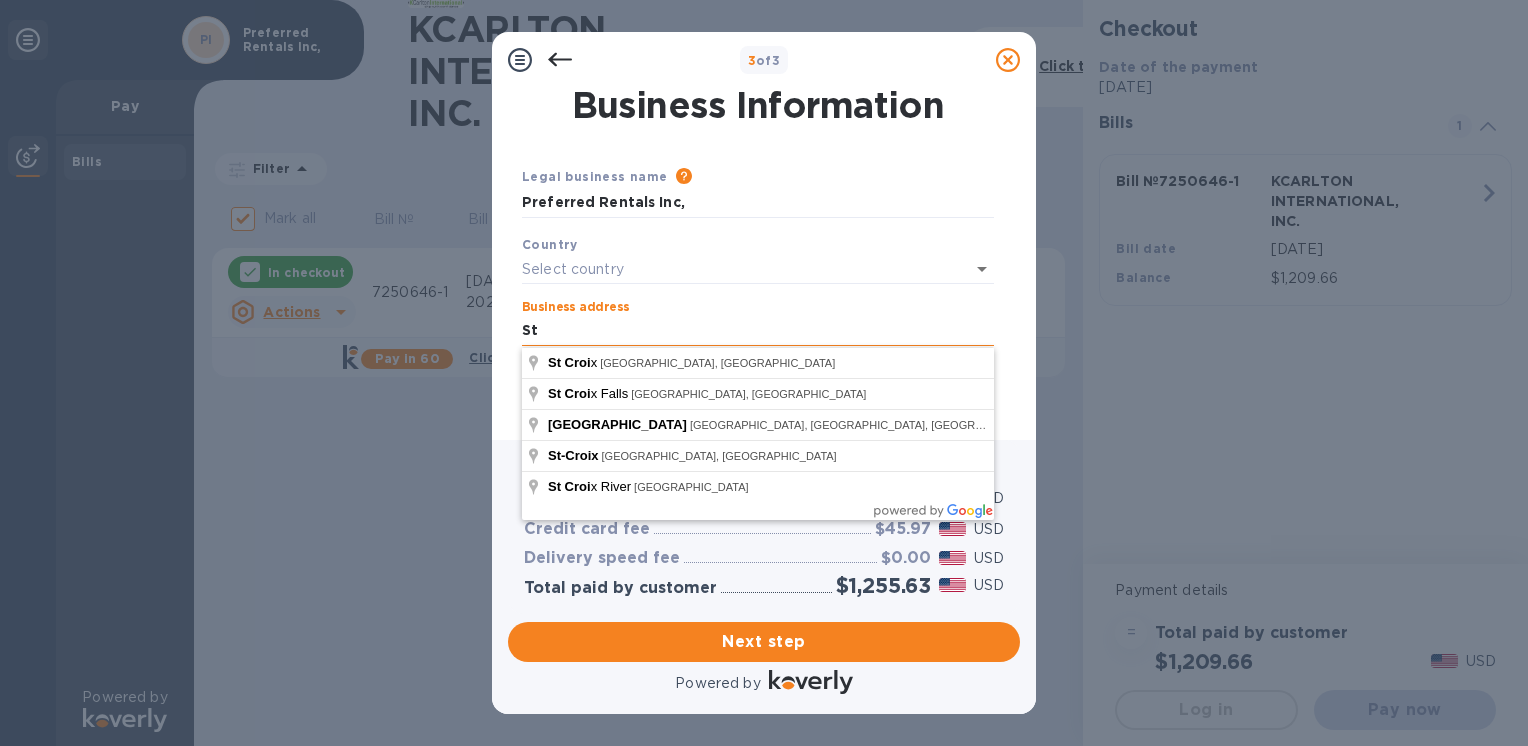 type on "S" 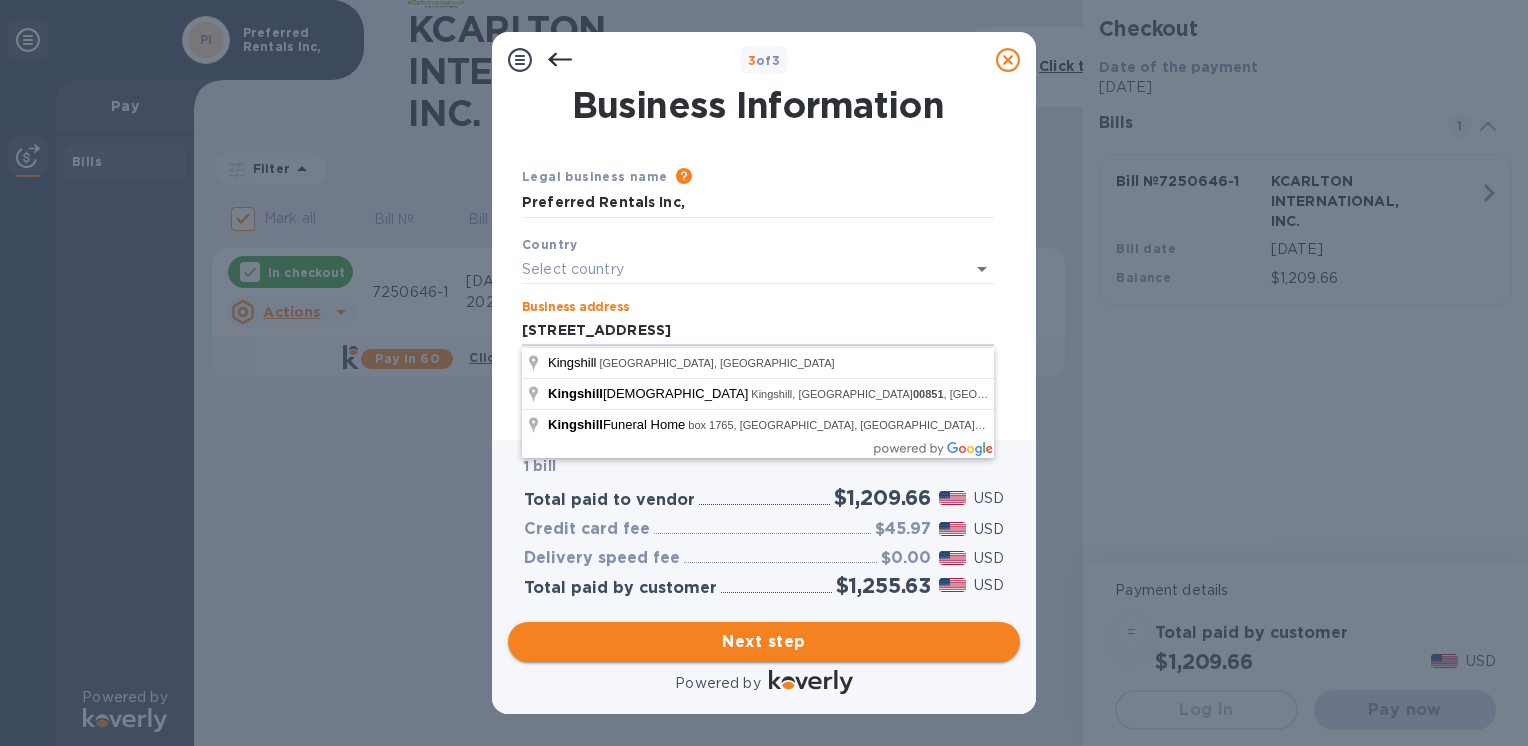 type on "[STREET_ADDRESS]" 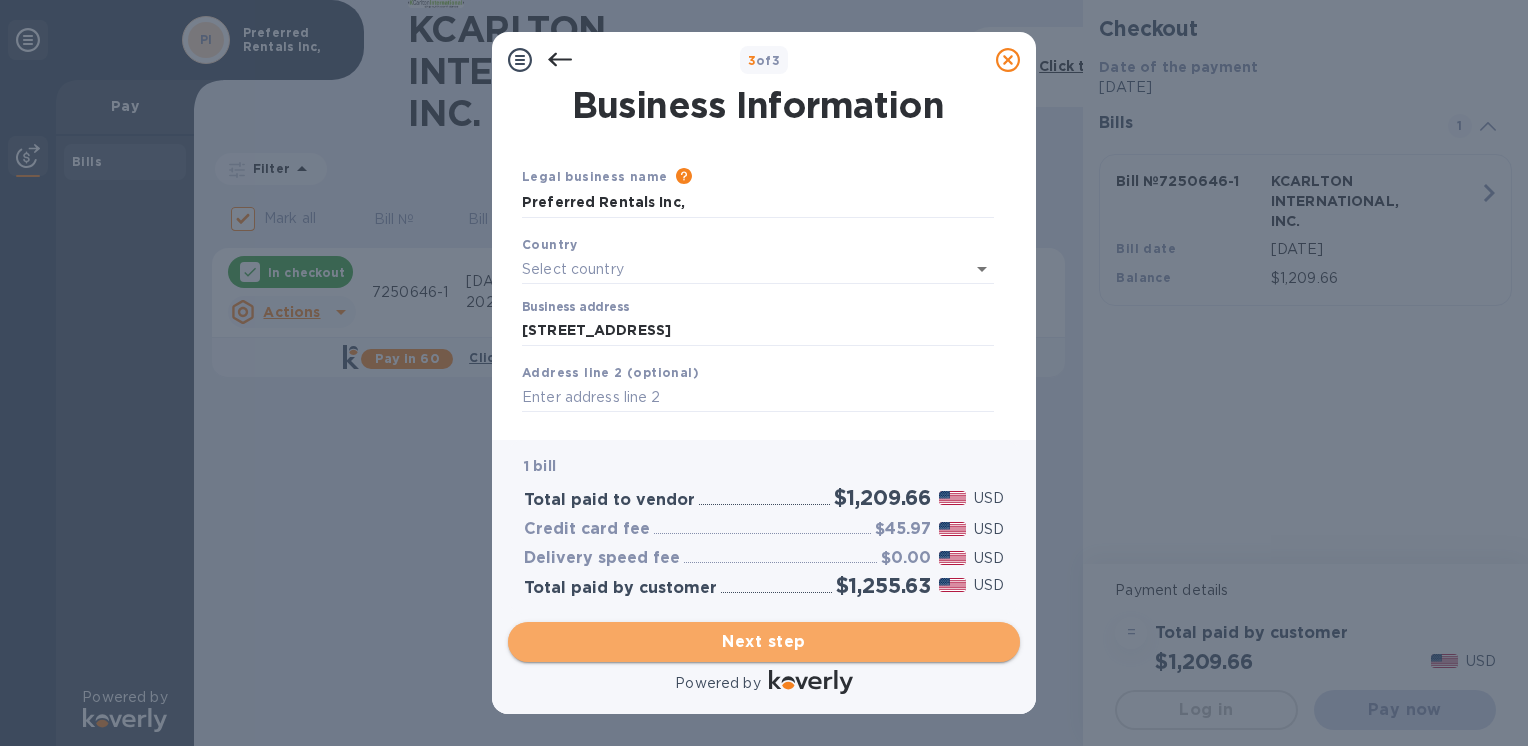 click on "Next step" at bounding box center (764, 642) 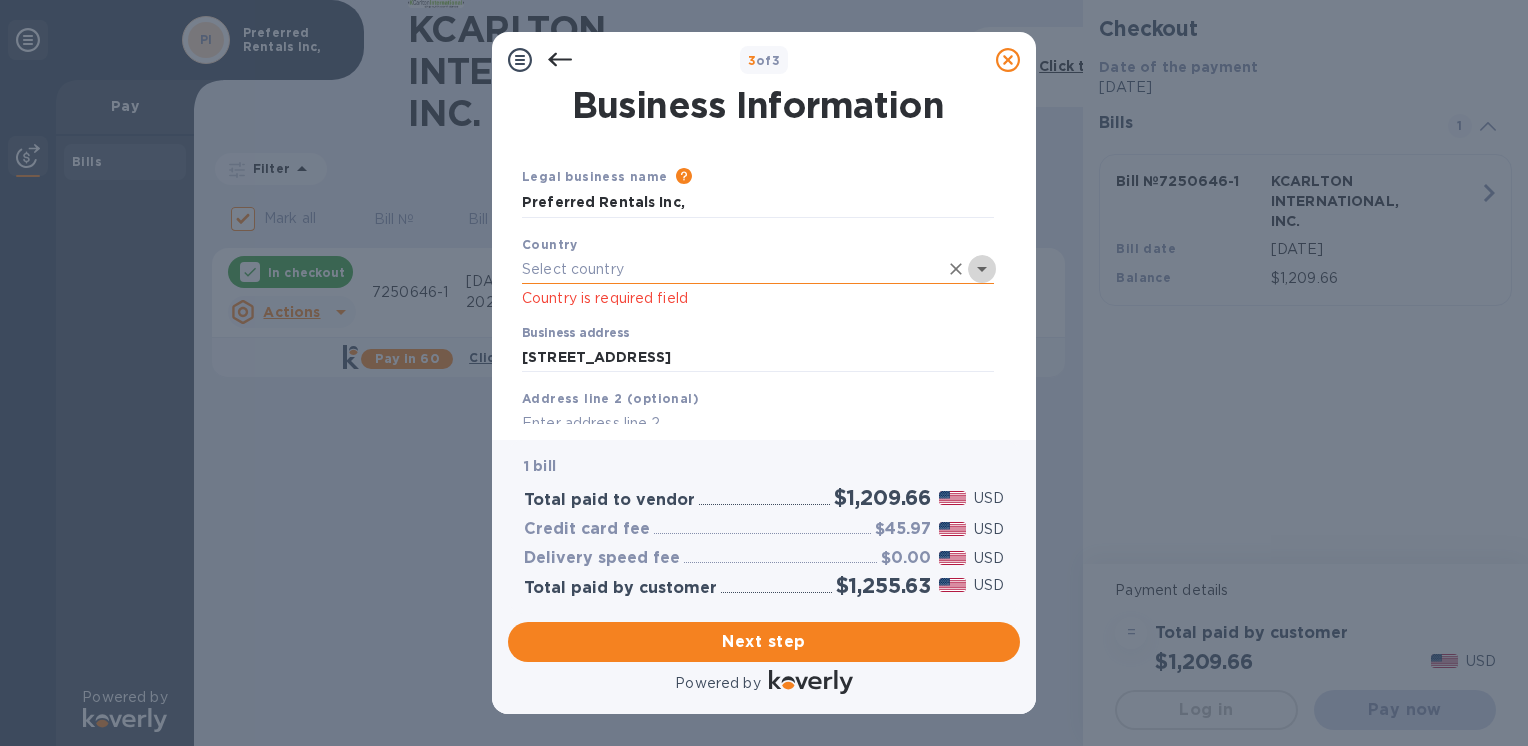 click 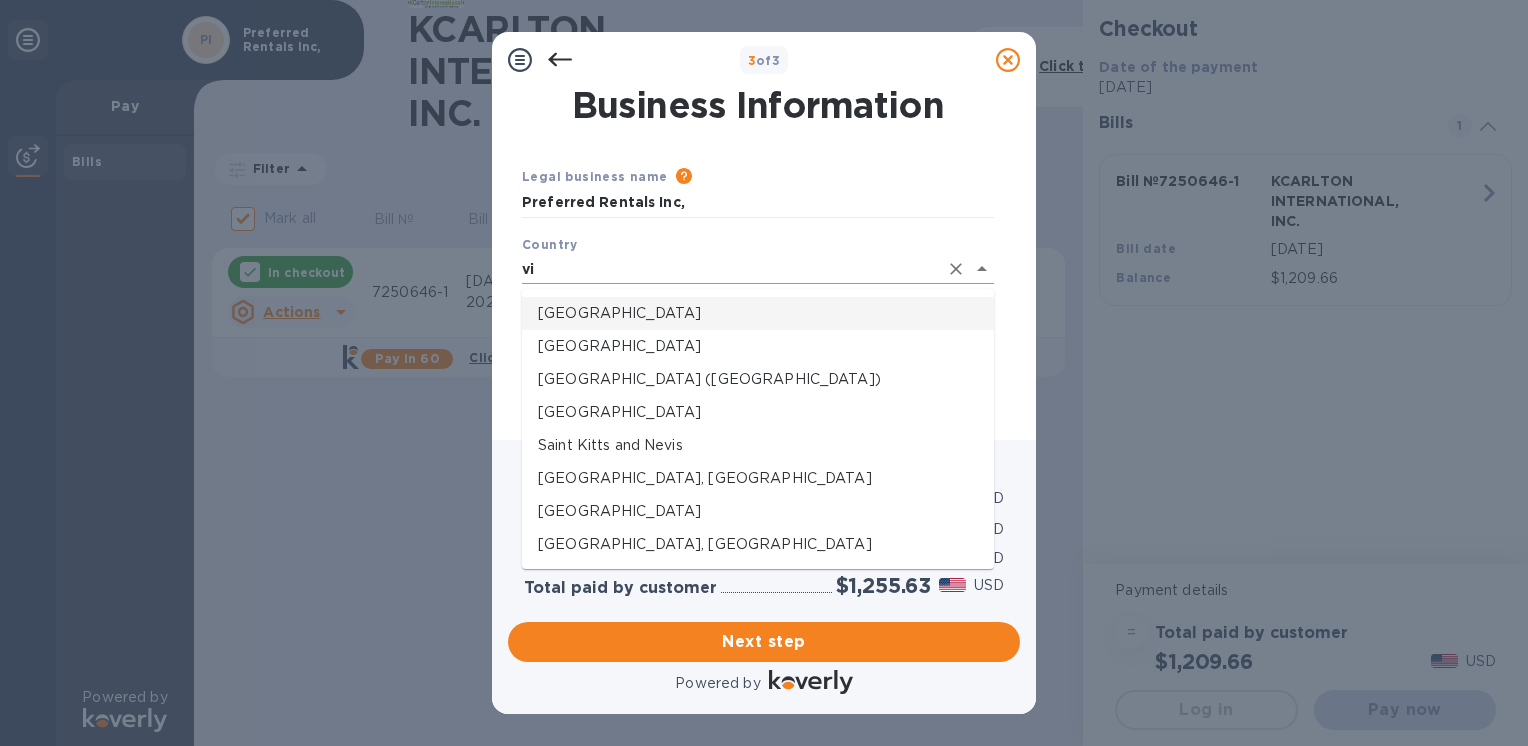 click on "vi" at bounding box center [730, 269] 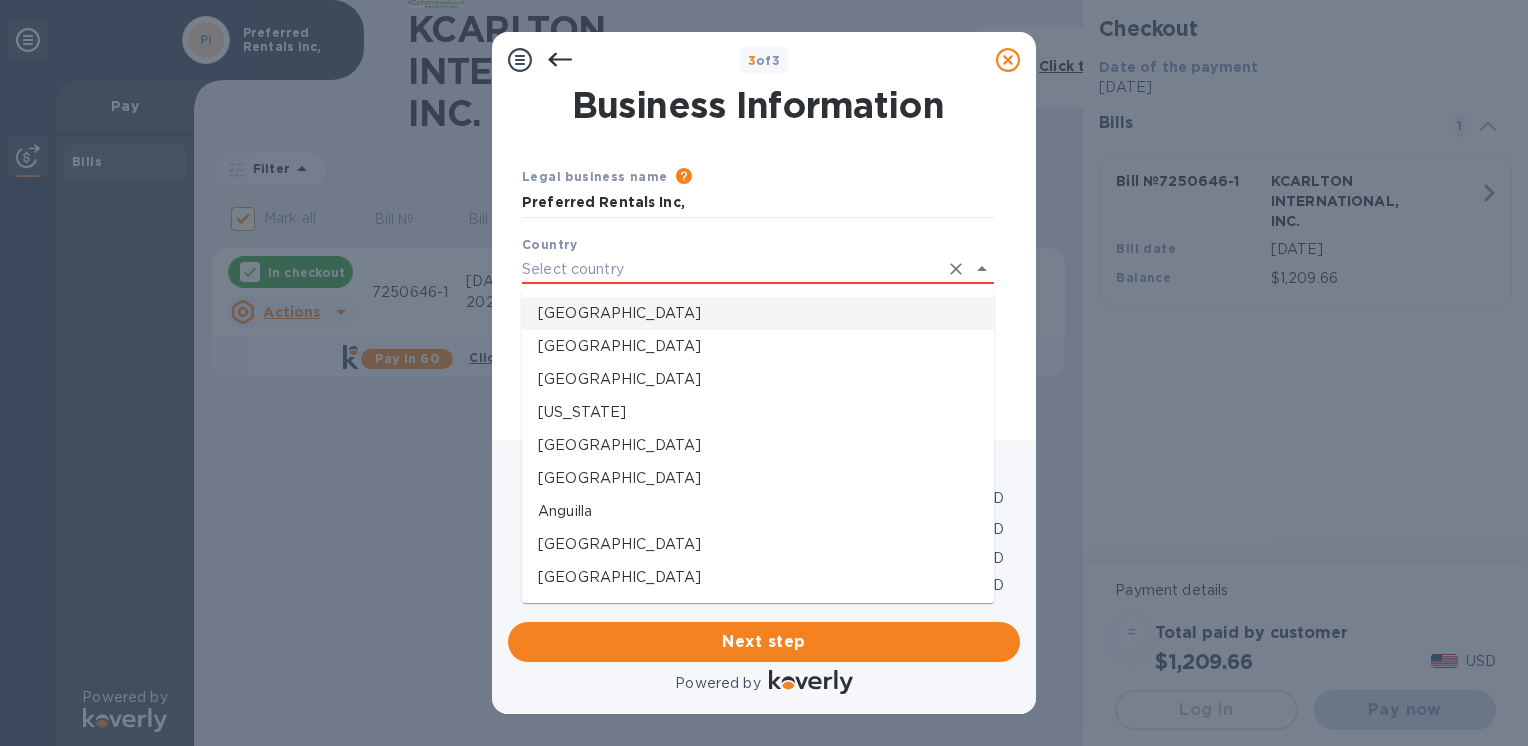 click on "[GEOGRAPHIC_DATA]" at bounding box center (758, 313) 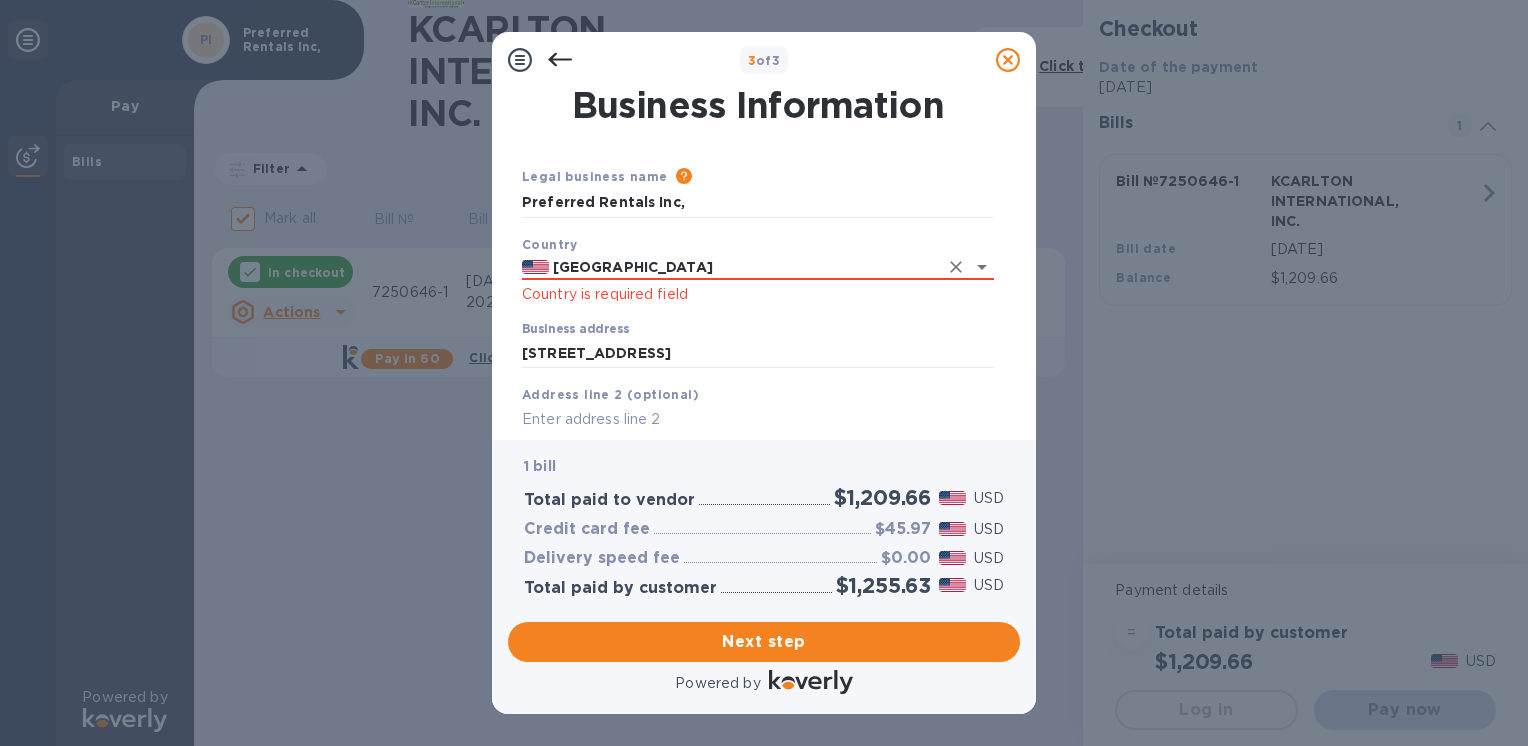 click on "Country is required field" at bounding box center (758, 294) 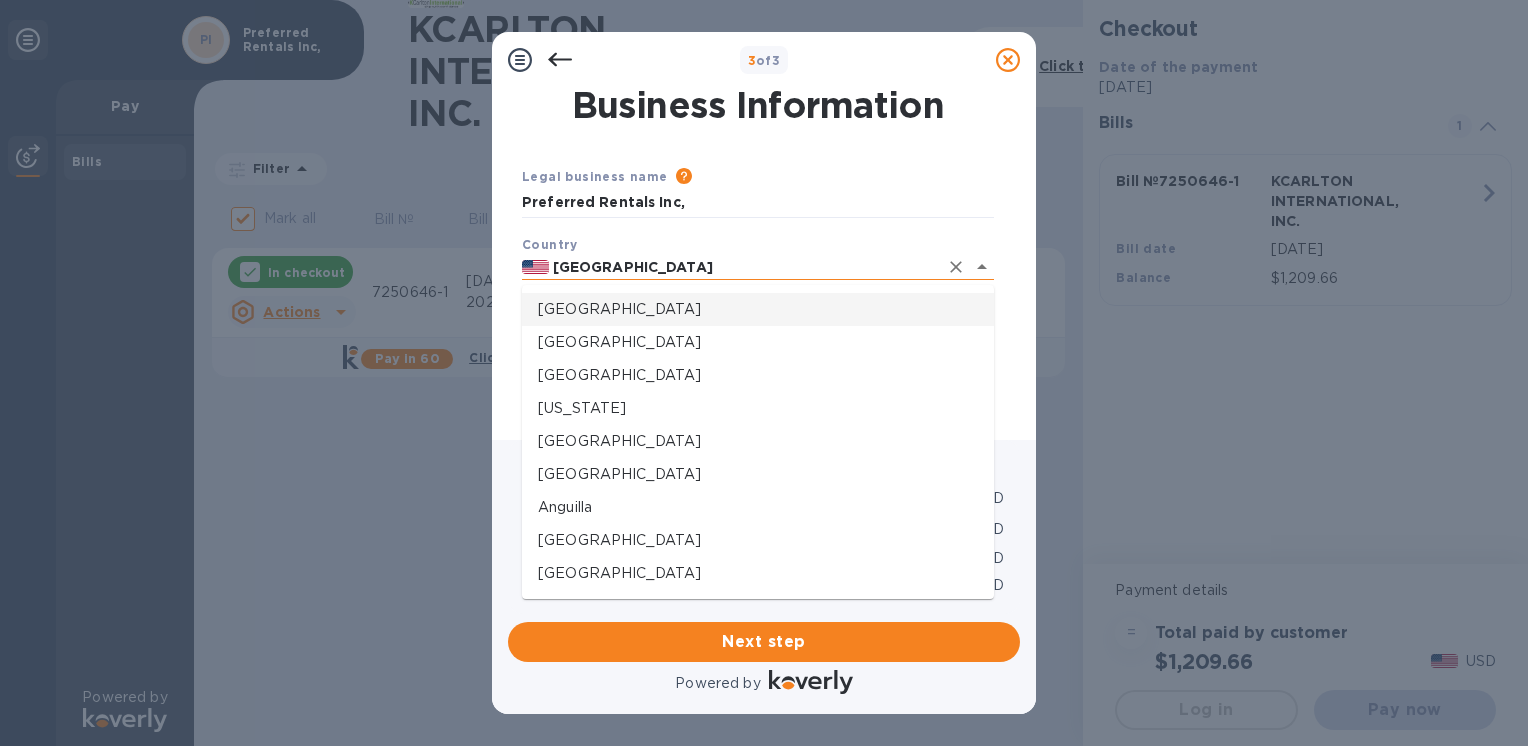 click on "[GEOGRAPHIC_DATA]" at bounding box center [743, 267] 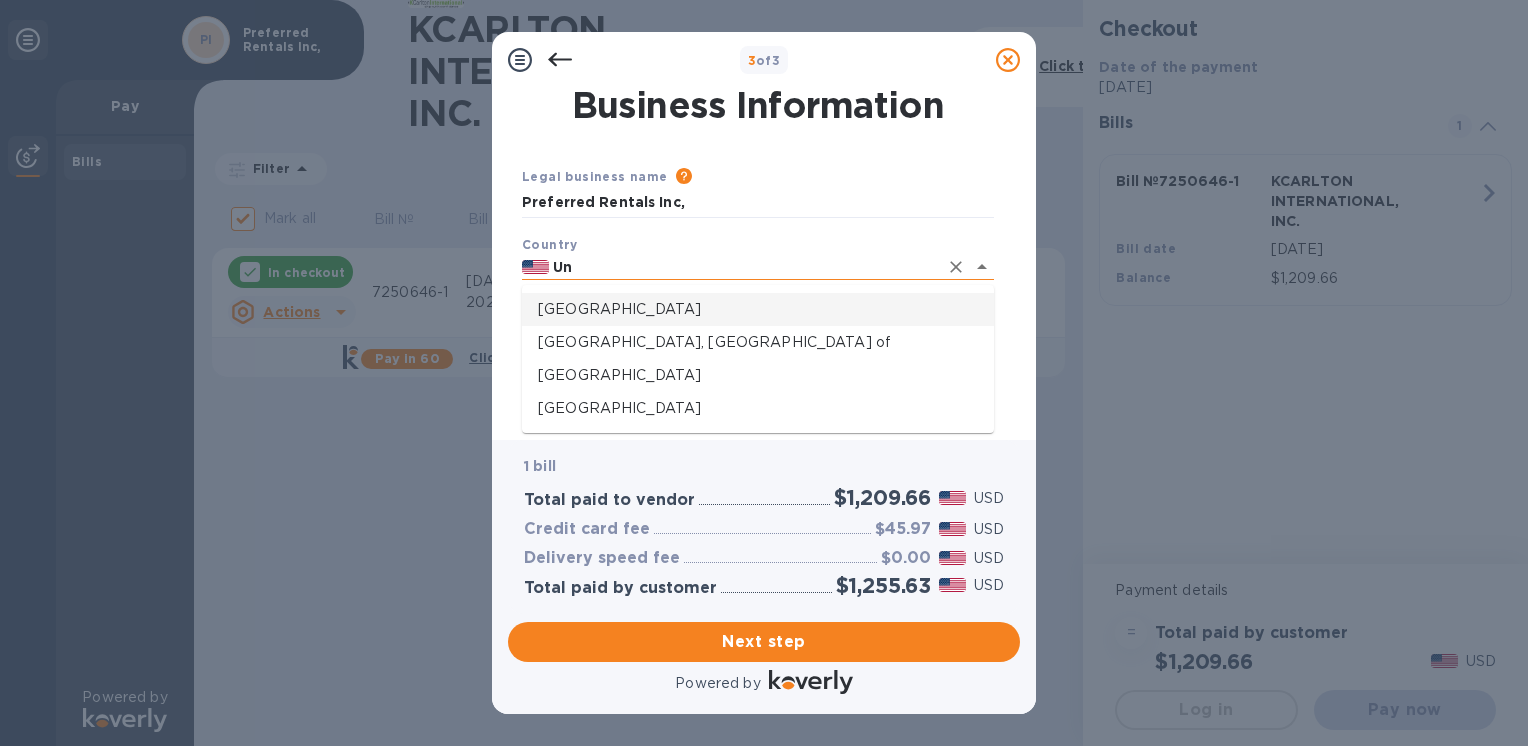 type on "U" 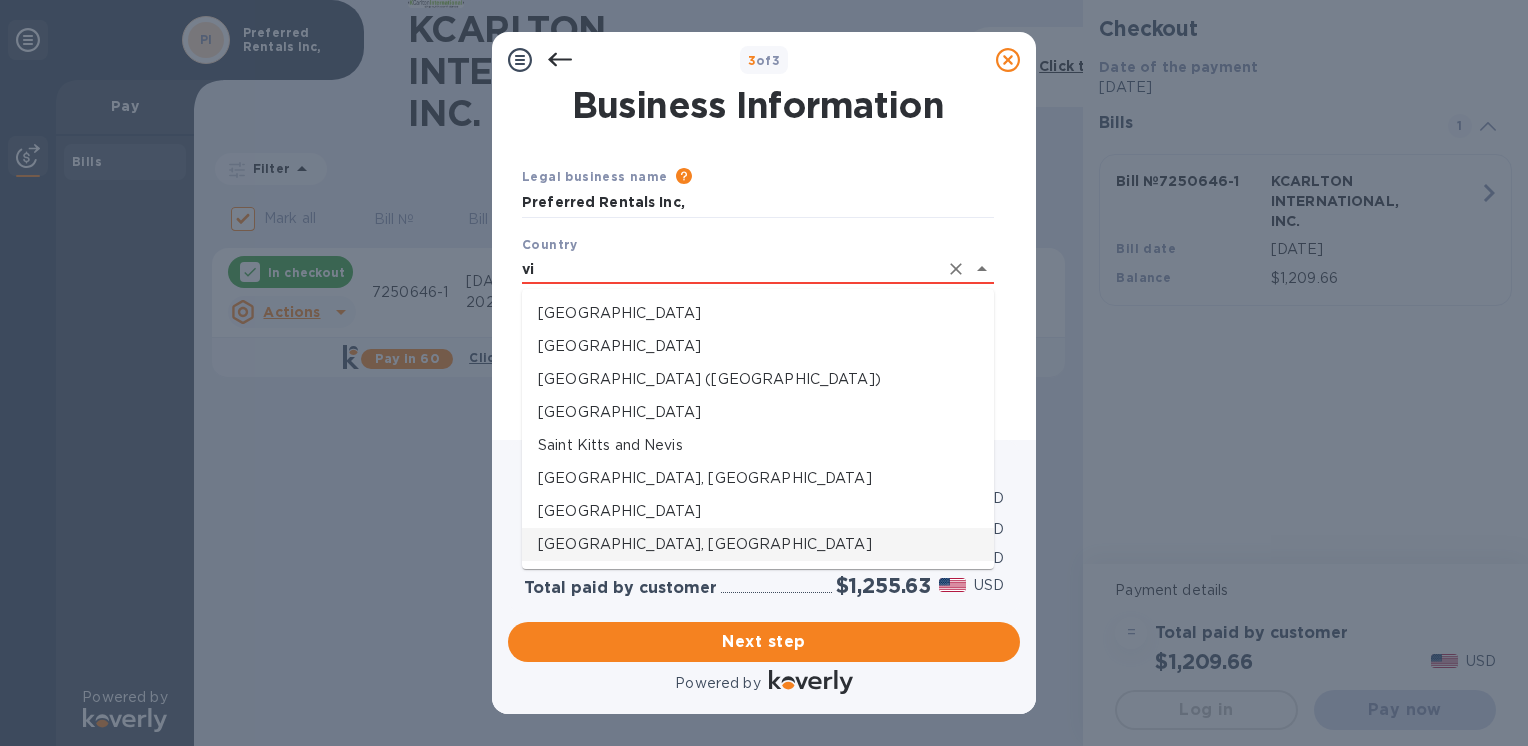 click on "[GEOGRAPHIC_DATA], [GEOGRAPHIC_DATA]" at bounding box center (758, 544) 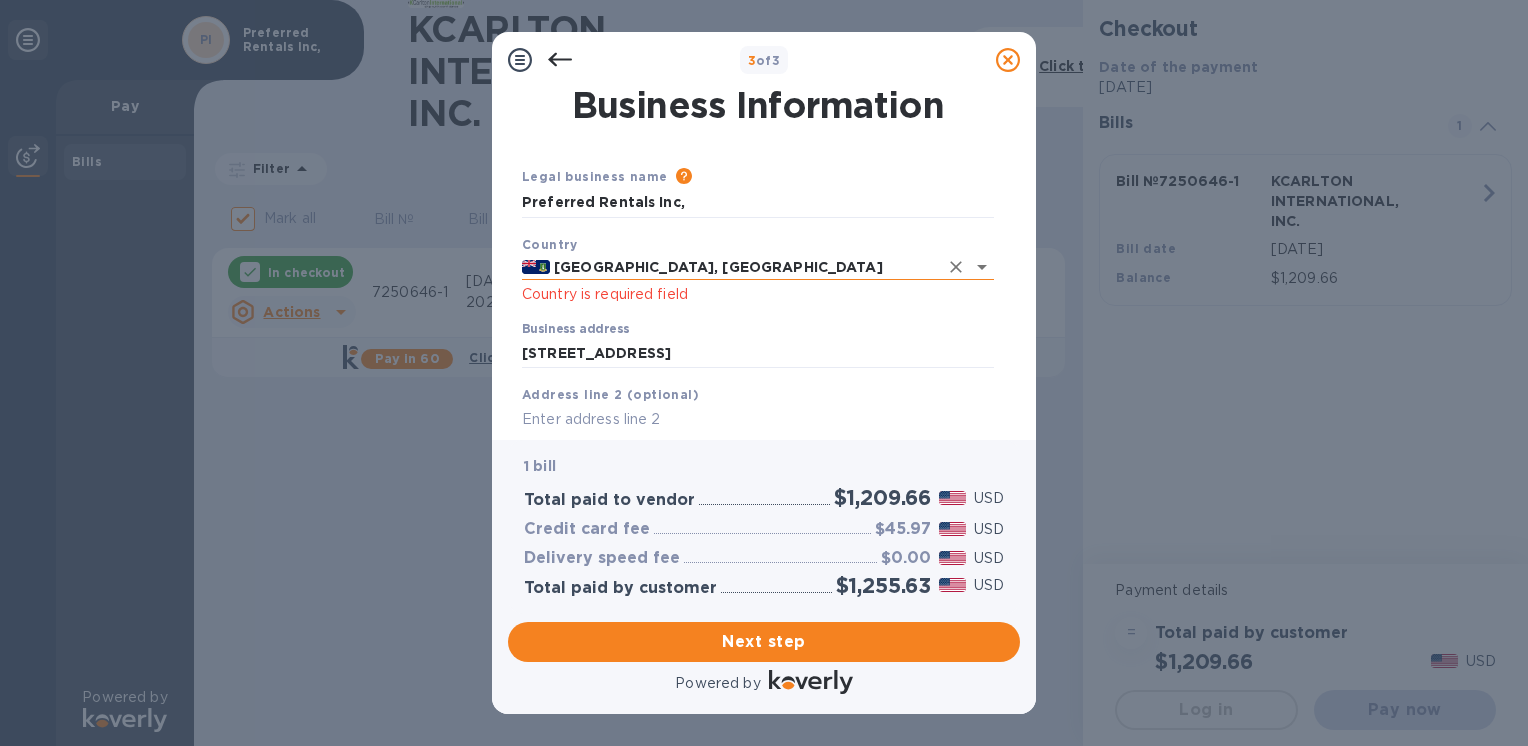click 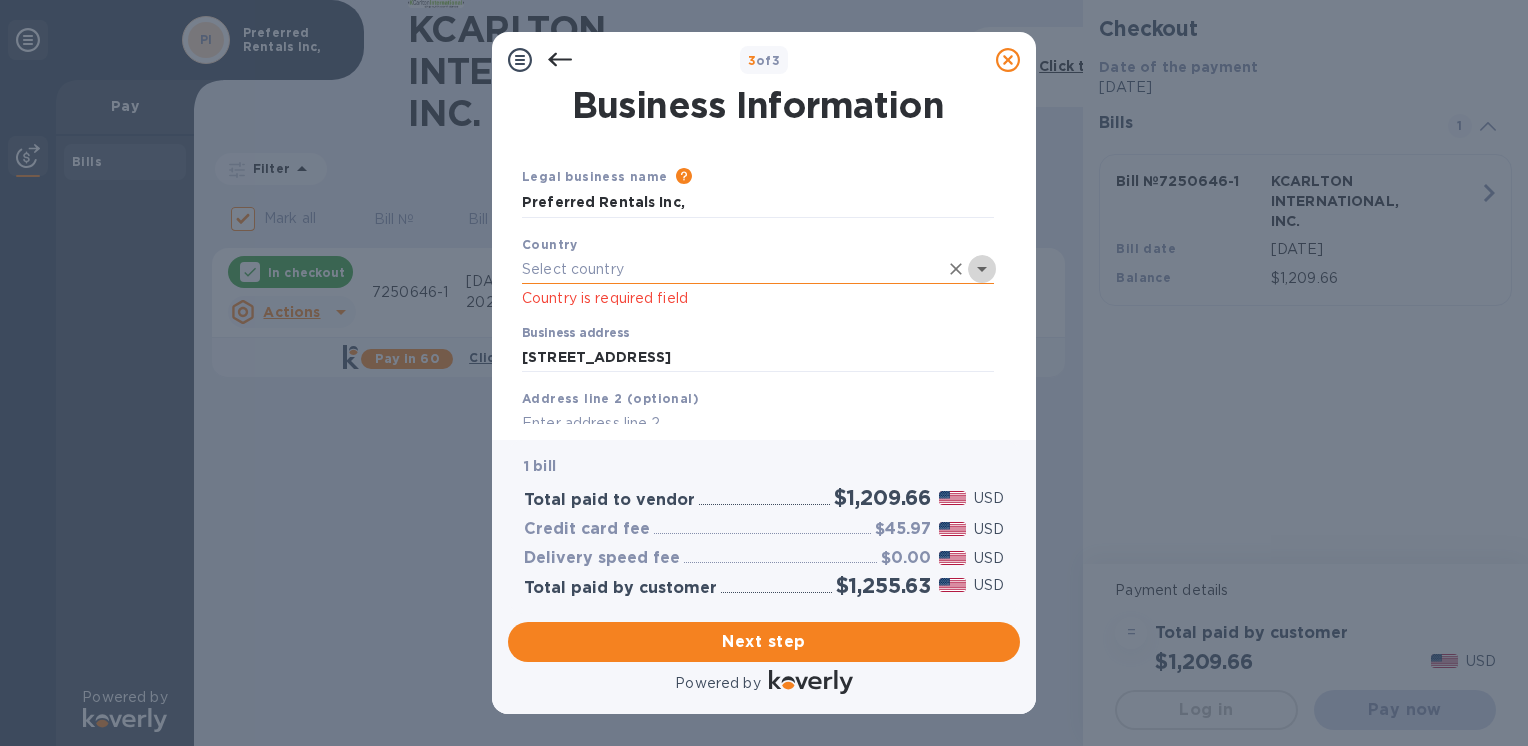 click 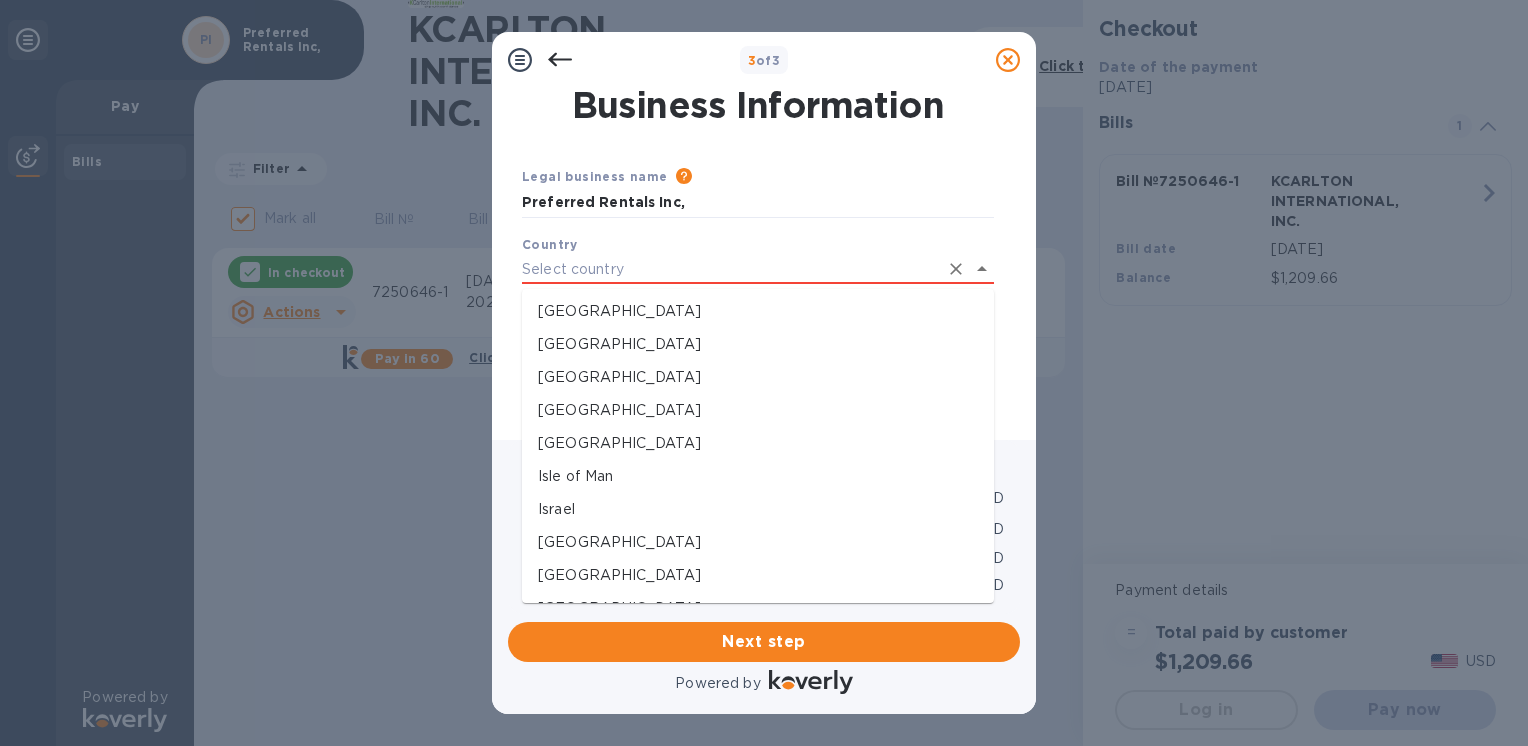scroll, scrollTop: 2948, scrollLeft: 0, axis: vertical 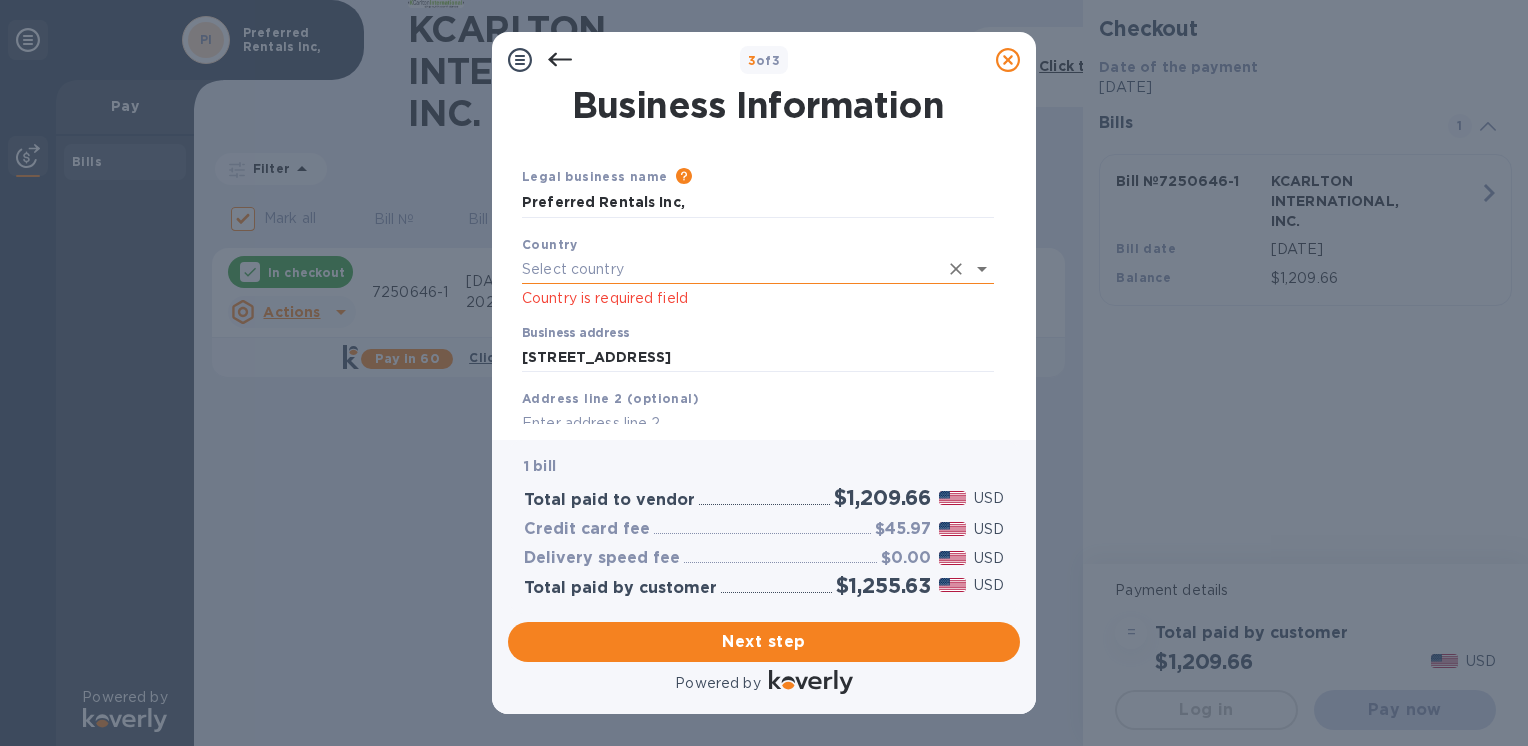 click at bounding box center [730, 269] 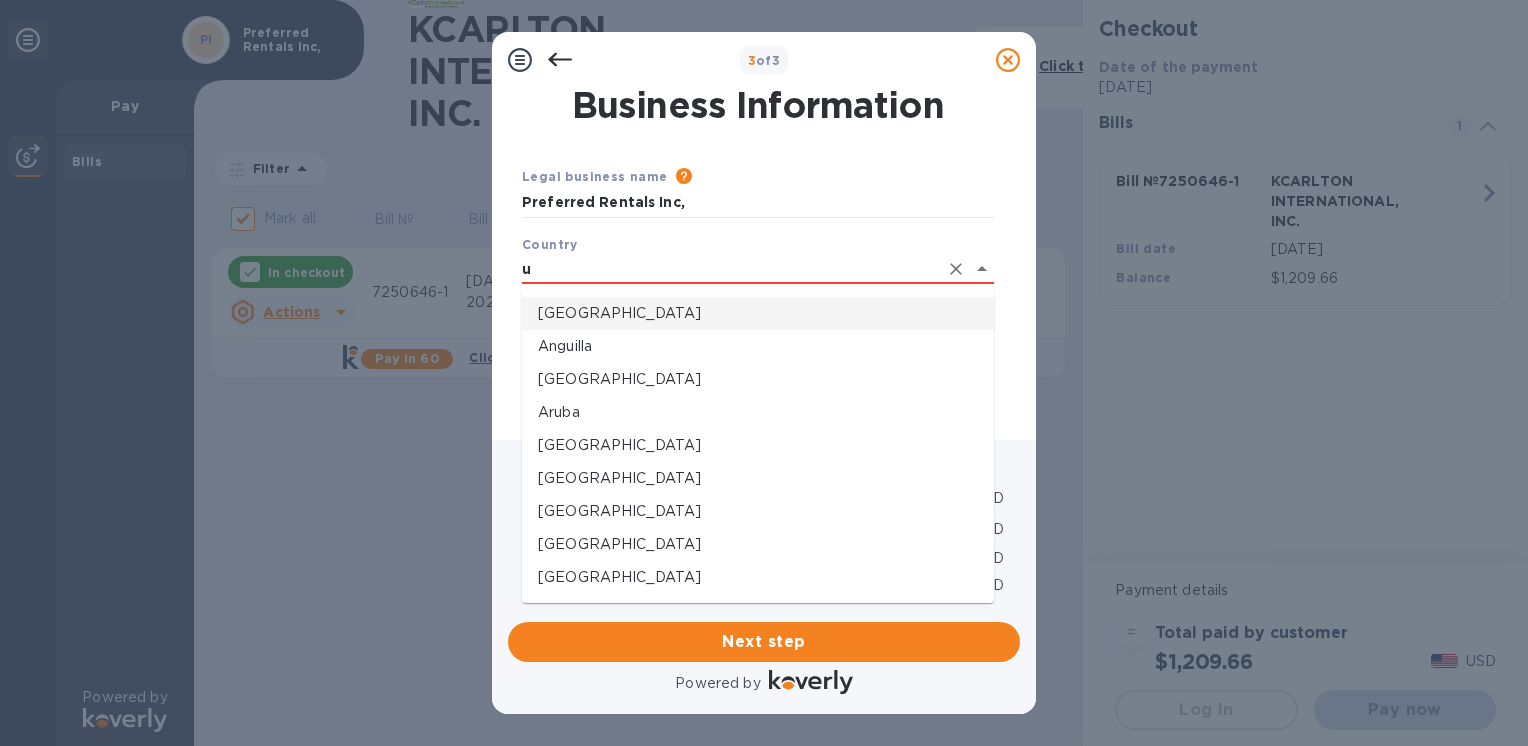 click on "[GEOGRAPHIC_DATA]" at bounding box center (758, 313) 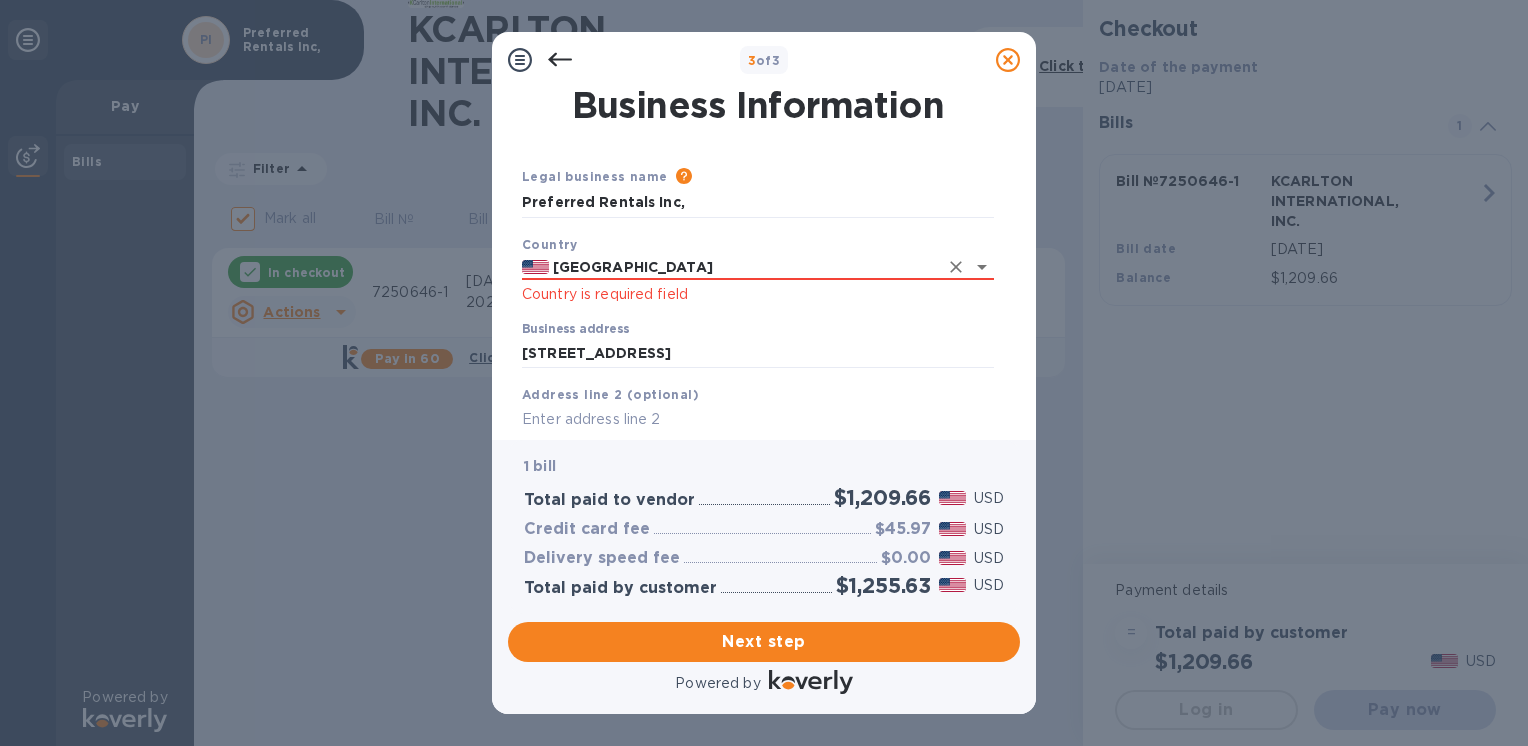click on "Country is required field" at bounding box center [758, 294] 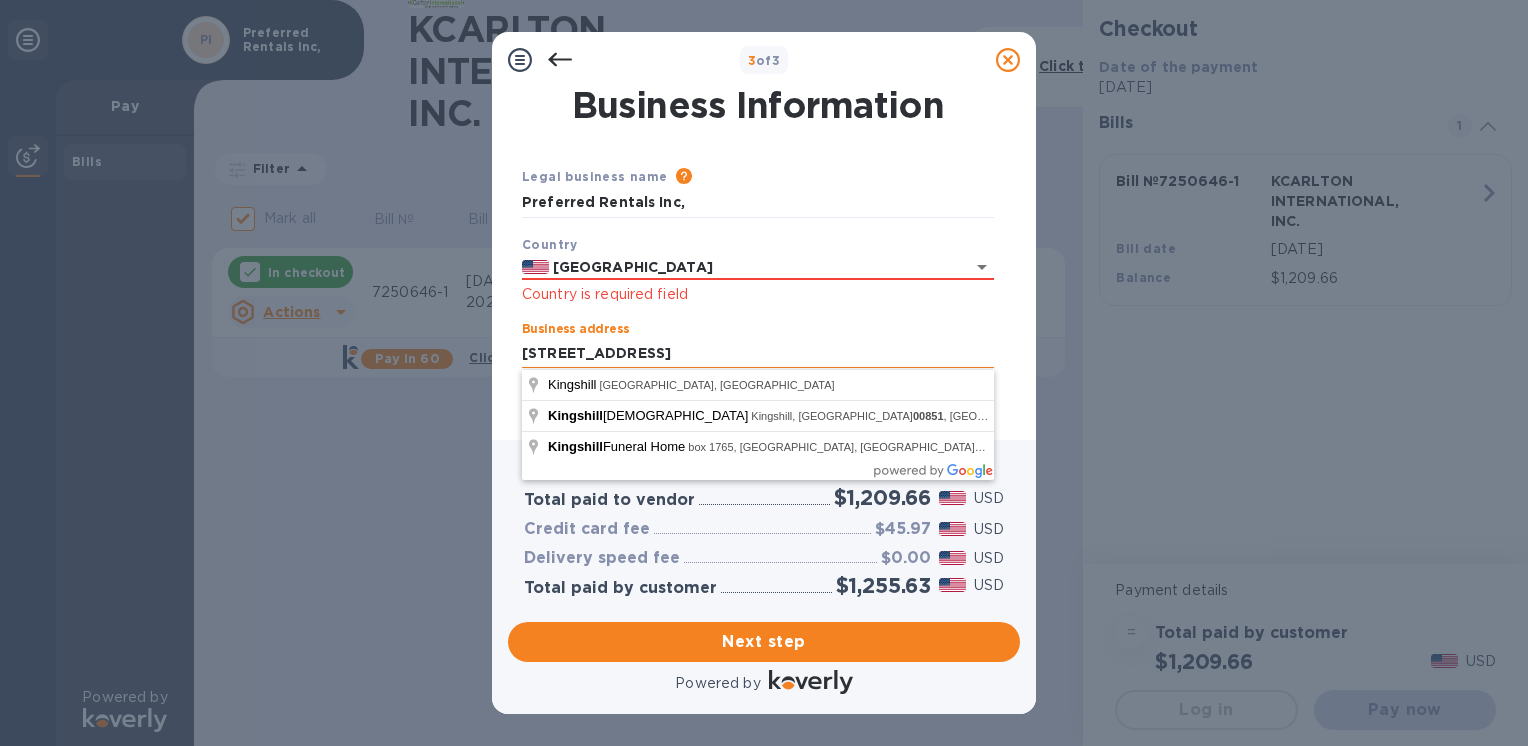click on "[STREET_ADDRESS]" at bounding box center (758, 353) 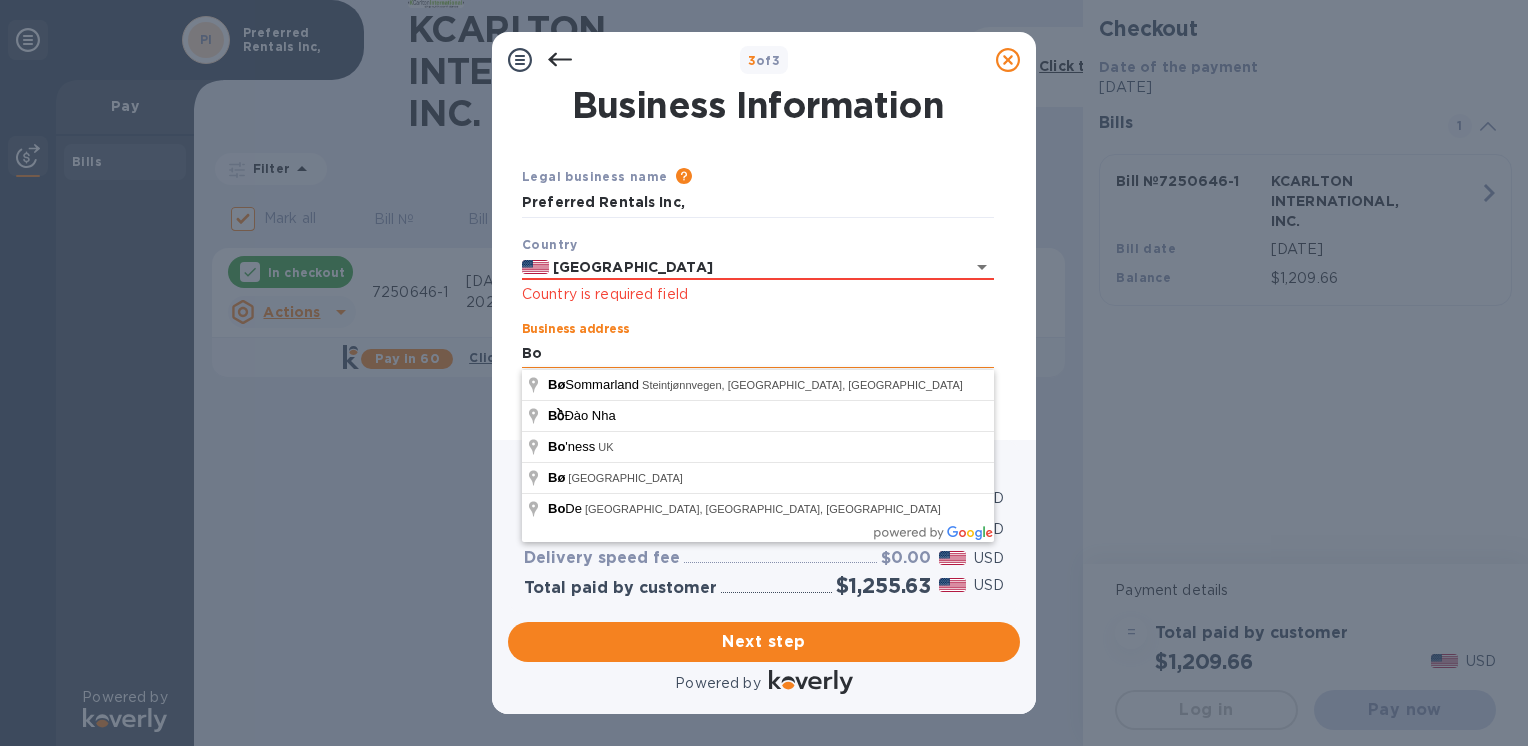 type on "B" 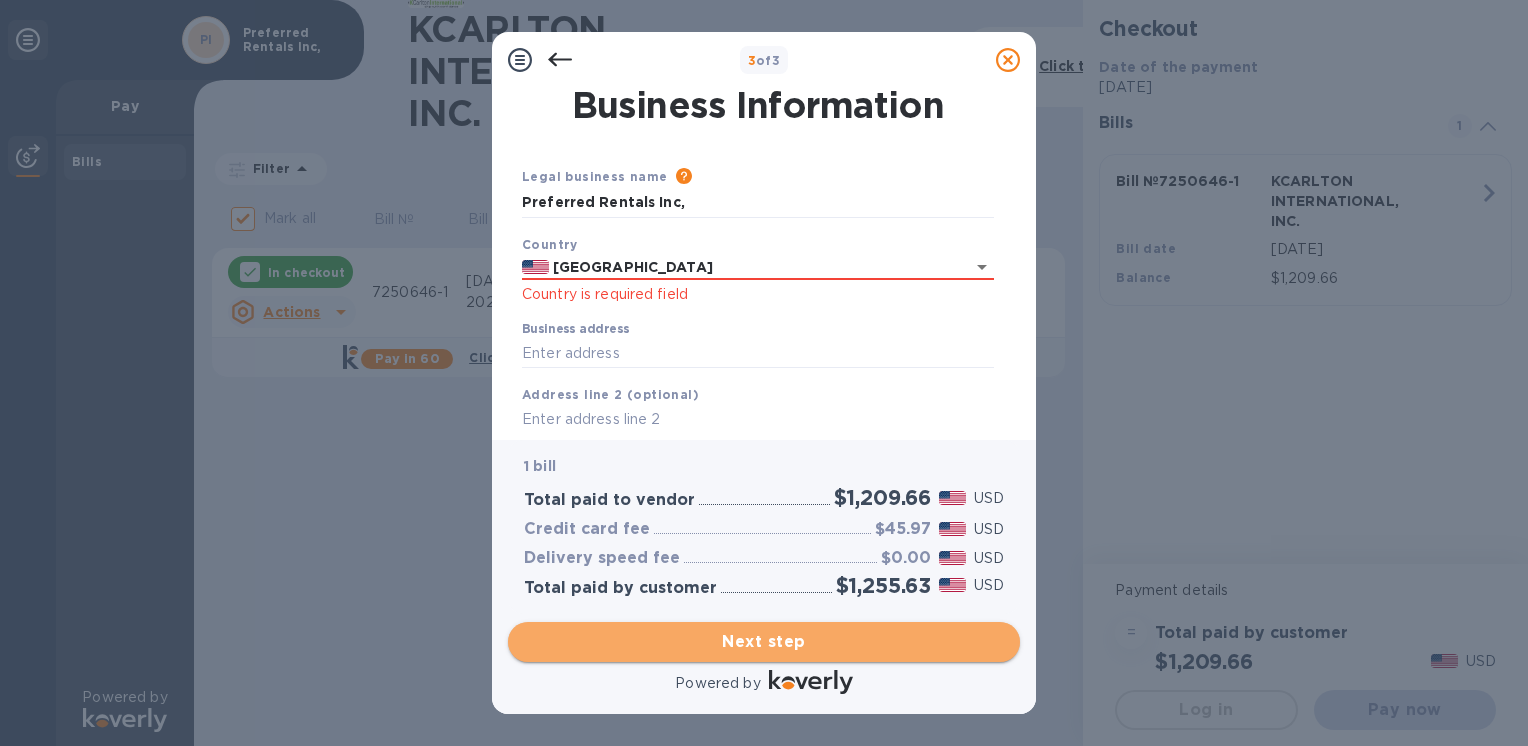click on "Next step" at bounding box center (764, 642) 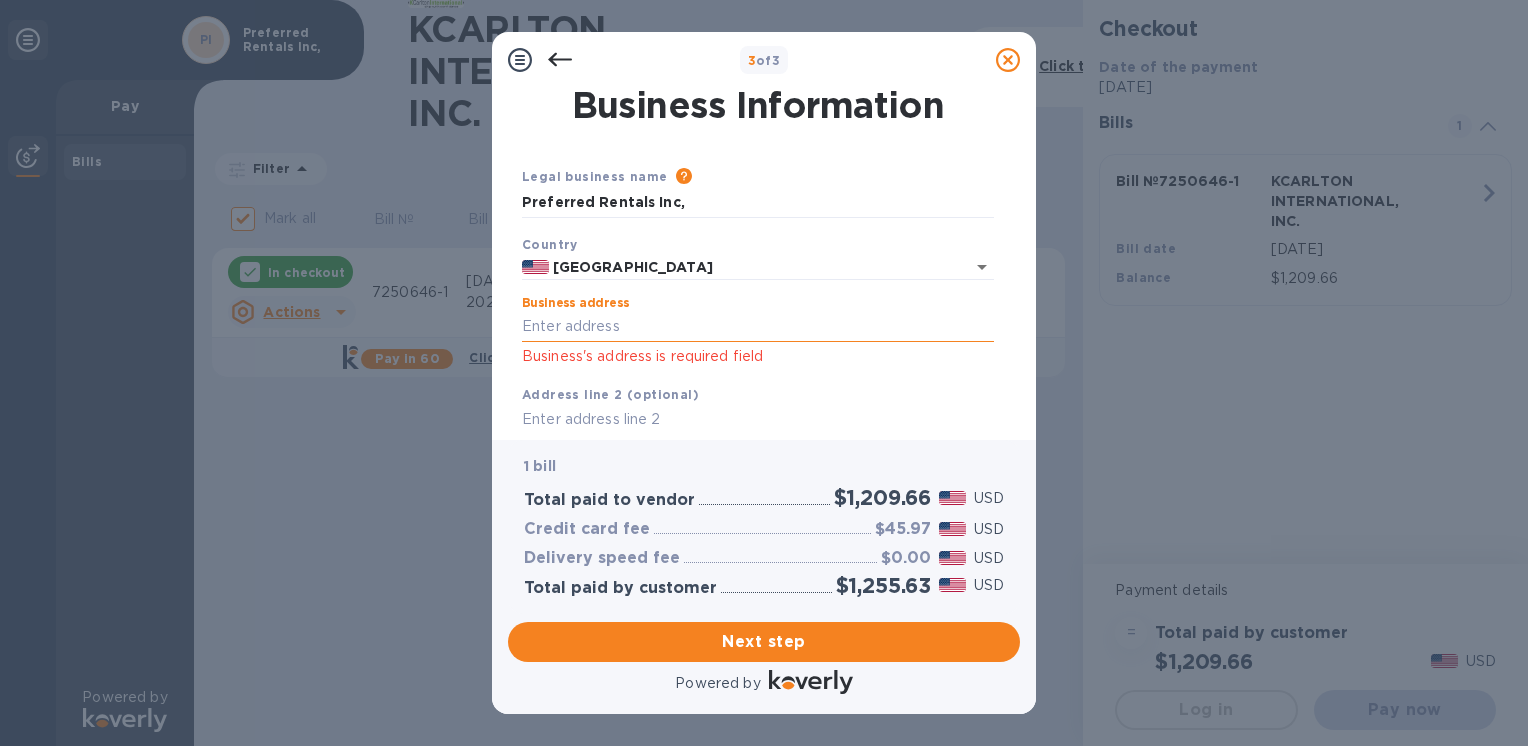 click on "Business address" at bounding box center (758, 327) 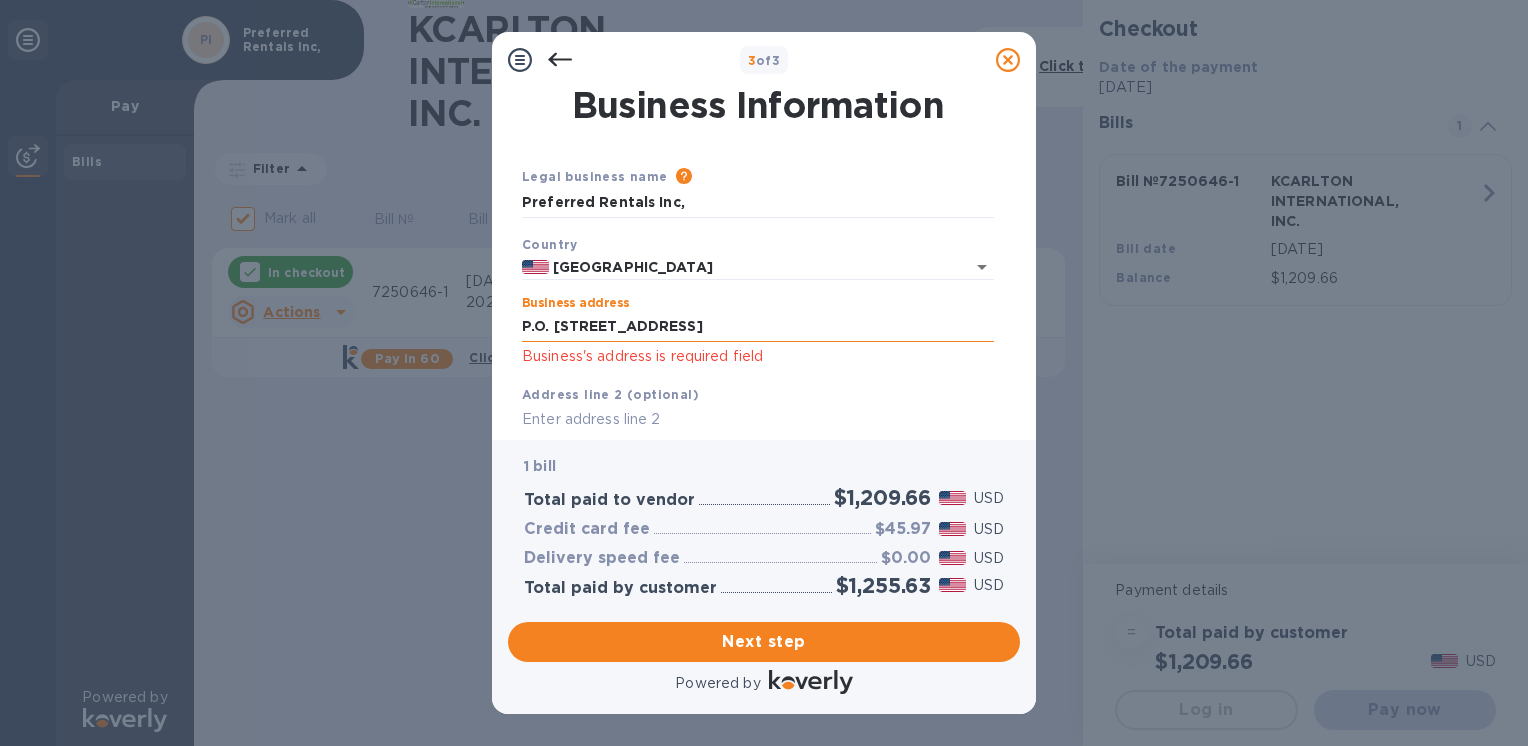 click on "P.O. [STREET_ADDRESS]" at bounding box center [758, 327] 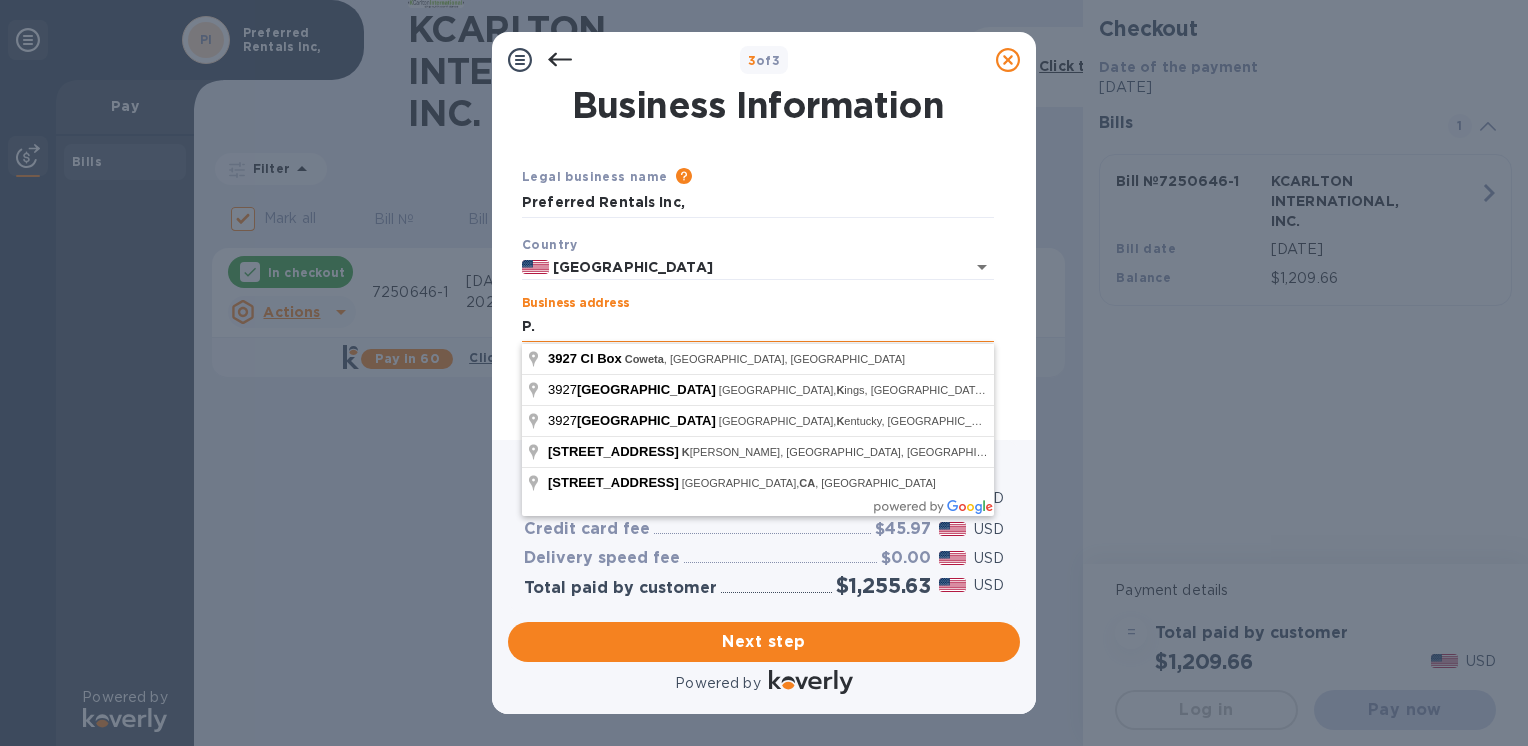 type on "P" 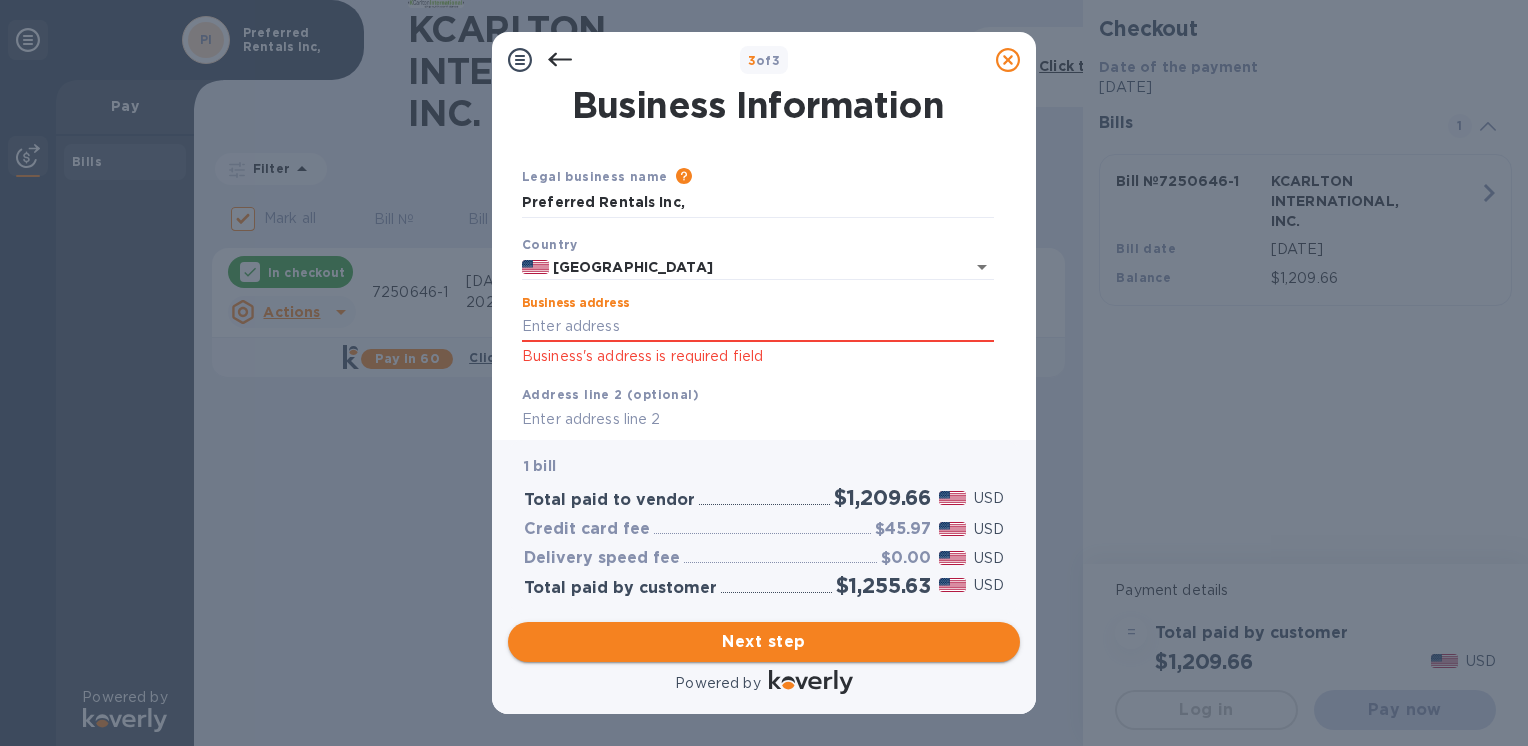 click on "Next step" at bounding box center [764, 642] 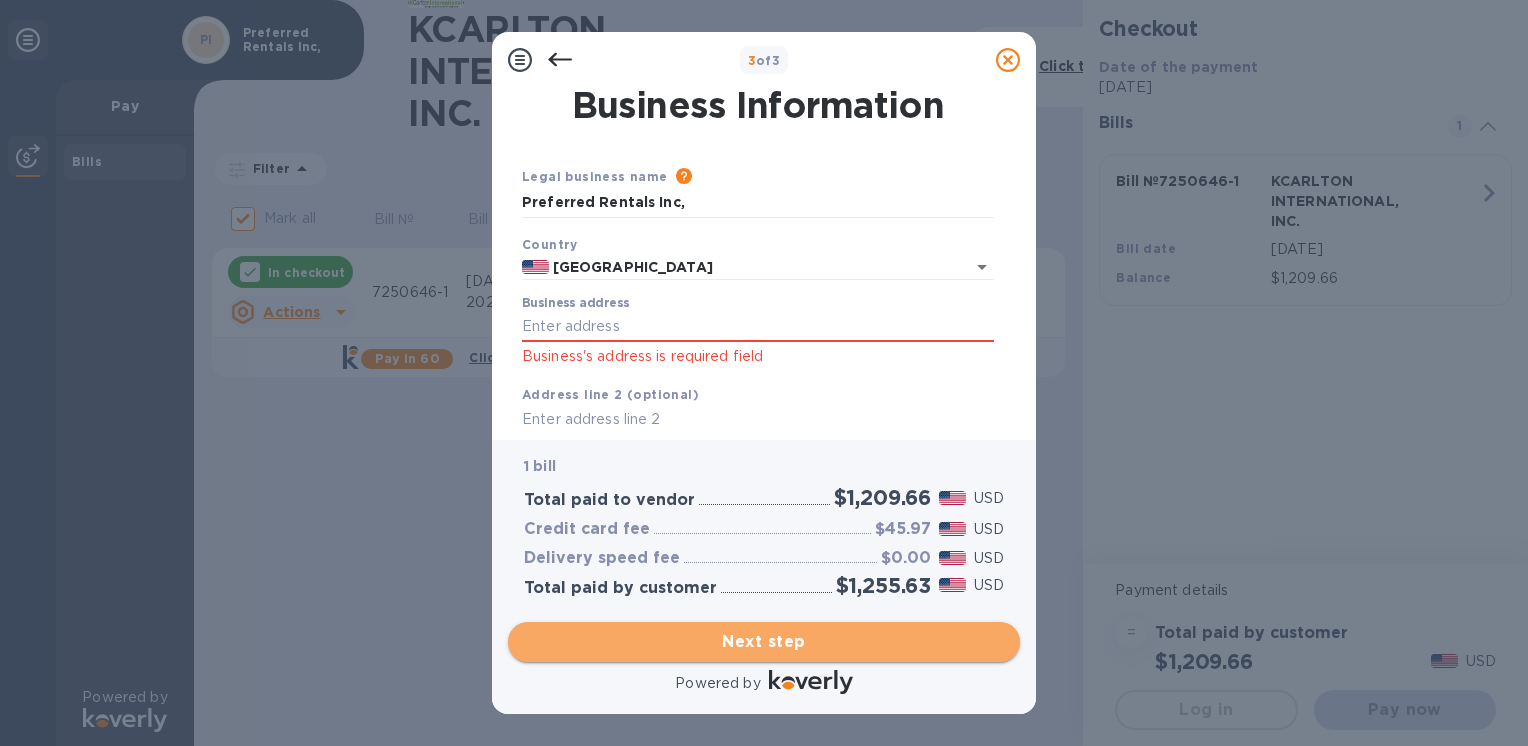 click on "Next step" at bounding box center (764, 642) 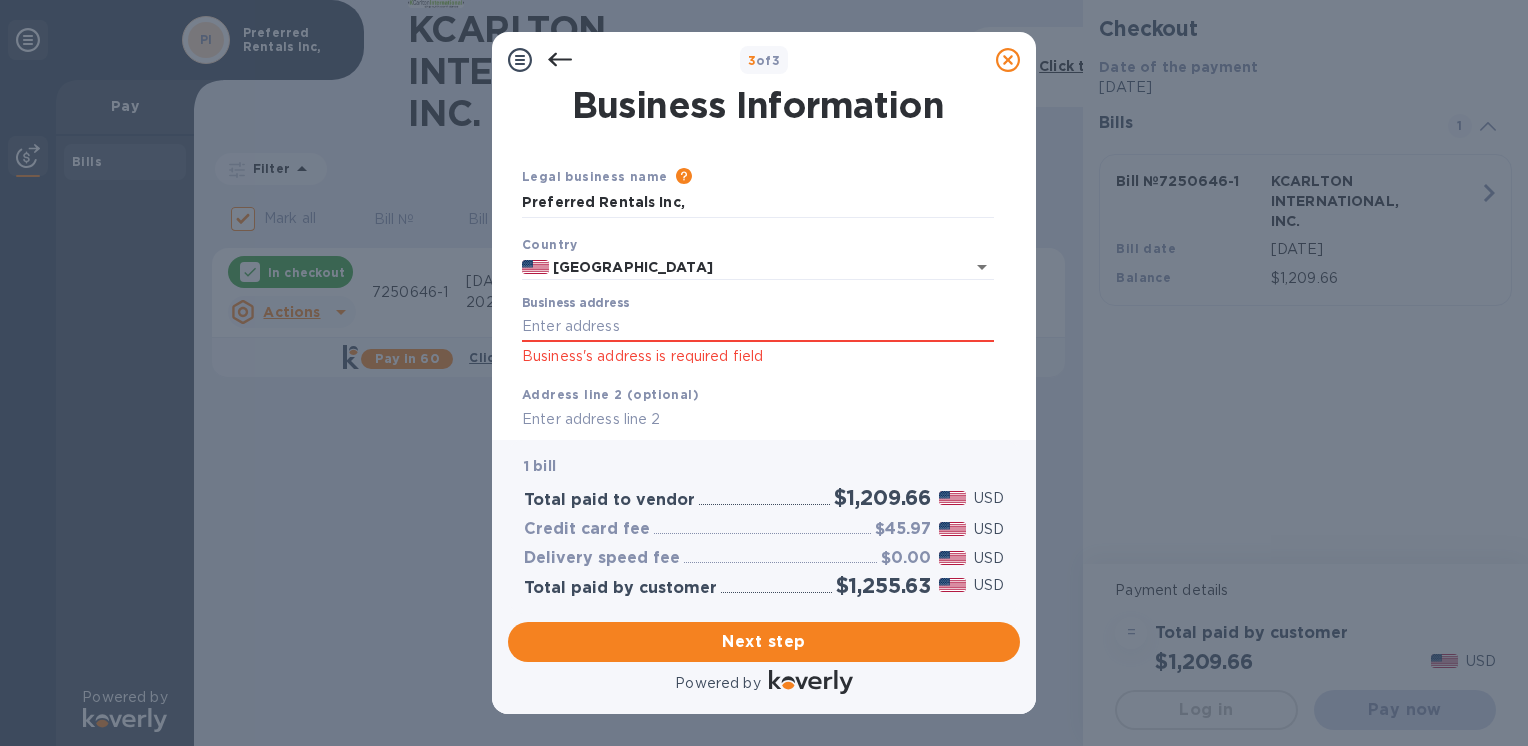 click 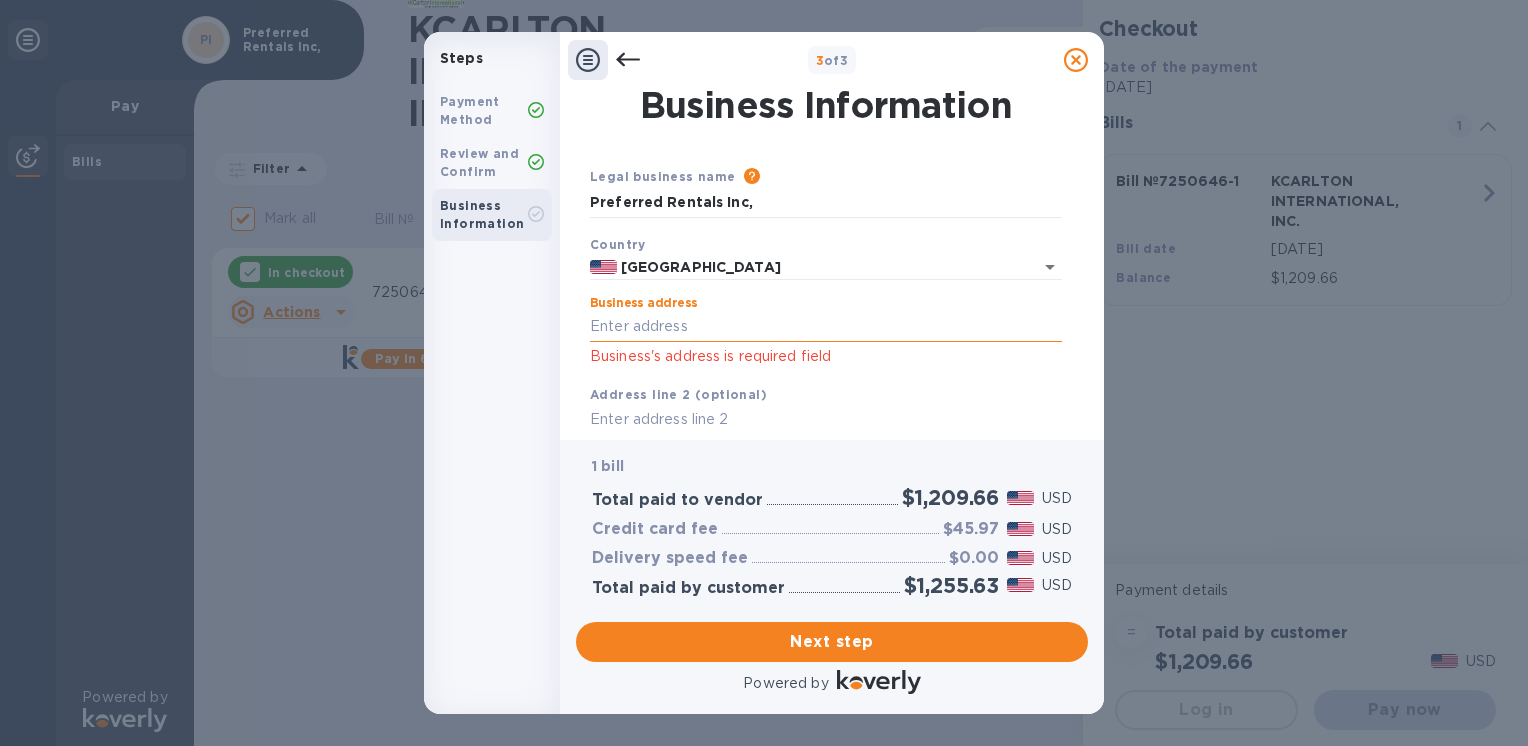 click on "Business address" at bounding box center (826, 327) 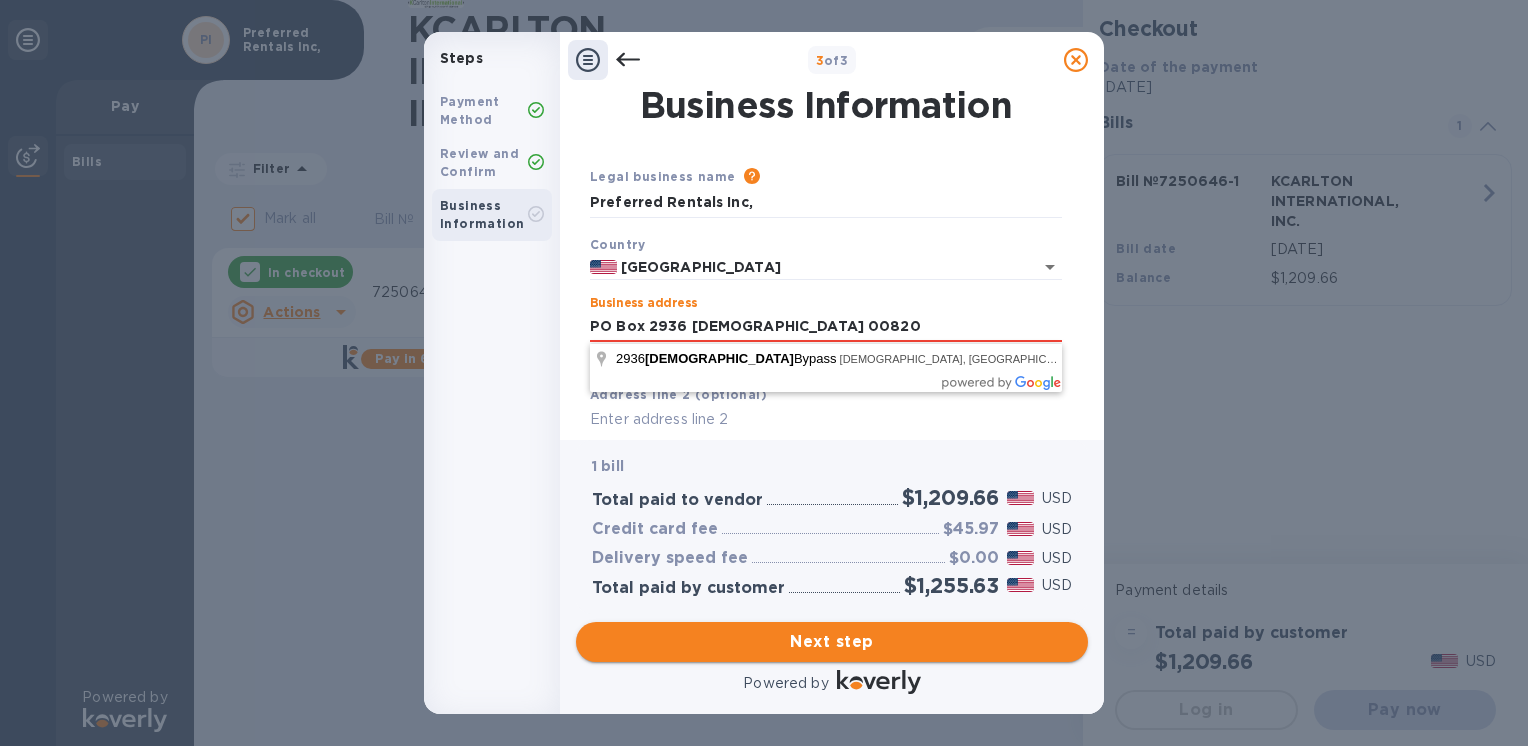 type on "PO Box 2936 [DEMOGRAPHIC_DATA] 00820" 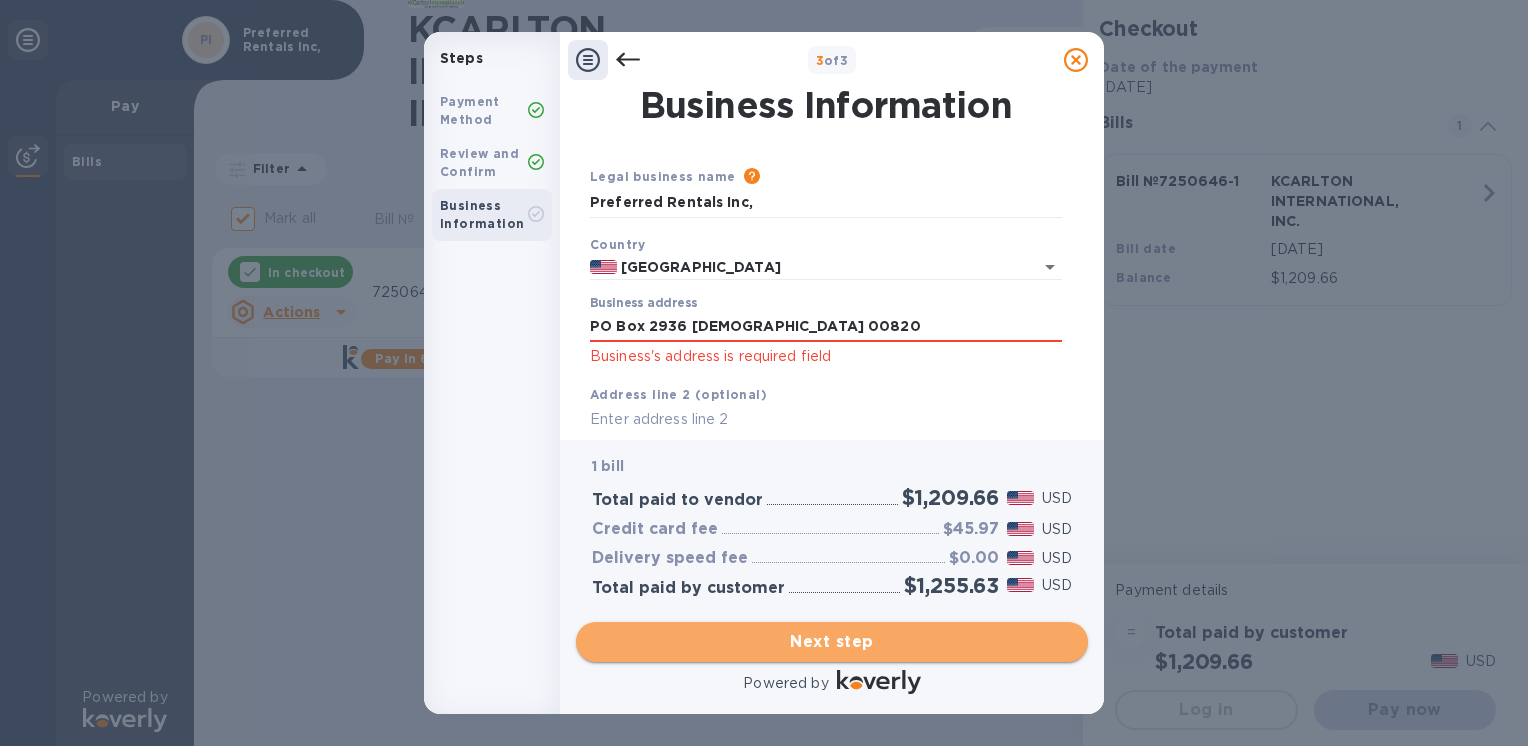 click on "Next step" at bounding box center [832, 642] 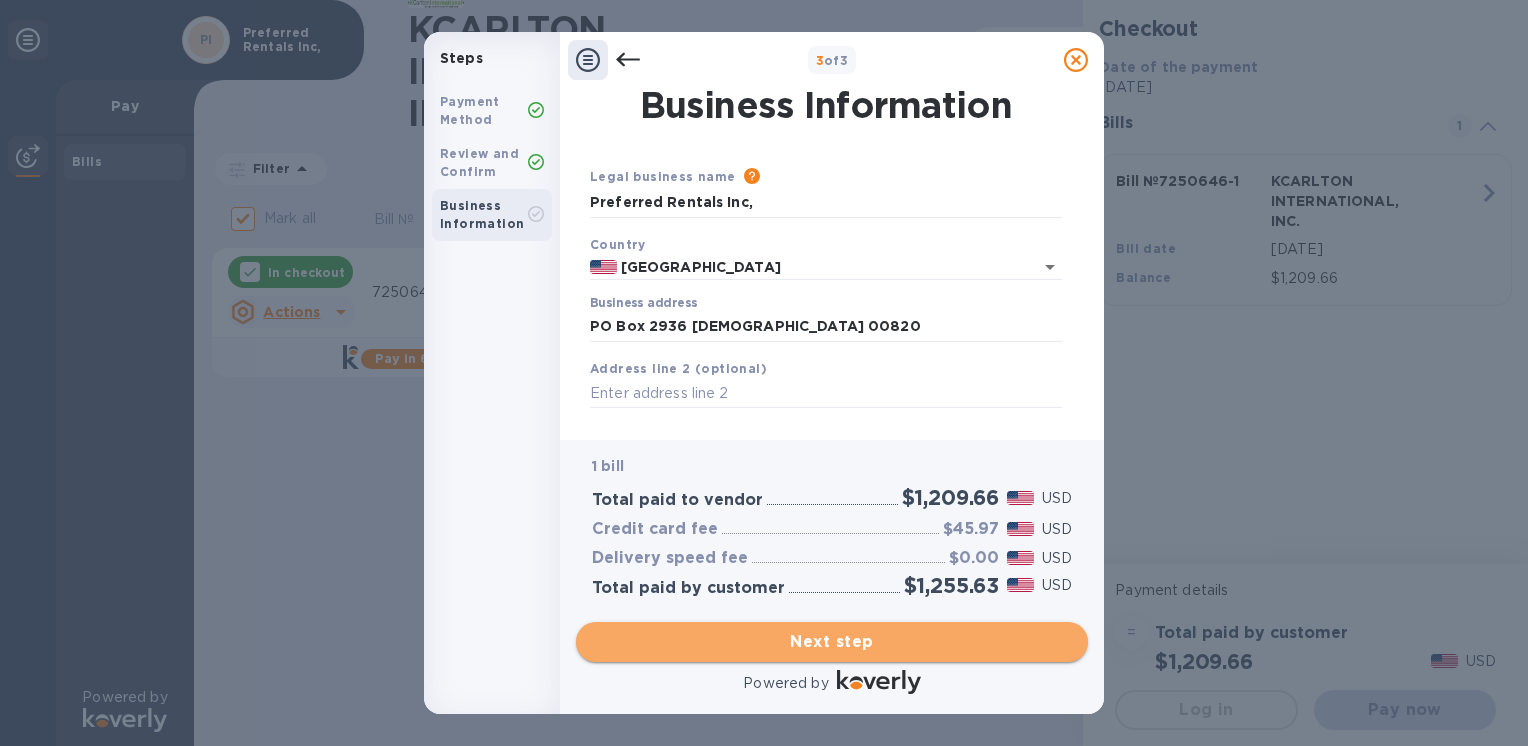 click on "Next step" at bounding box center [832, 642] 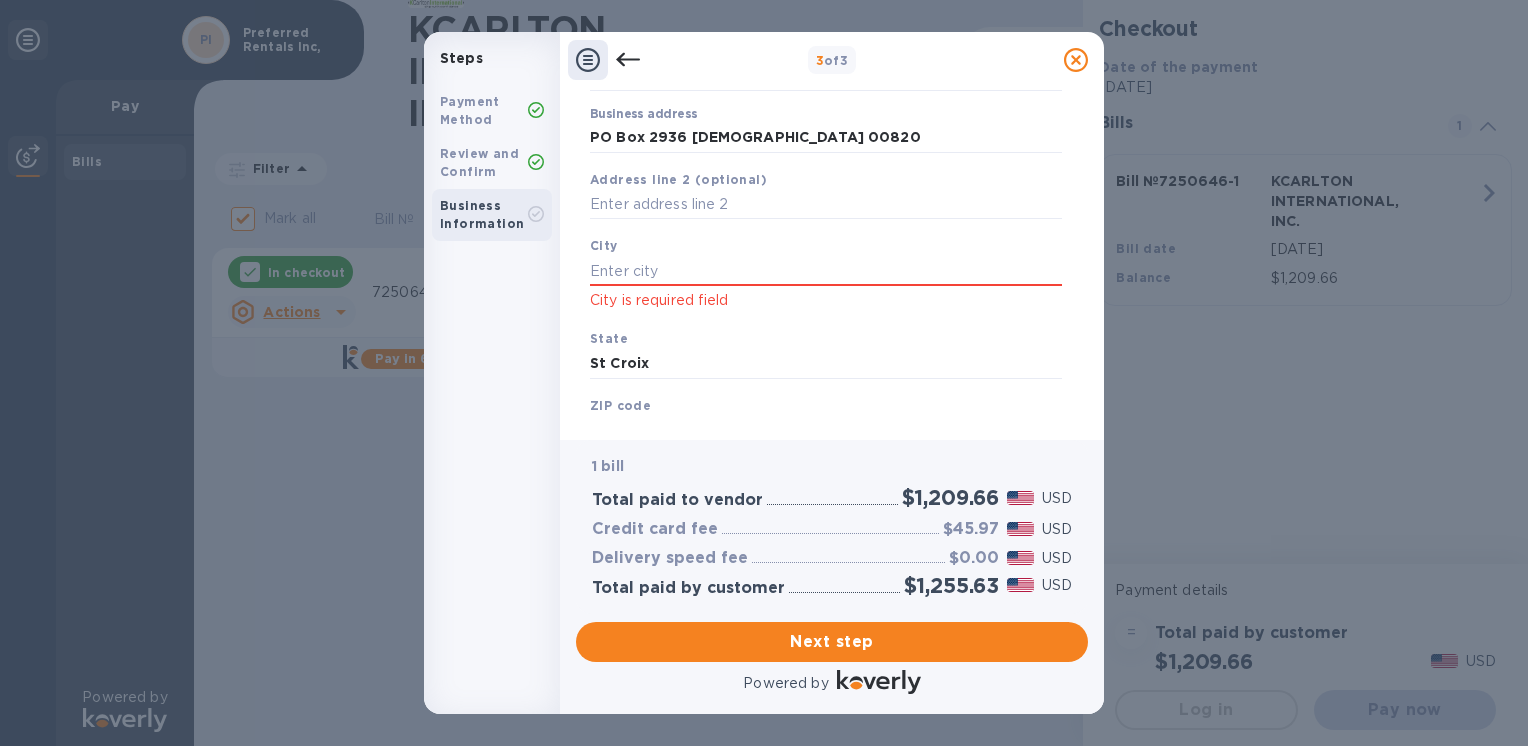 scroll, scrollTop: 194, scrollLeft: 0, axis: vertical 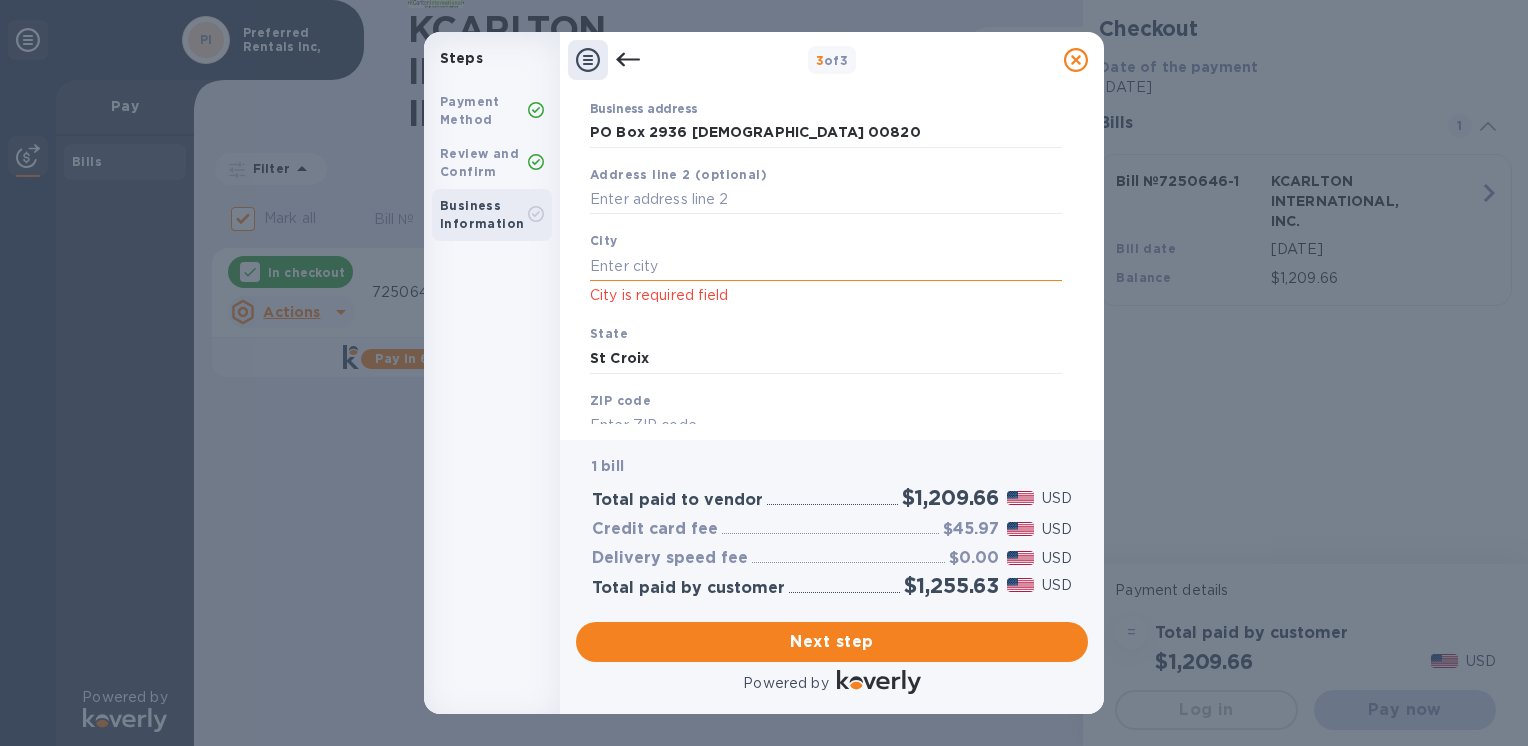 click at bounding box center (826, 266) 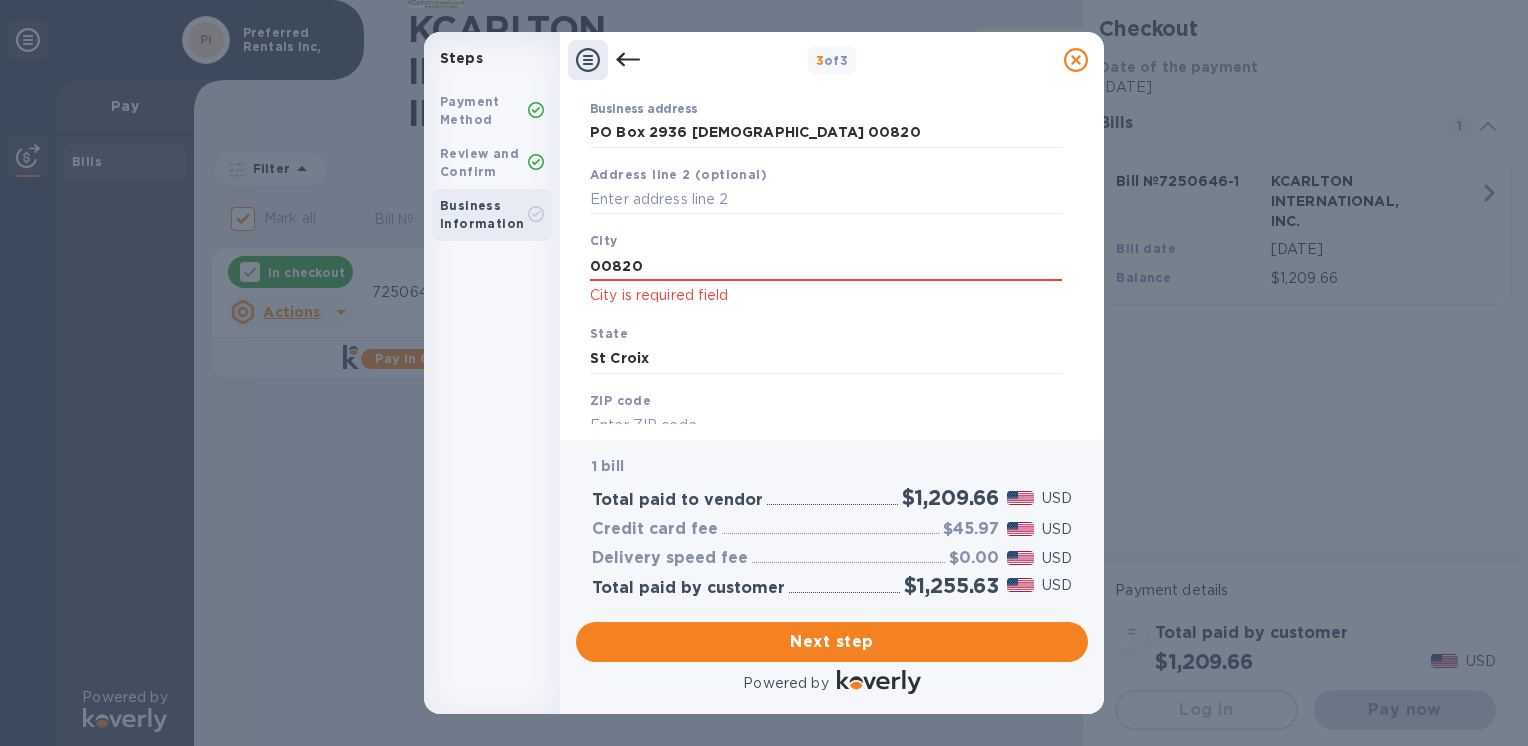 drag, startPoint x: 630, startPoint y: 267, endPoint x: 684, endPoint y: 303, distance: 64.899925 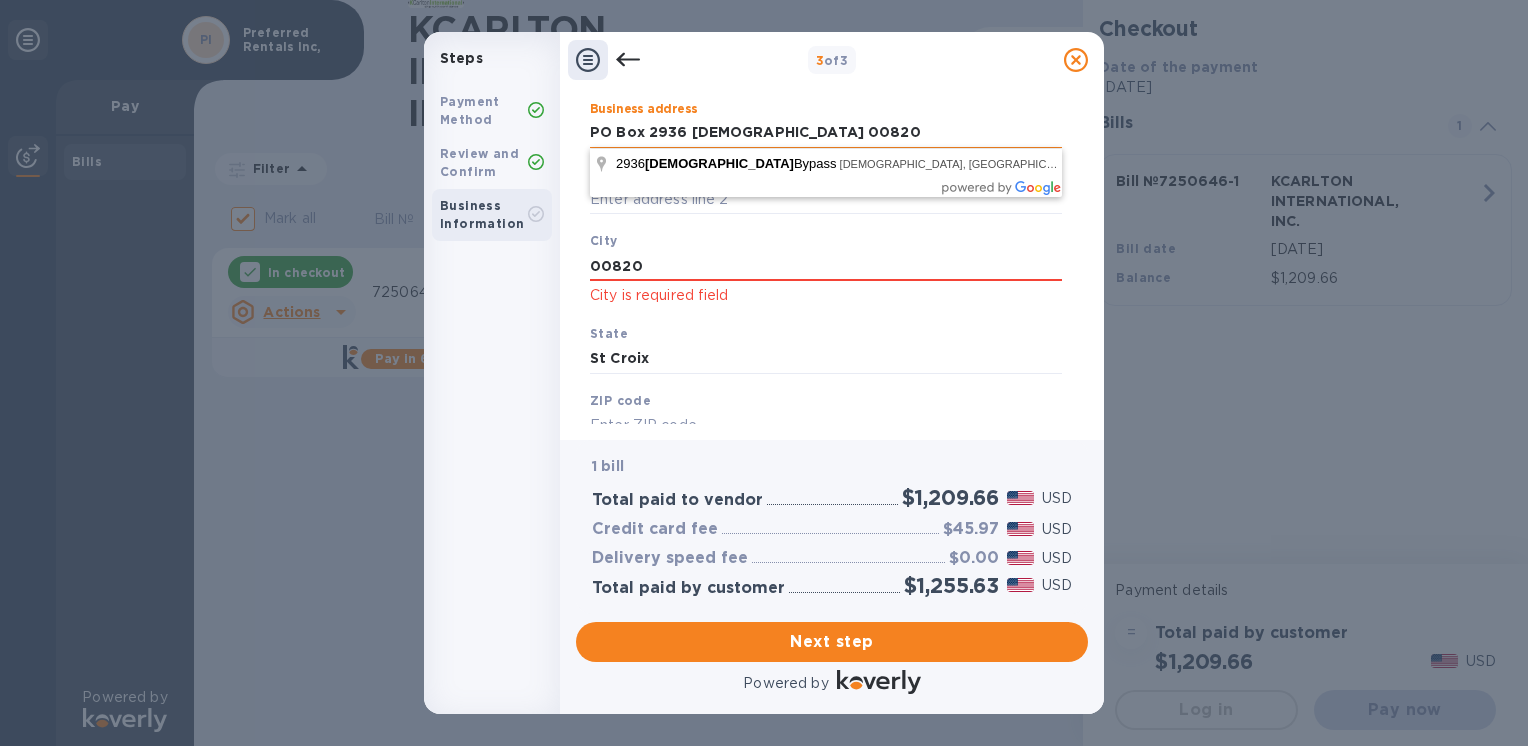 click on "PO Box 2936 [DEMOGRAPHIC_DATA] 00820" at bounding box center (826, 133) 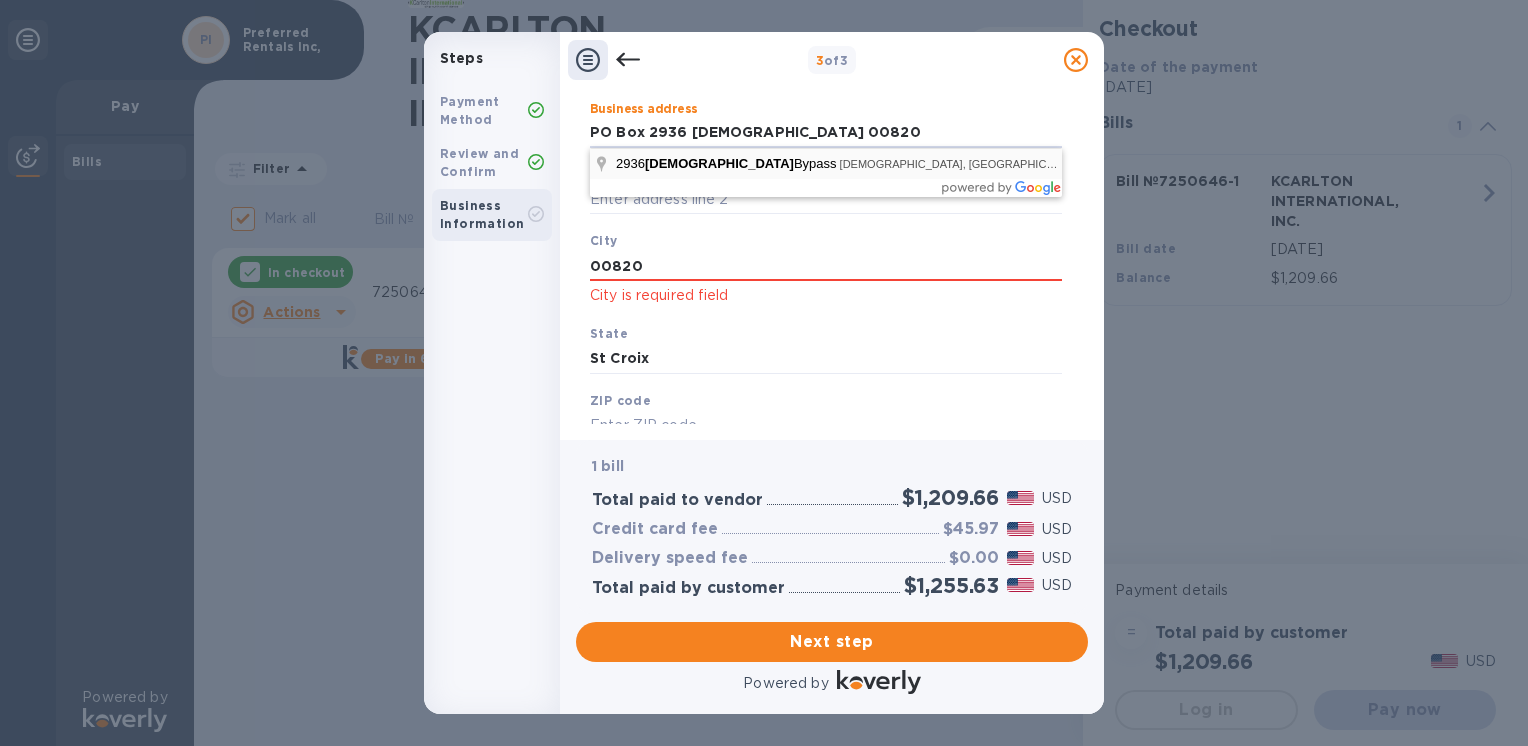 type on "PO Box 2936 [DEMOGRAPHIC_DATA] 00820" 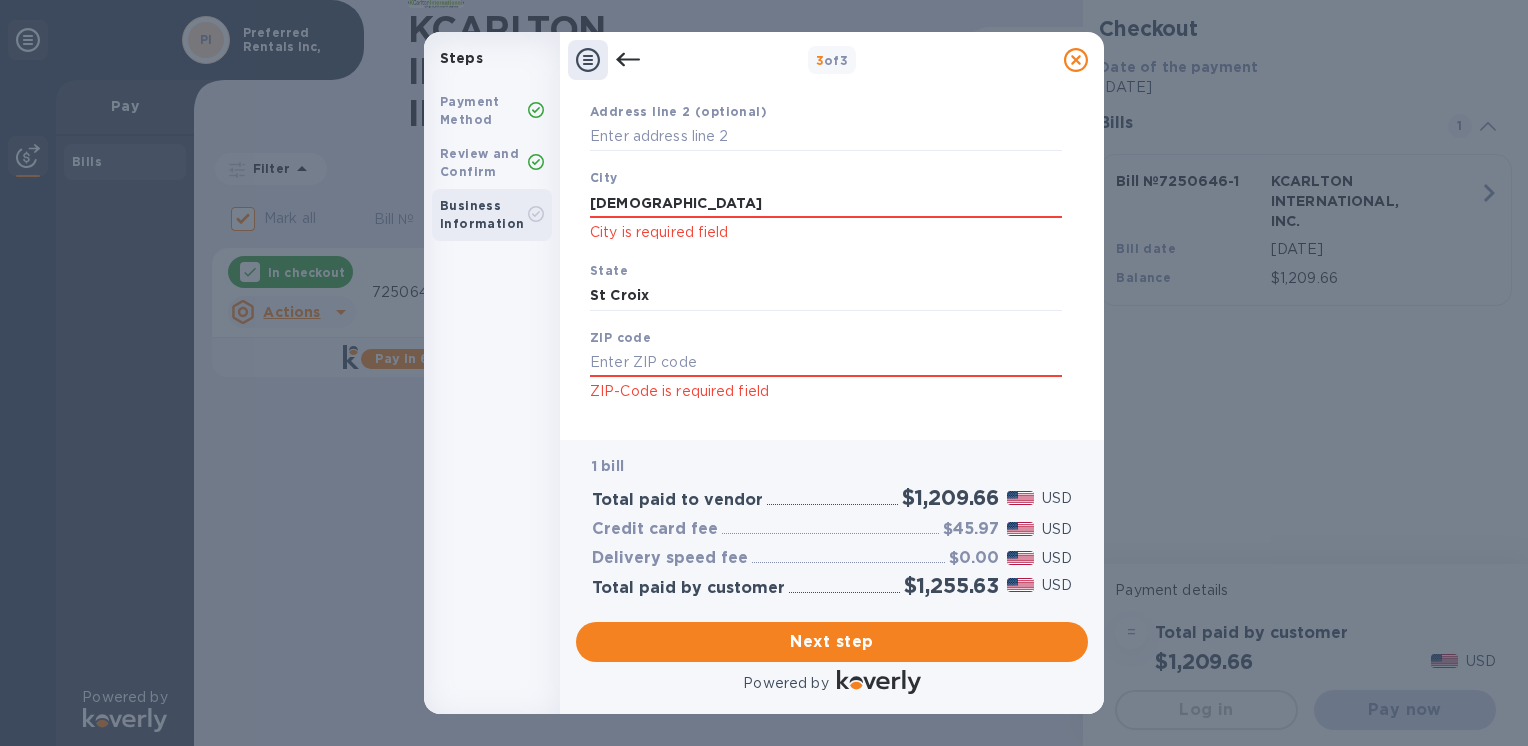 scroll, scrollTop: 290, scrollLeft: 0, axis: vertical 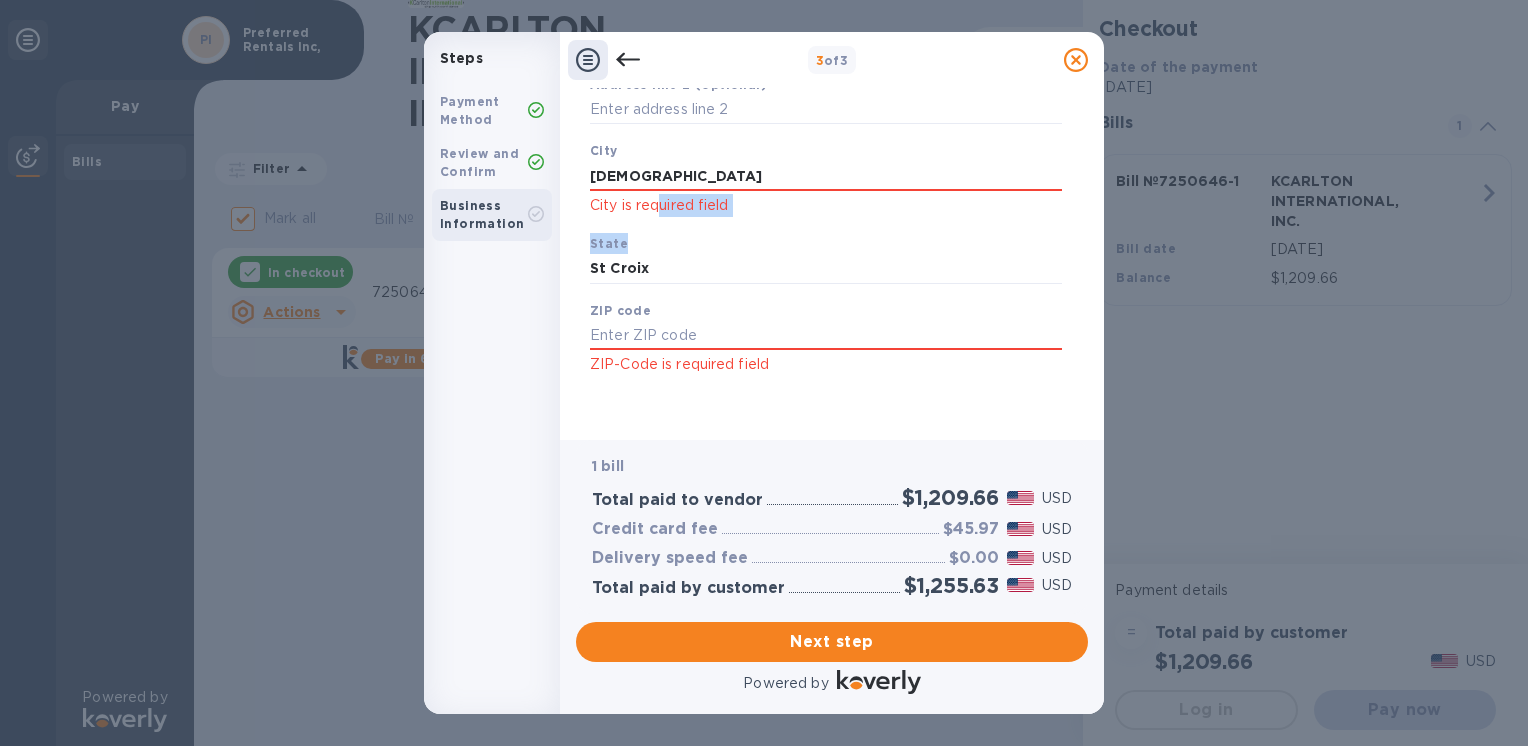 drag, startPoint x: 664, startPoint y: 194, endPoint x: 1084, endPoint y: 264, distance: 425.79337 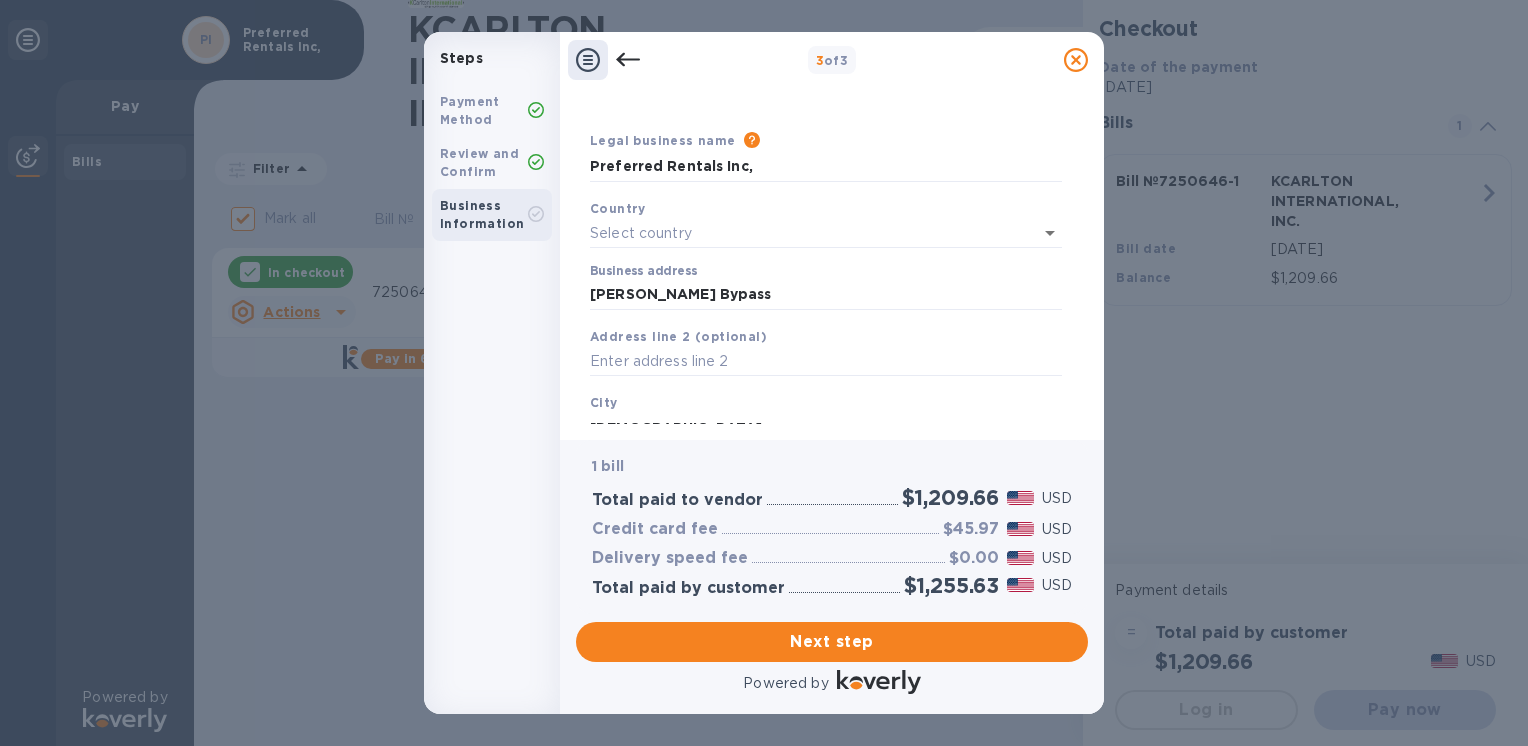 scroll, scrollTop: 0, scrollLeft: 0, axis: both 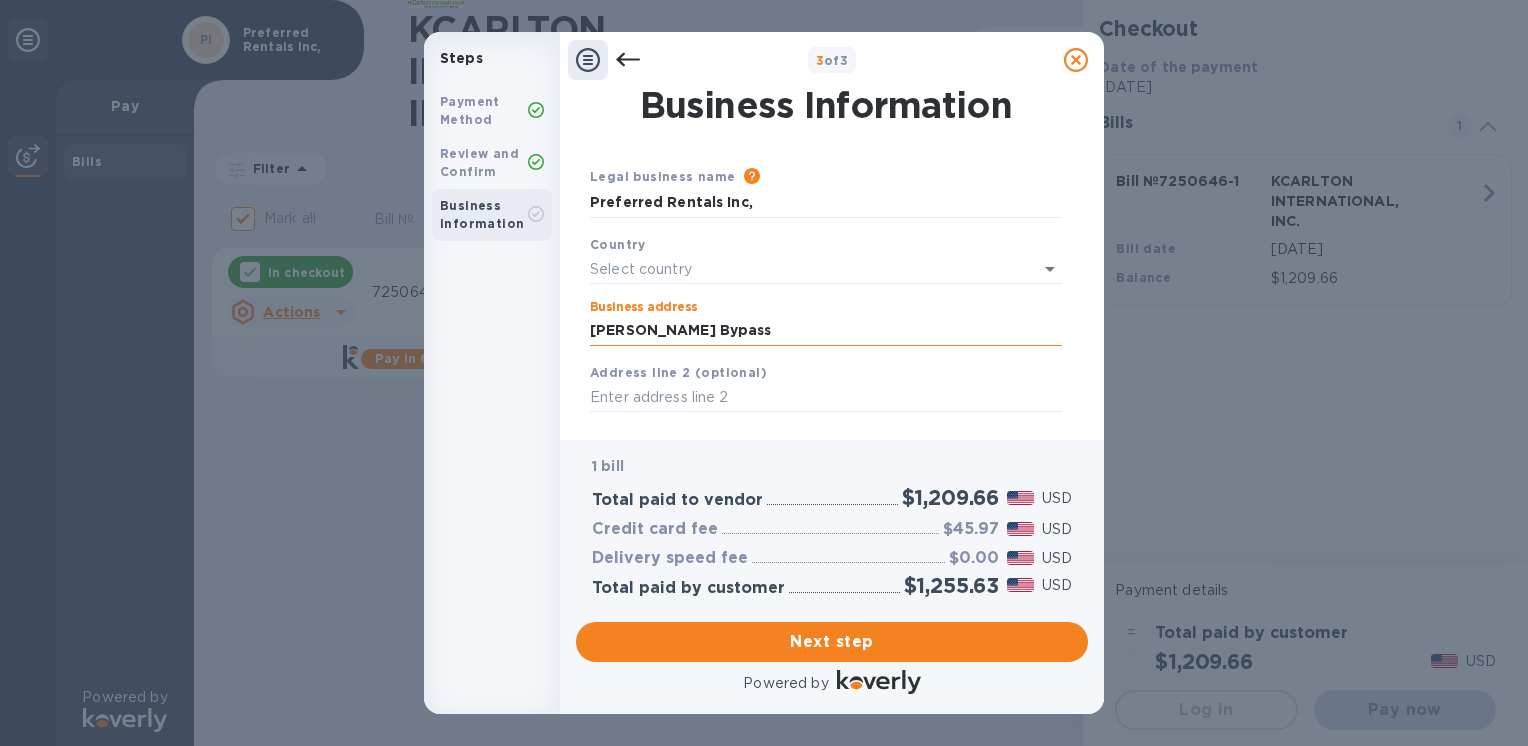 click on "[PERSON_NAME] Bypass" at bounding box center [826, 331] 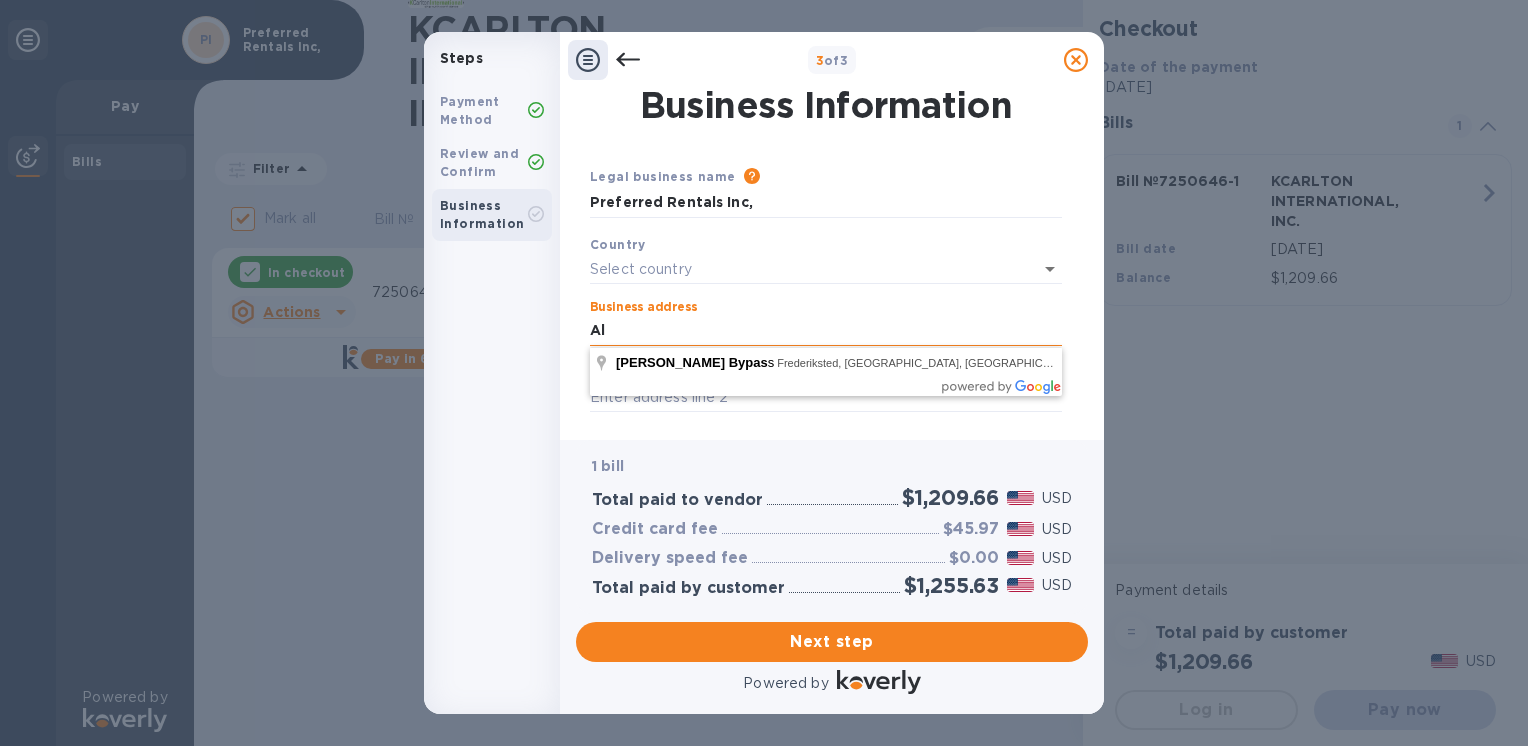 type on "A" 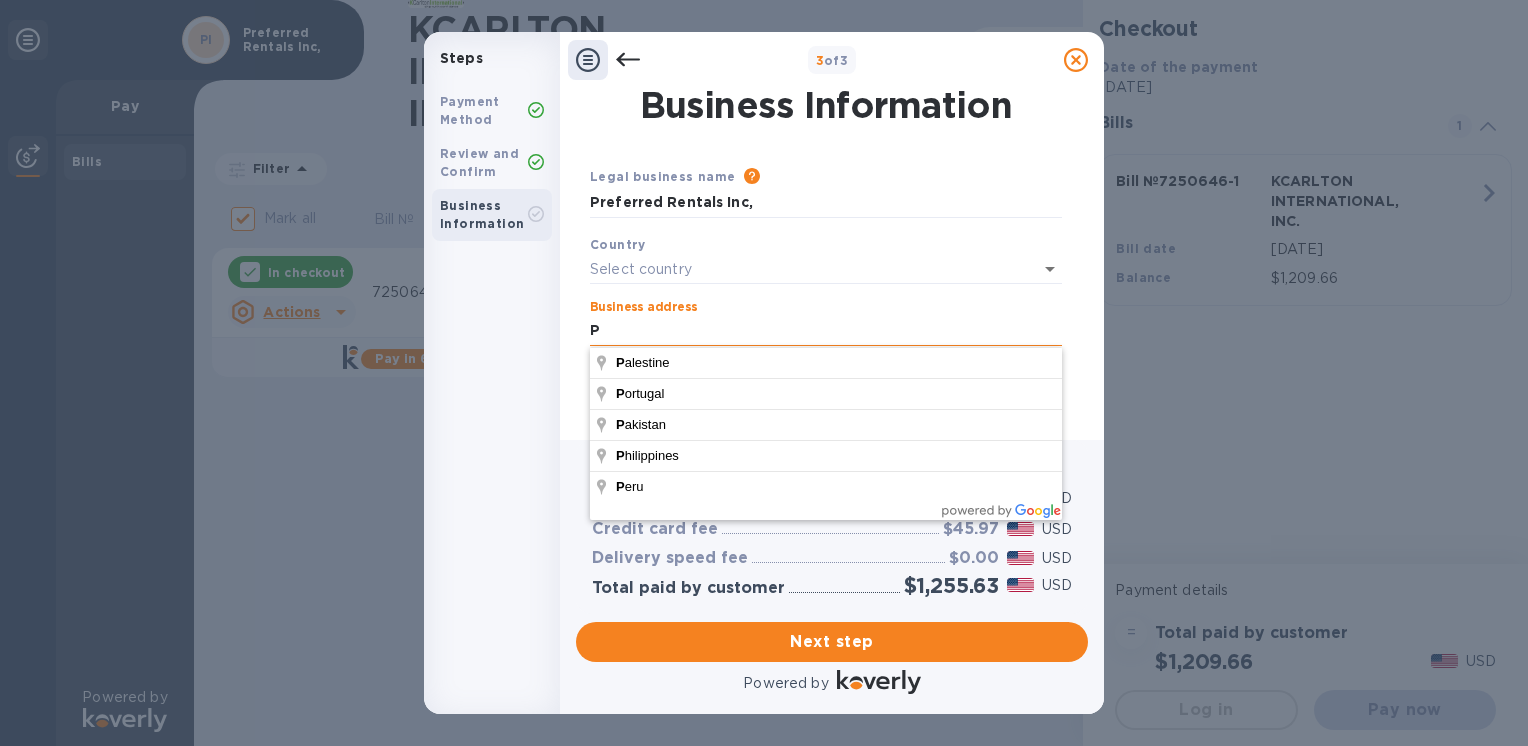 type on "PO box 2936" 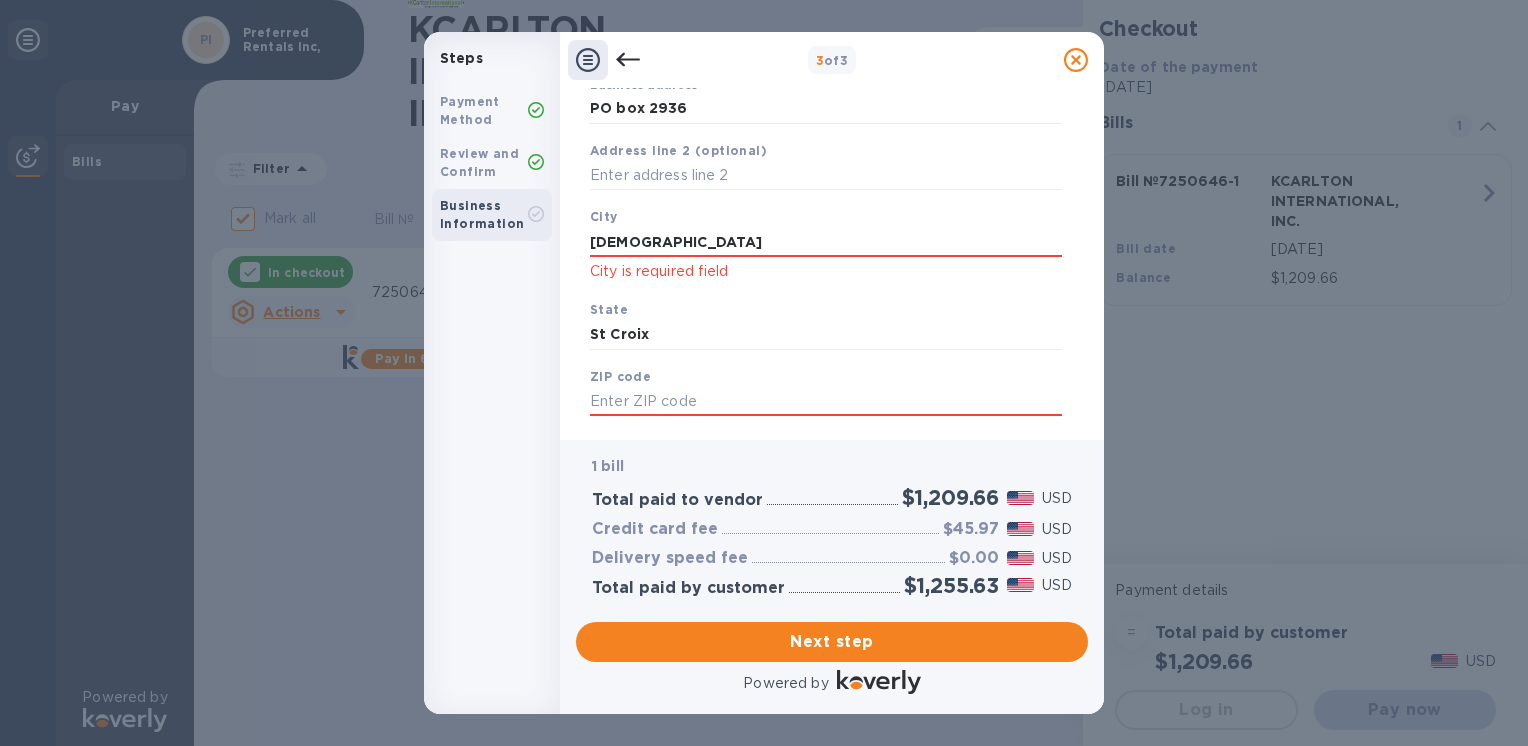 scroll, scrollTop: 224, scrollLeft: 0, axis: vertical 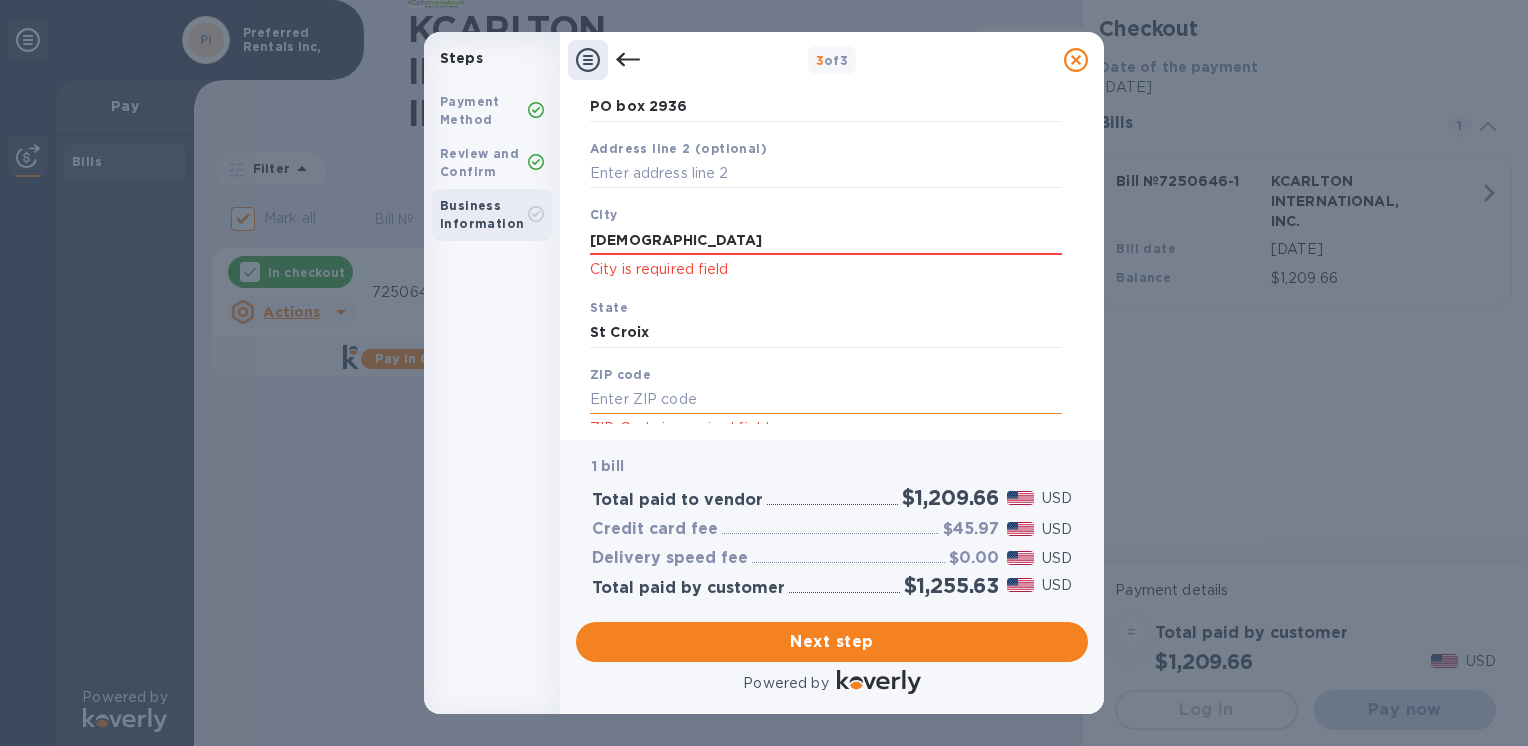 click at bounding box center (826, 400) 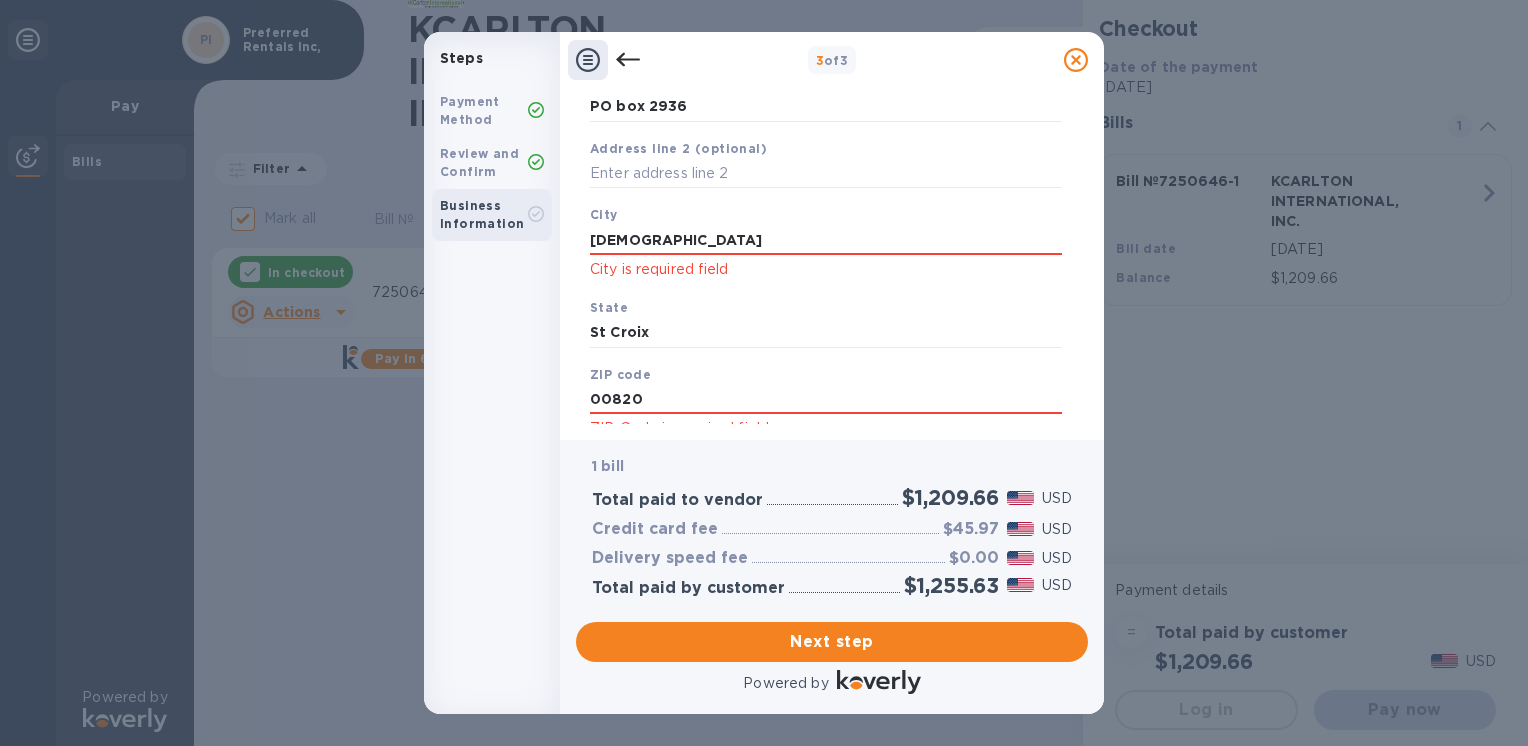 type on "00820" 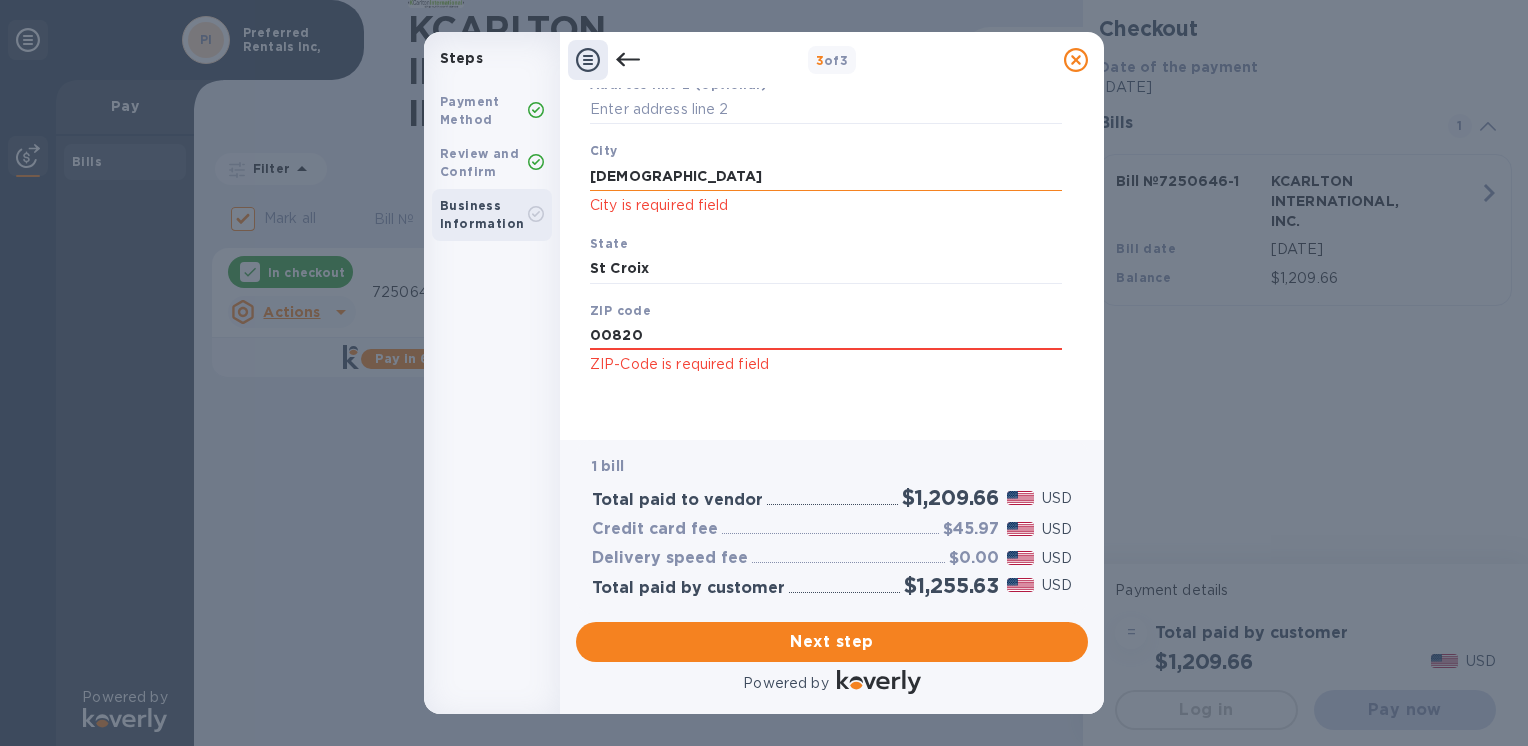 click on "[DEMOGRAPHIC_DATA]" at bounding box center (826, 176) 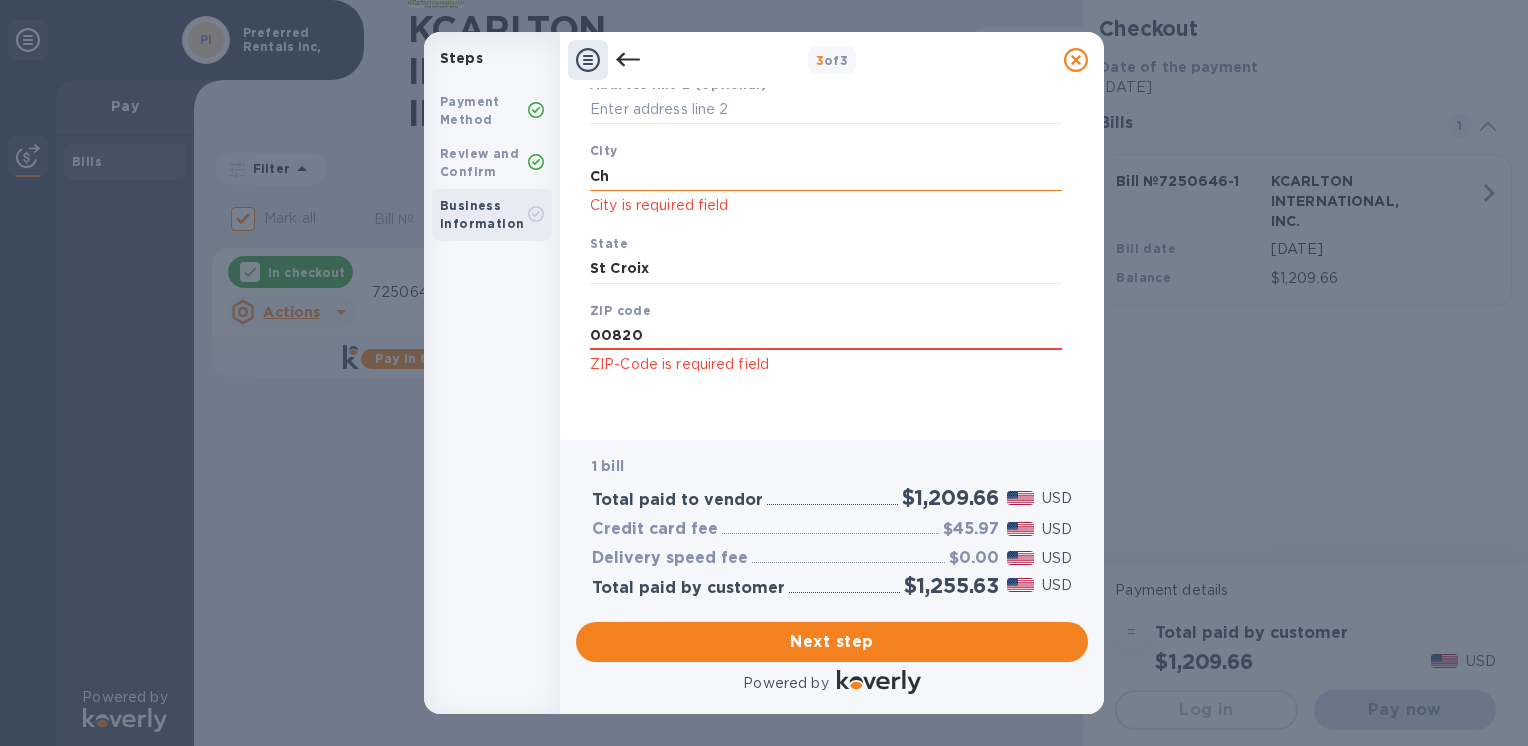 type on "C" 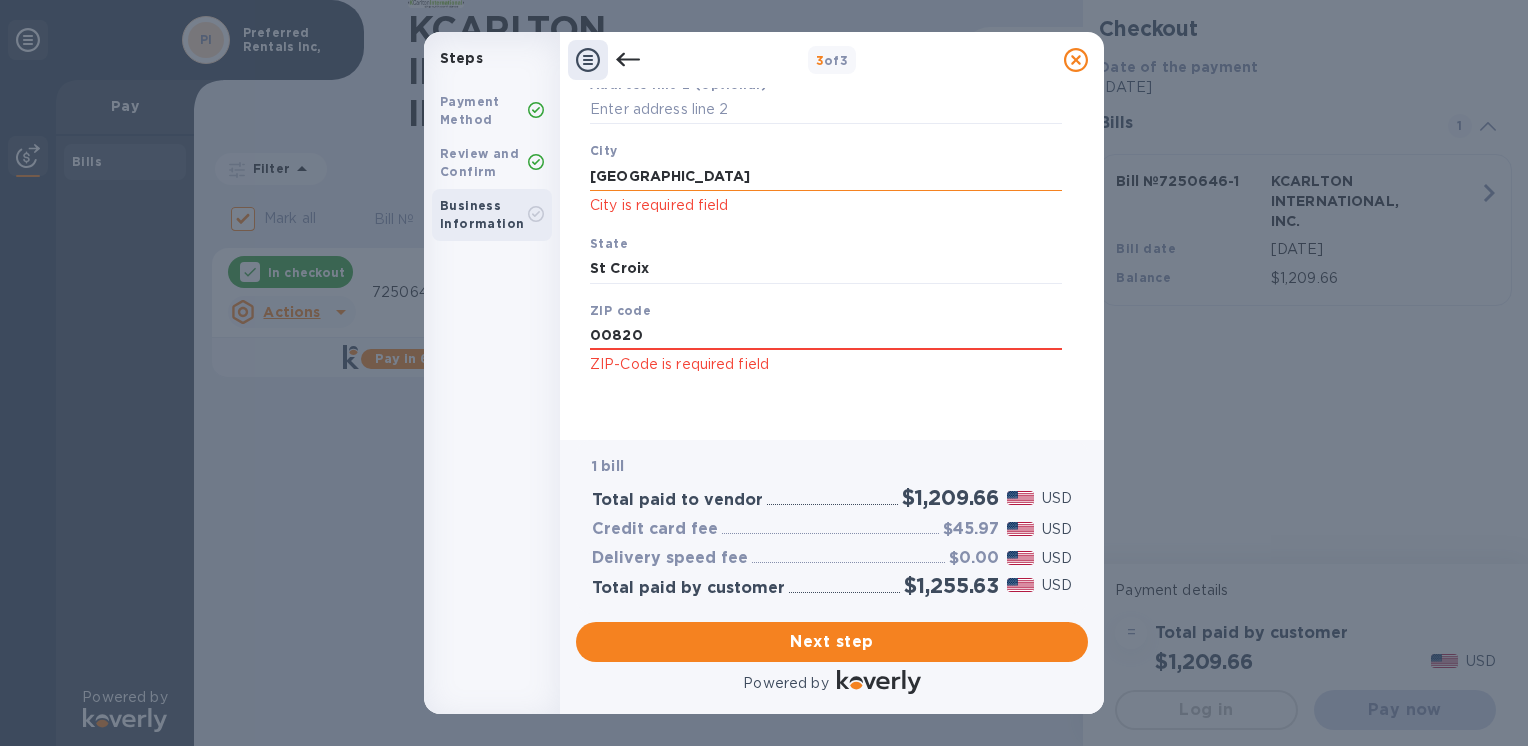 type on "[GEOGRAPHIC_DATA]" 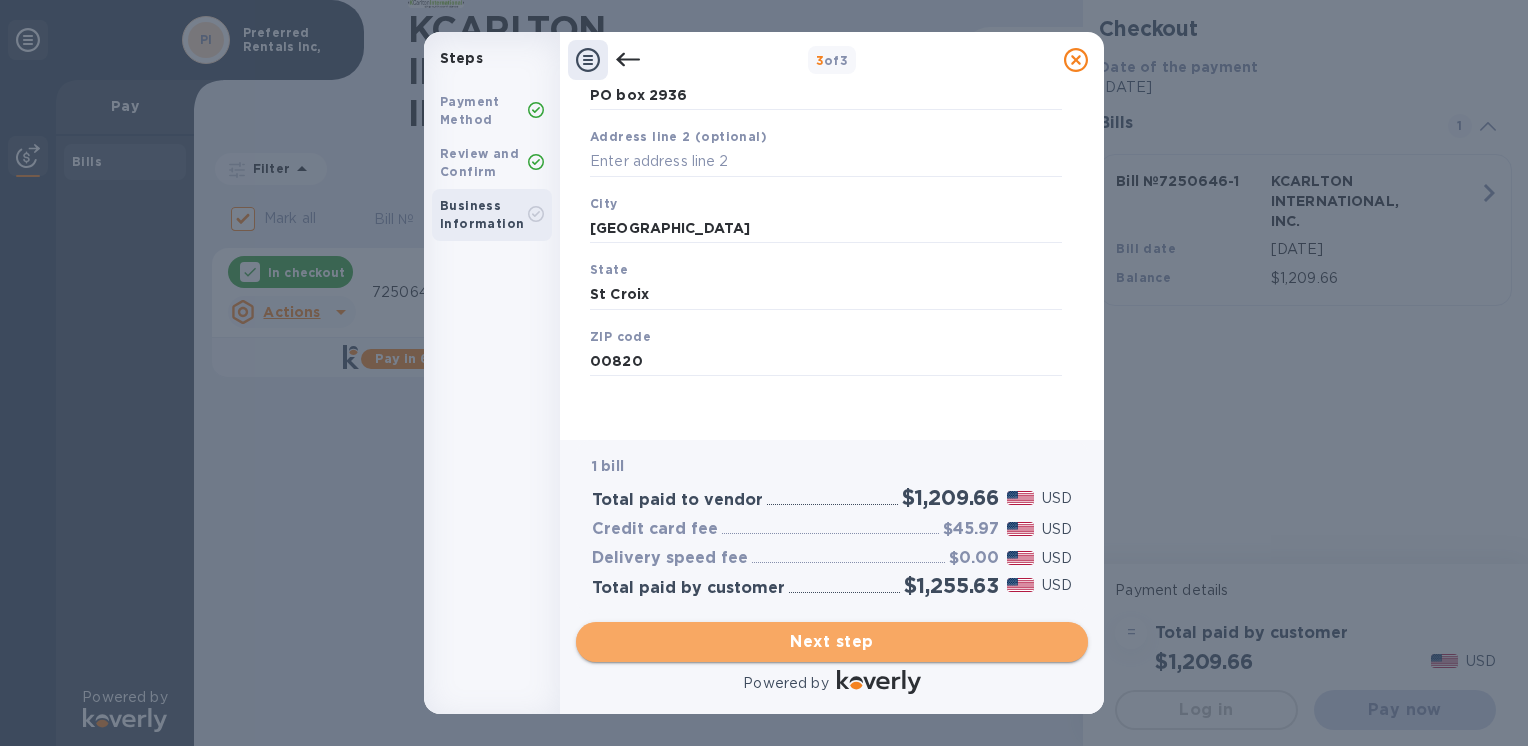 click on "Next step" at bounding box center [832, 642] 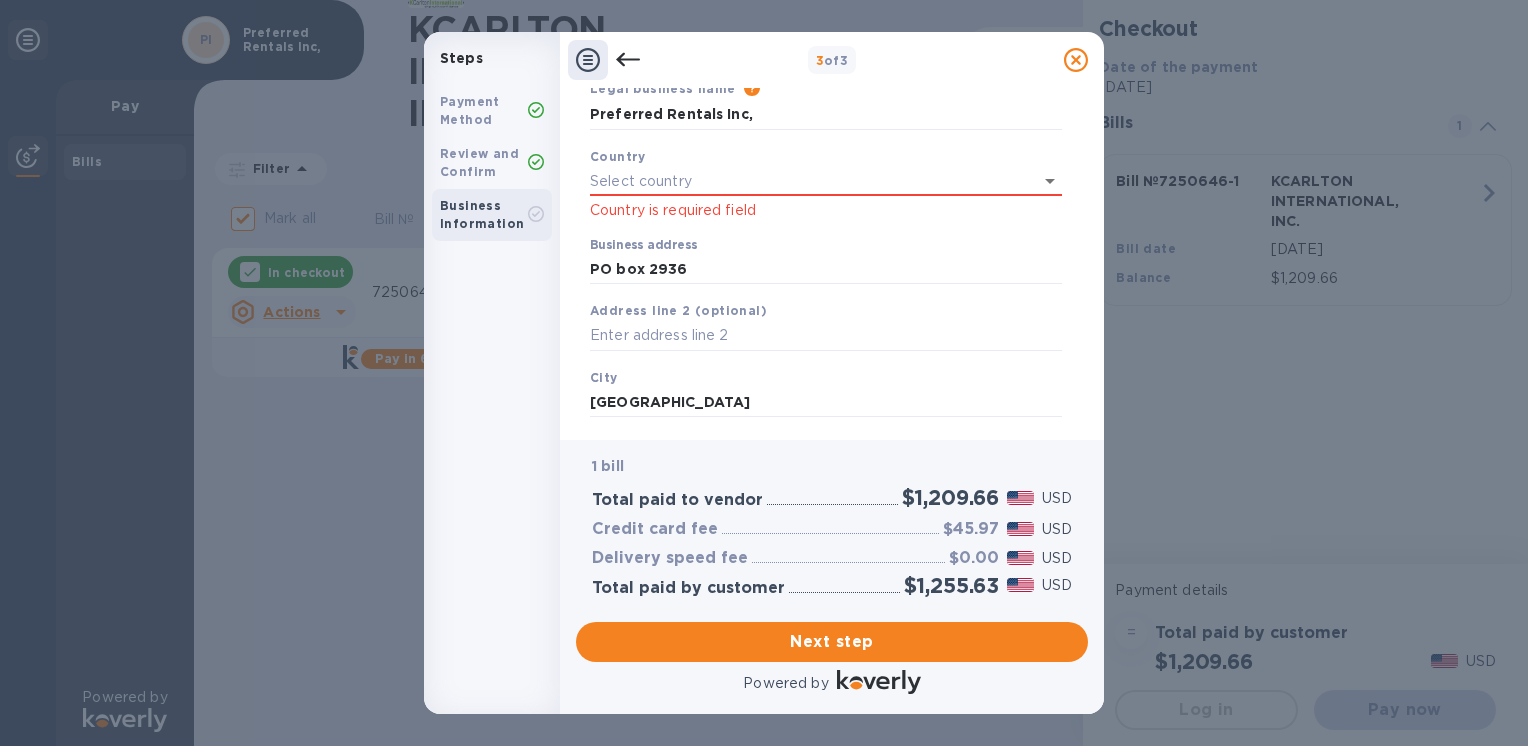 scroll, scrollTop: 46, scrollLeft: 0, axis: vertical 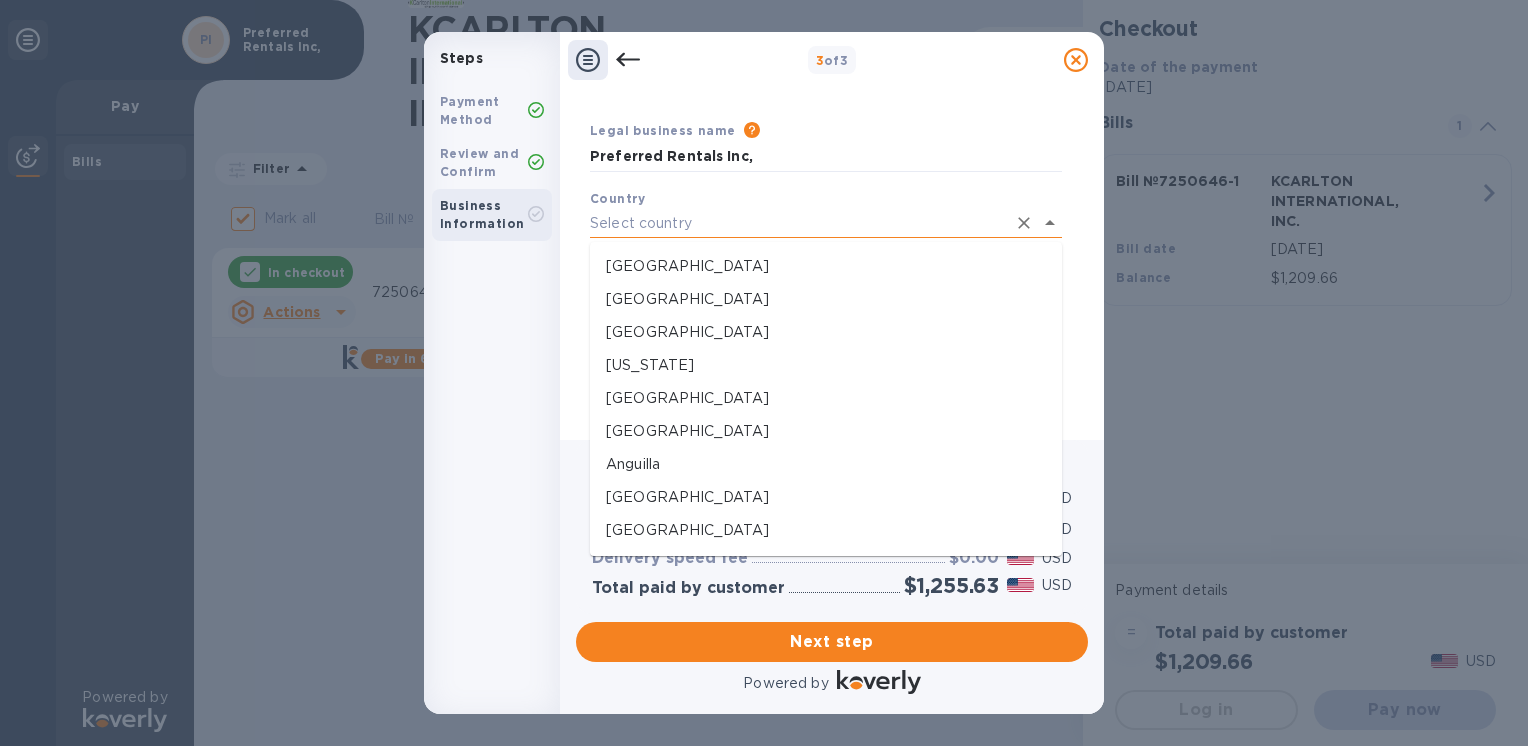 click at bounding box center (798, 223) 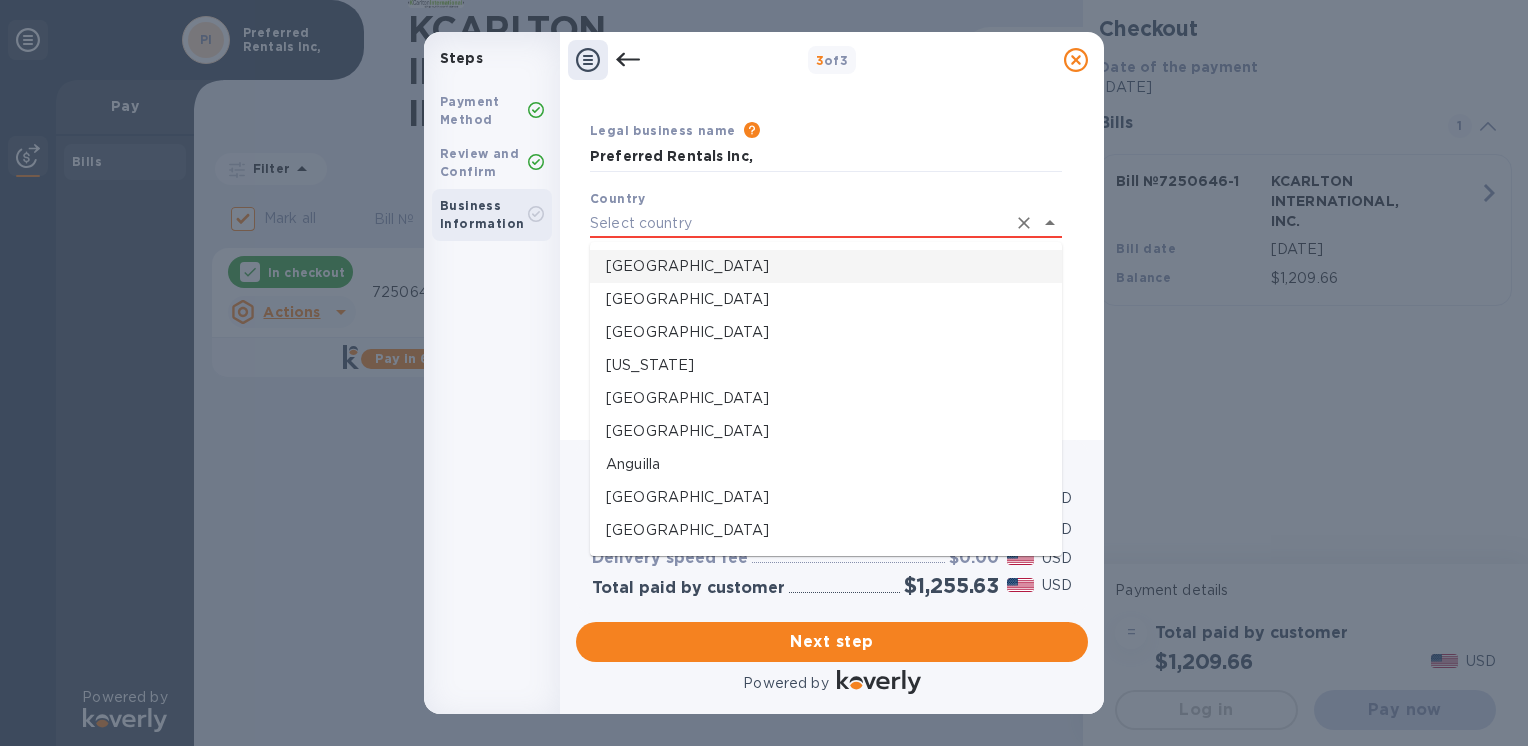 click on "[GEOGRAPHIC_DATA]" at bounding box center [826, 266] 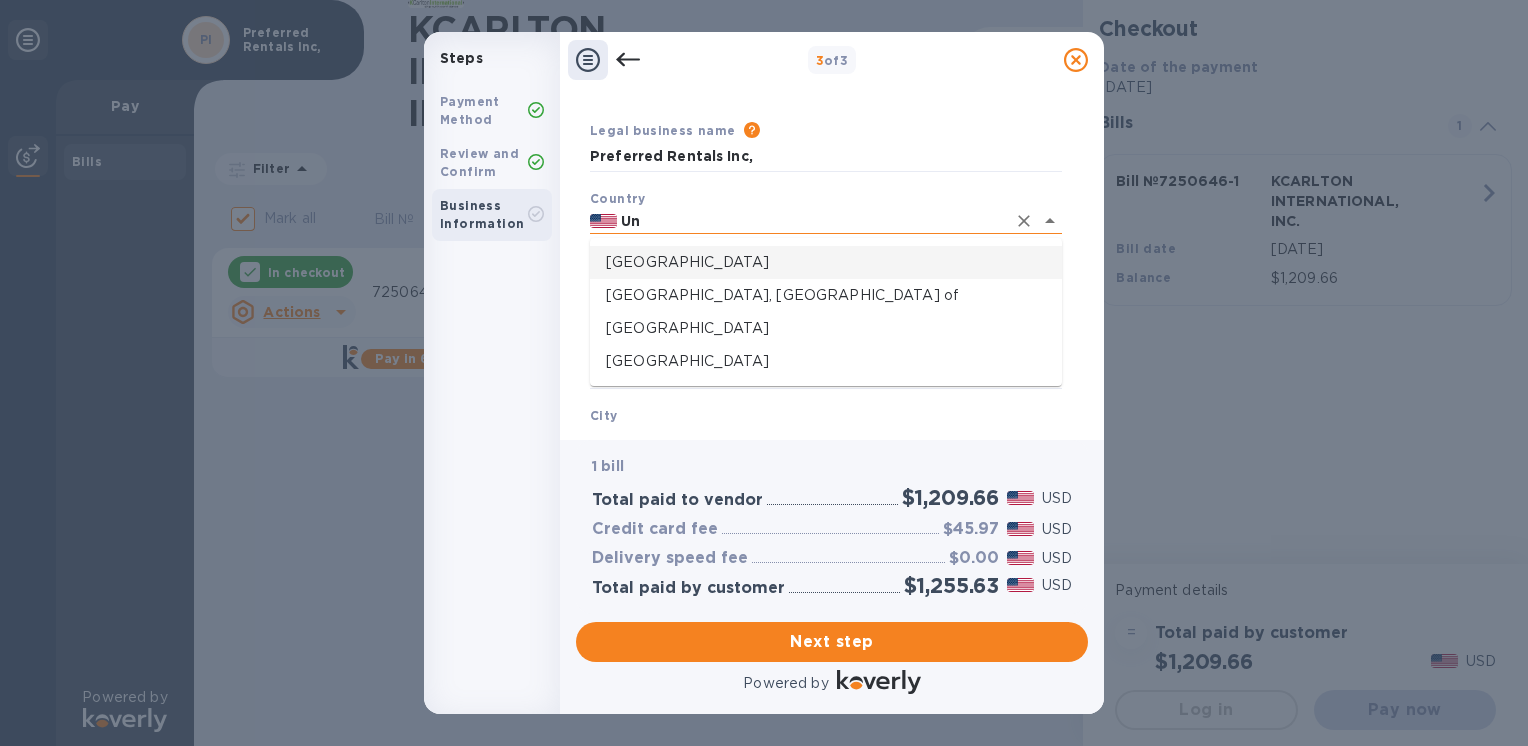 type on "U" 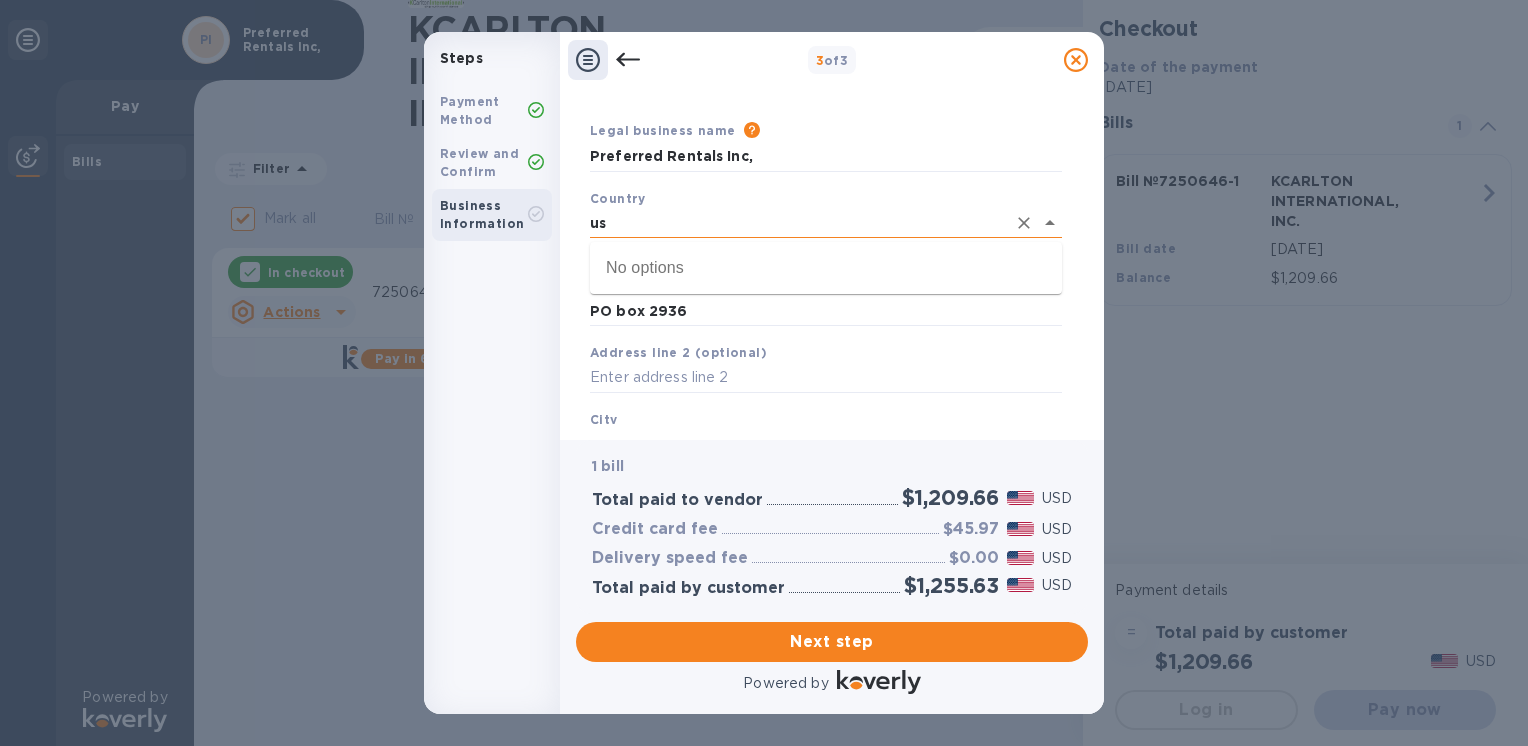 type on "u" 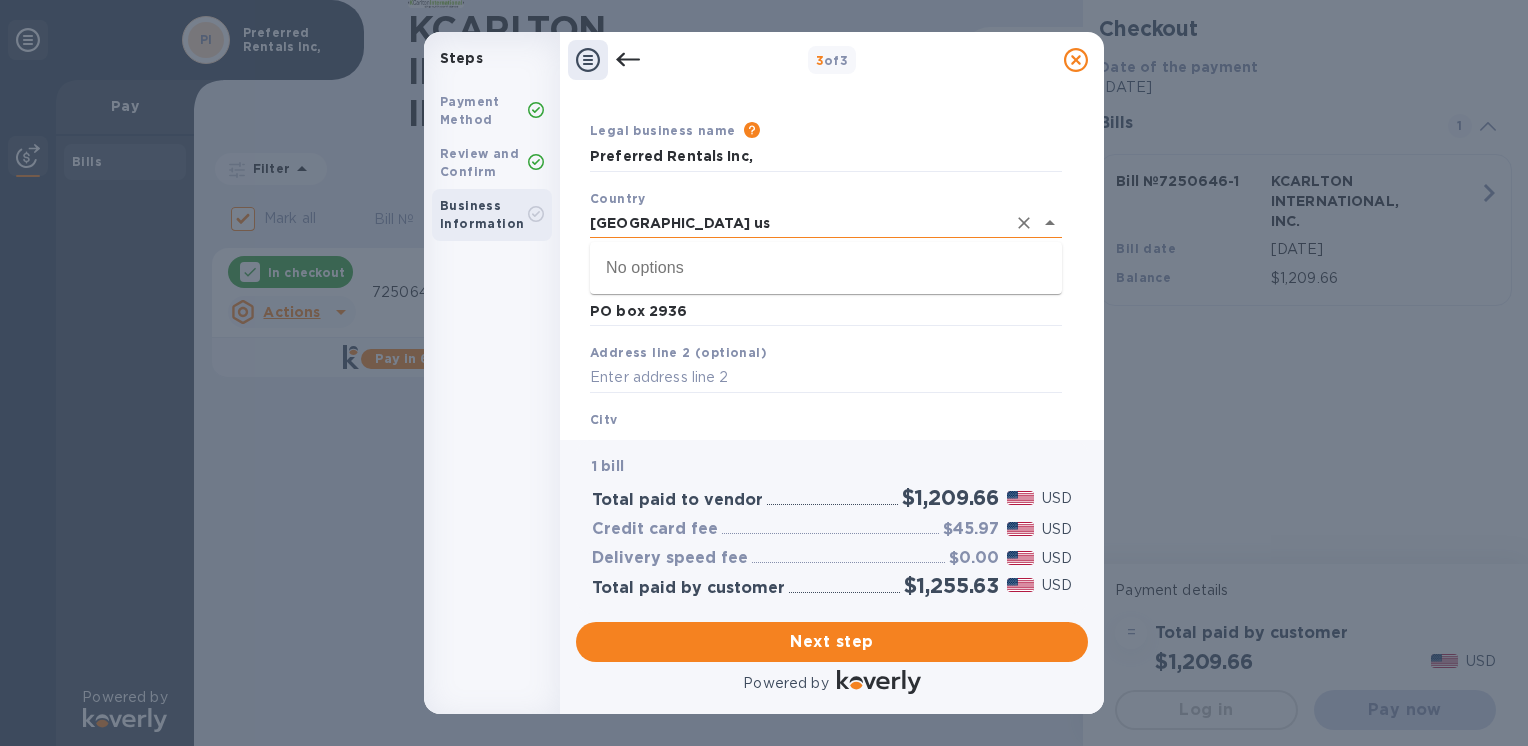 click on "Save" at bounding box center (0, 0) 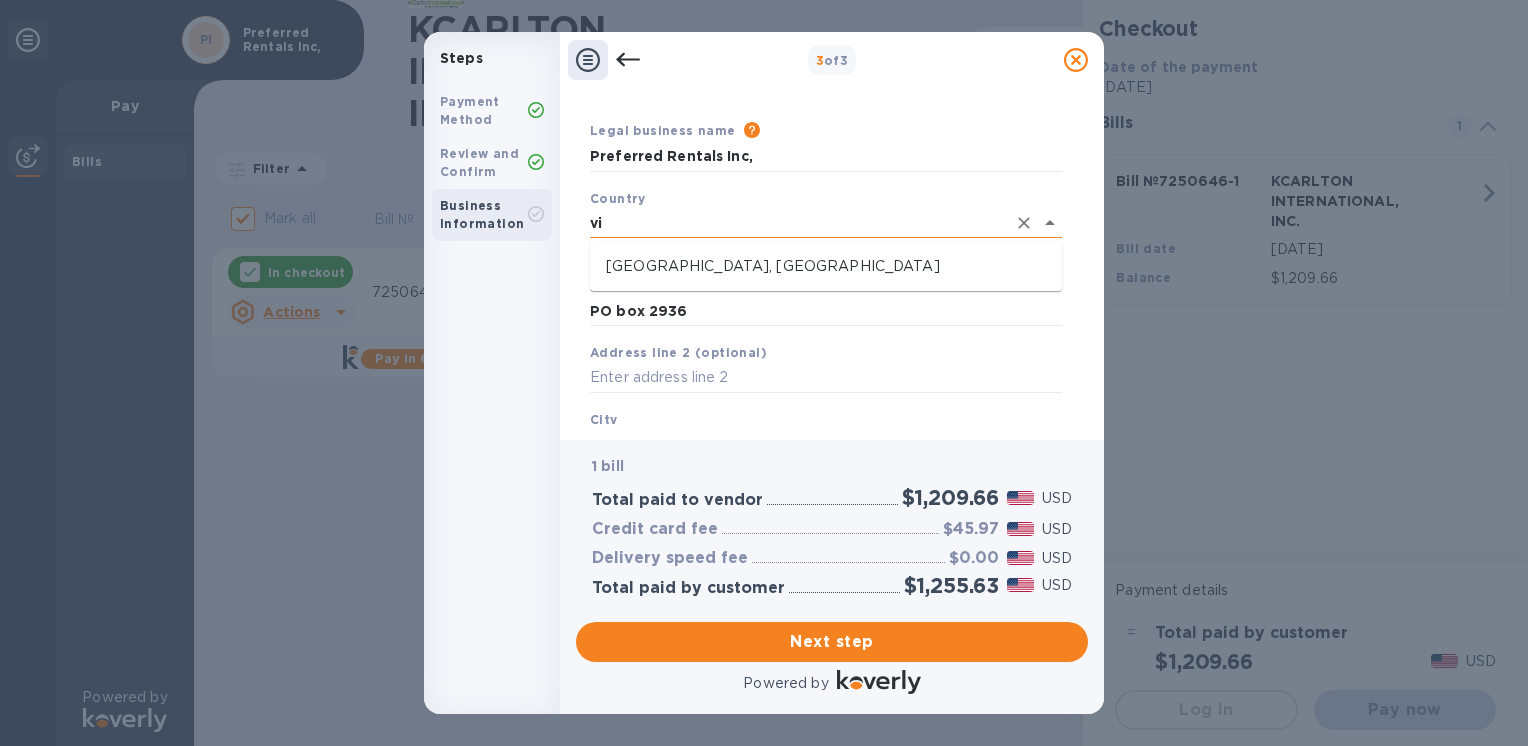 type on "v" 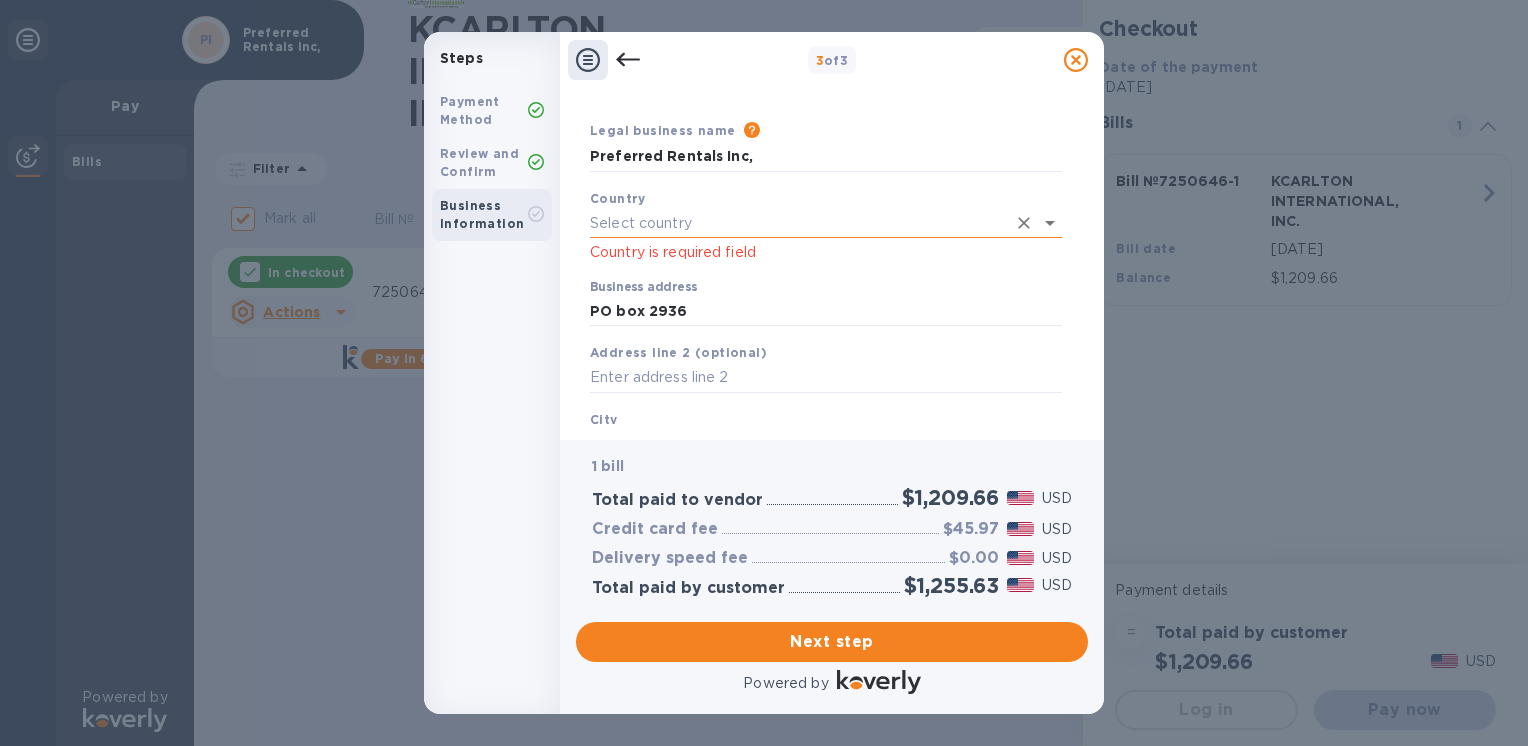 click at bounding box center (798, 223) 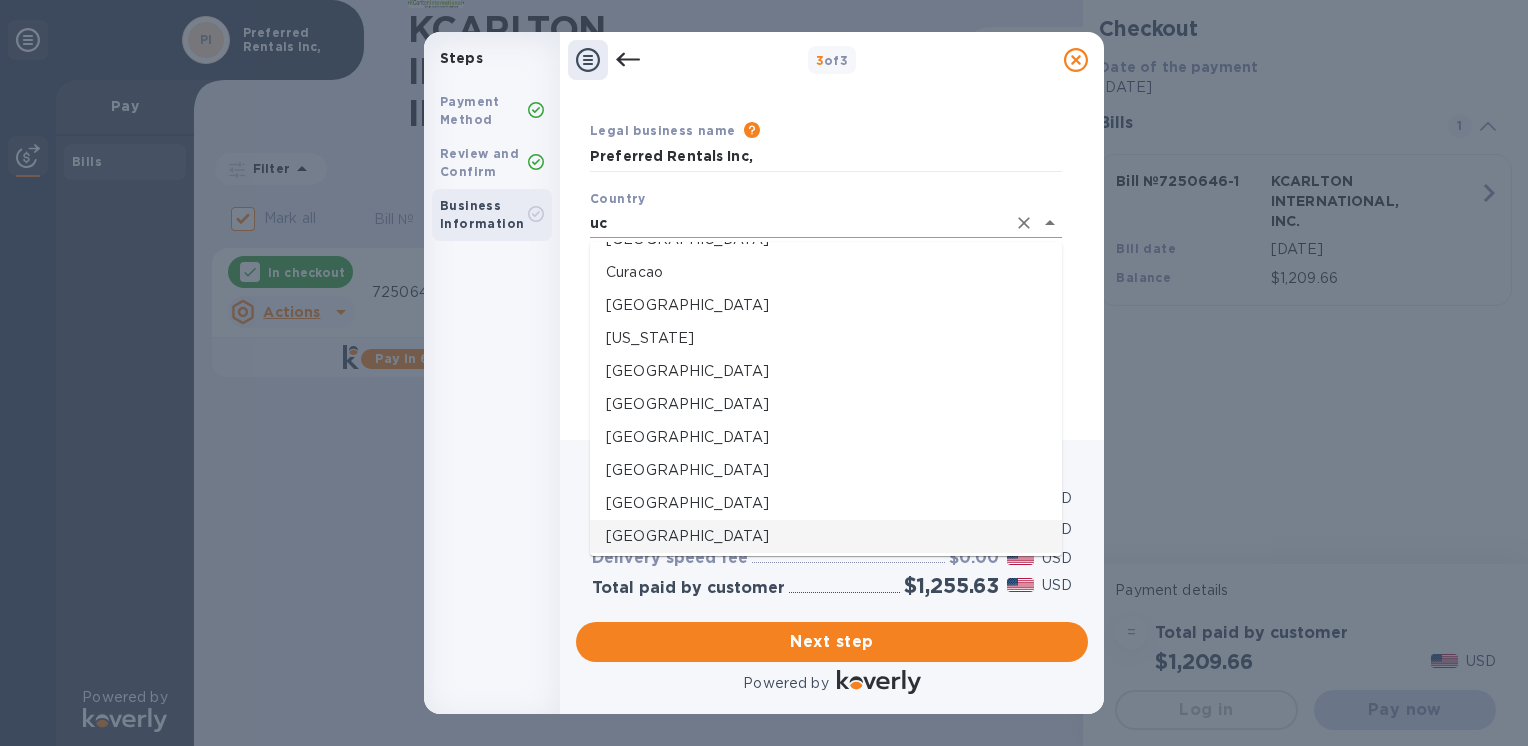 scroll, scrollTop: 0, scrollLeft: 0, axis: both 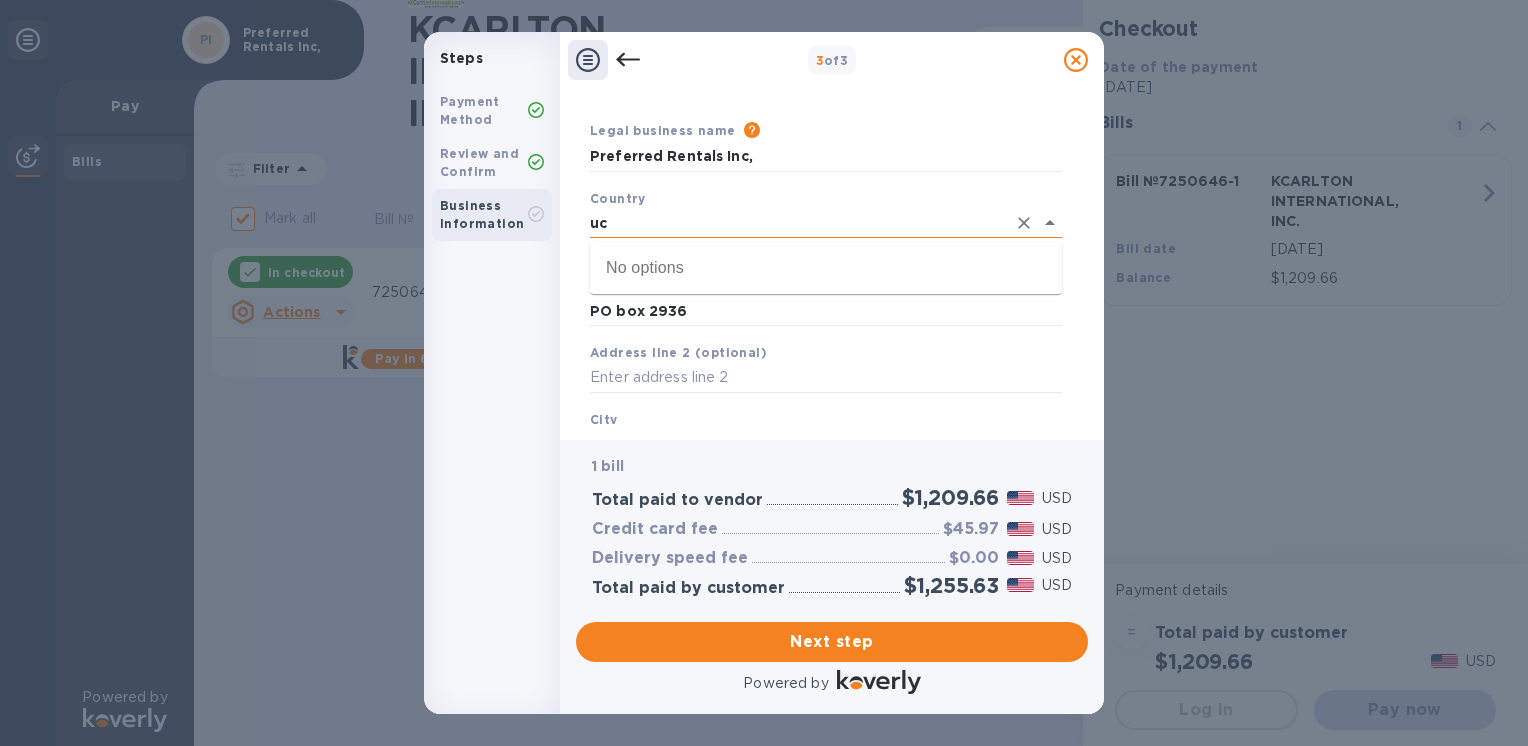 type on "u" 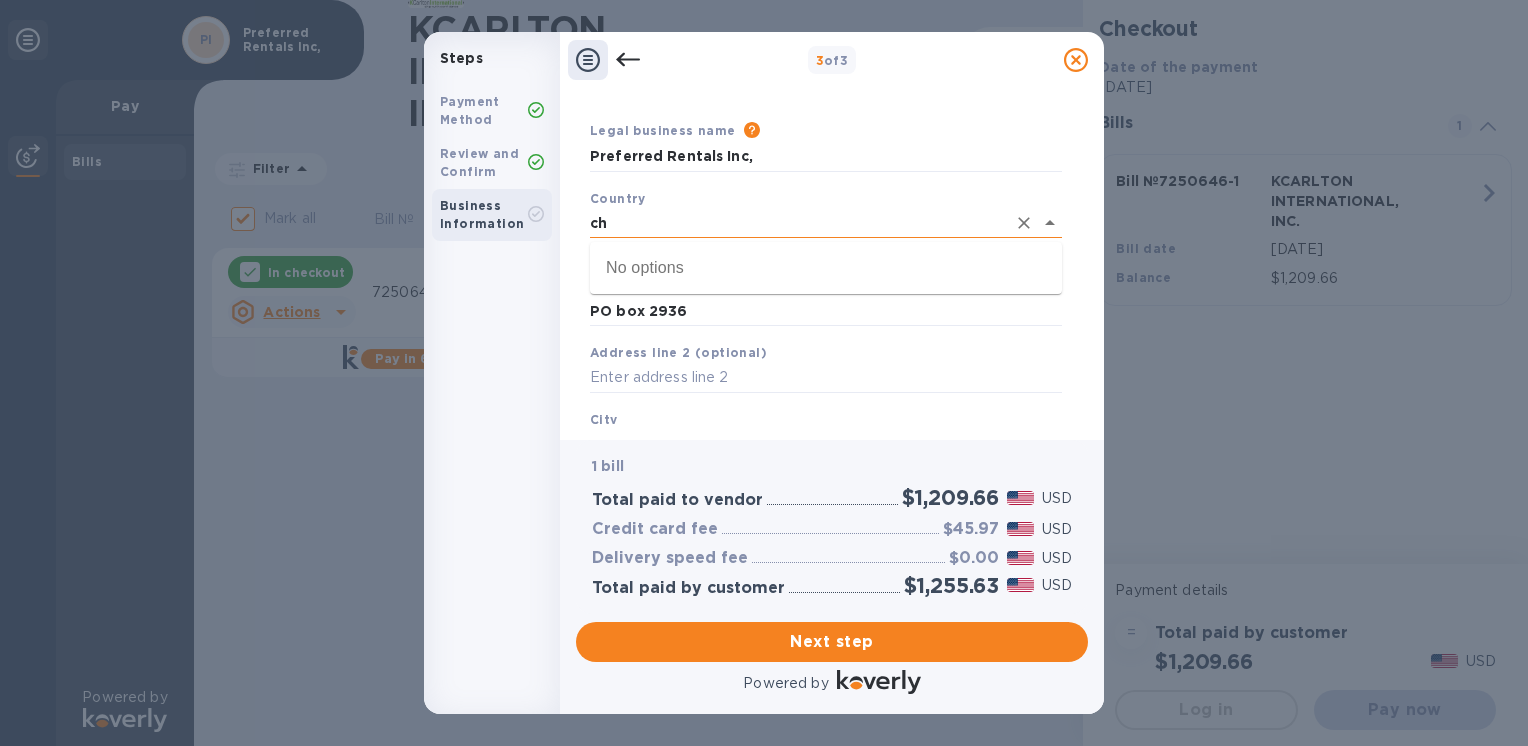 type on "c" 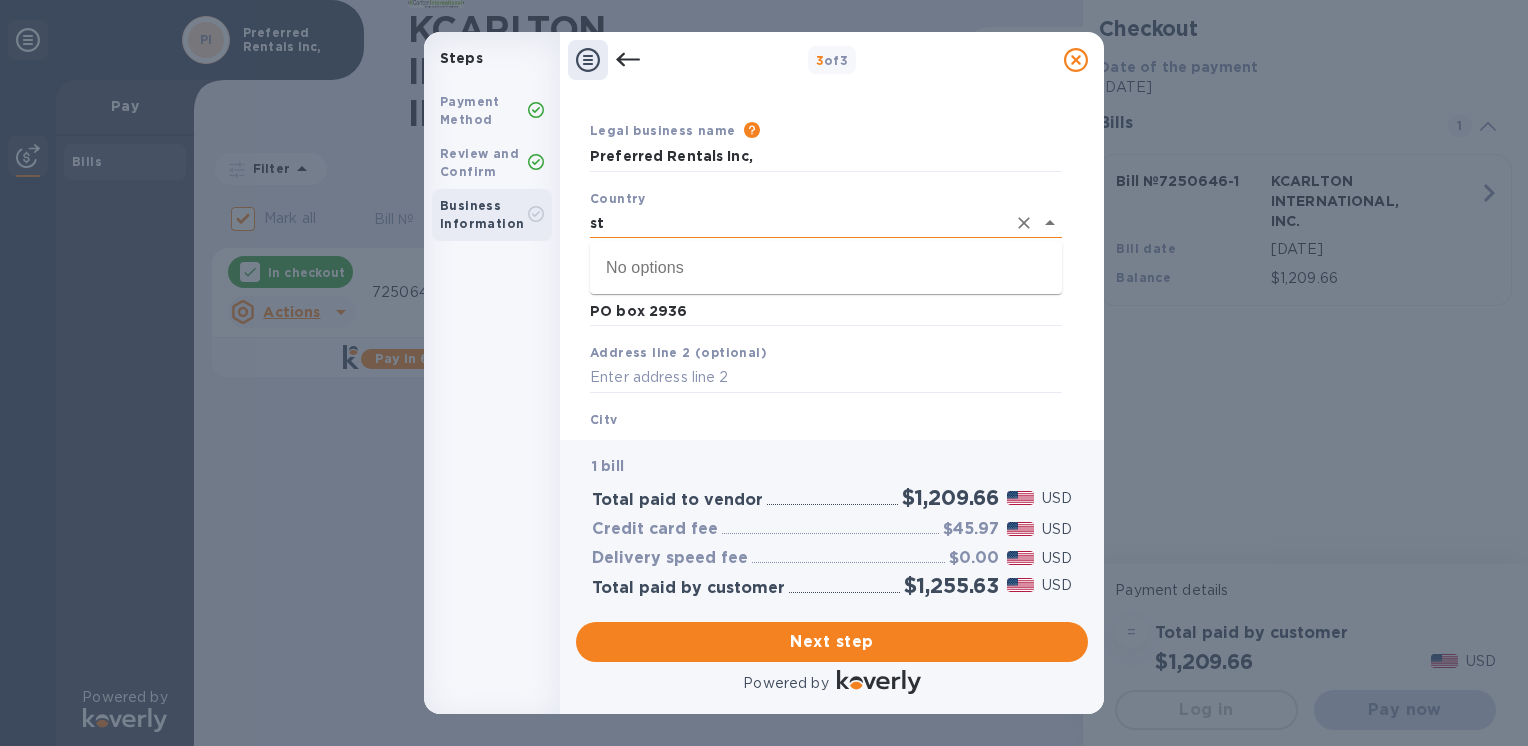 type on "s" 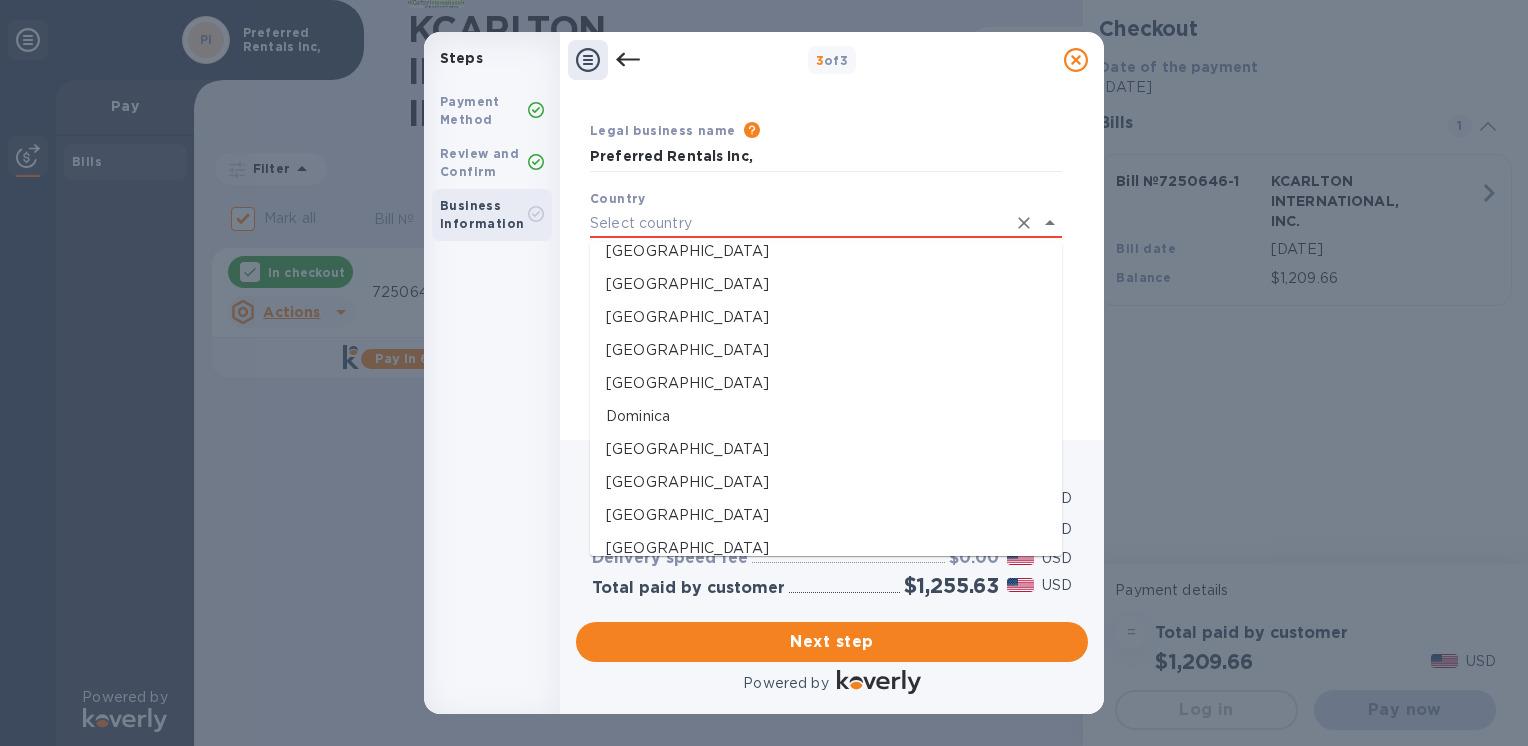 scroll, scrollTop: 1600, scrollLeft: 0, axis: vertical 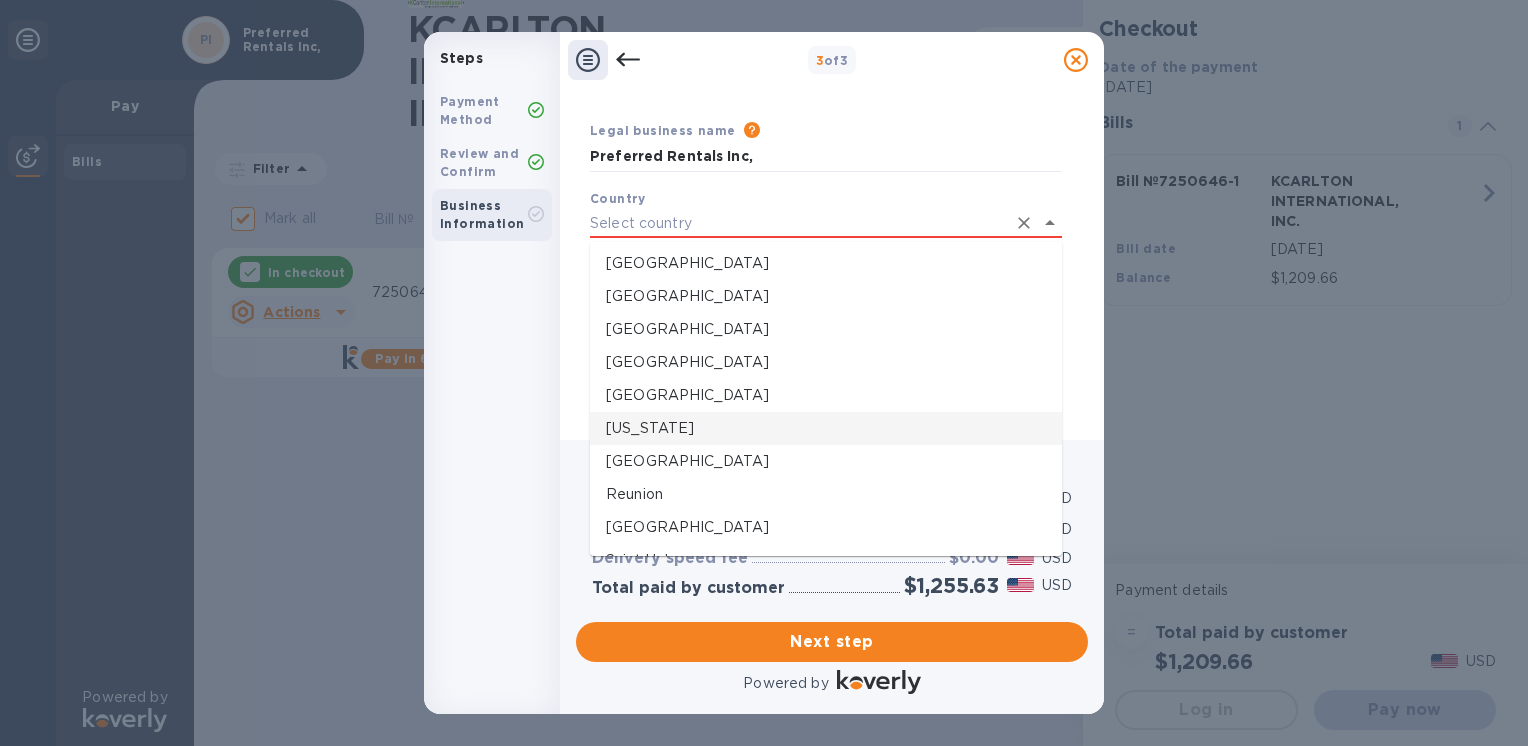 click on "[US_STATE]" at bounding box center [826, 428] 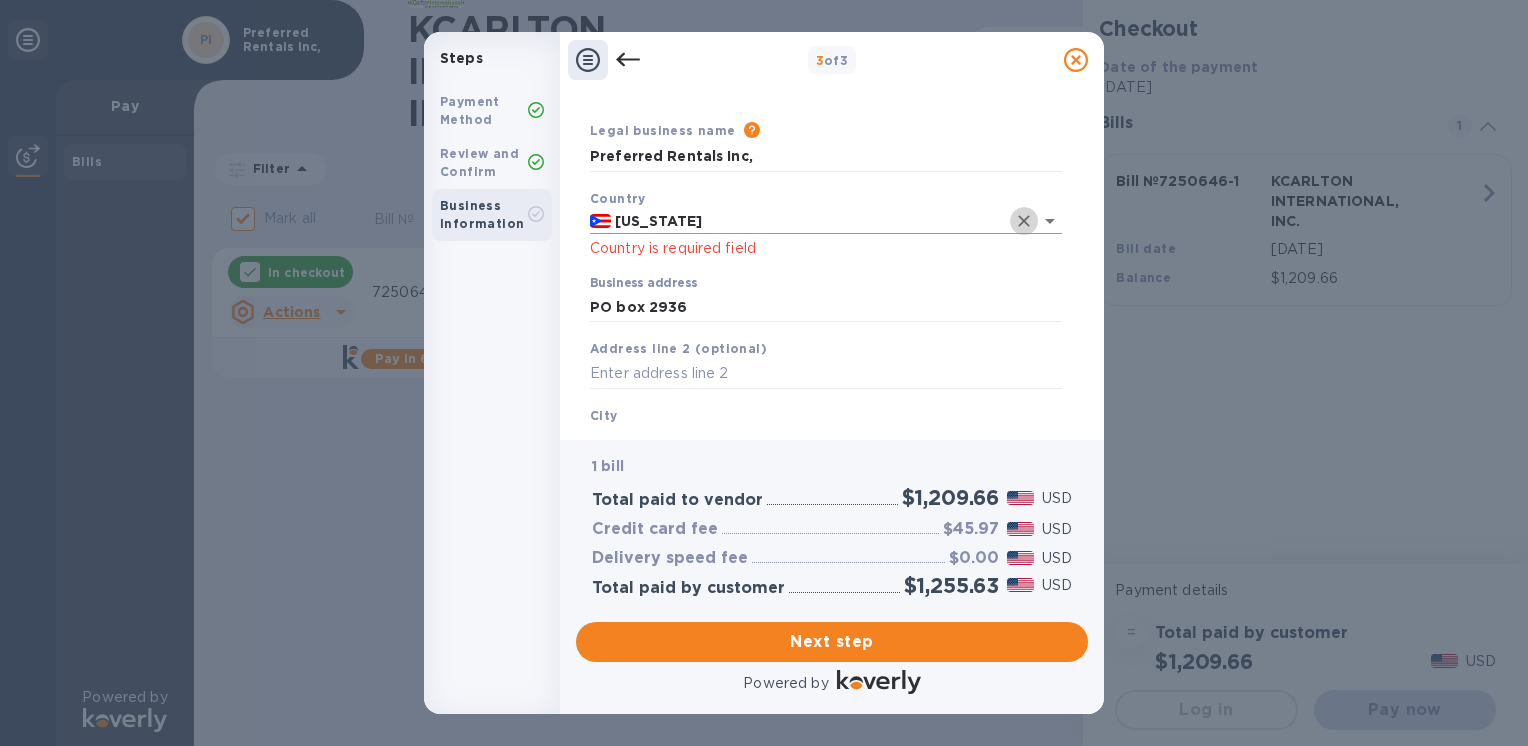 click 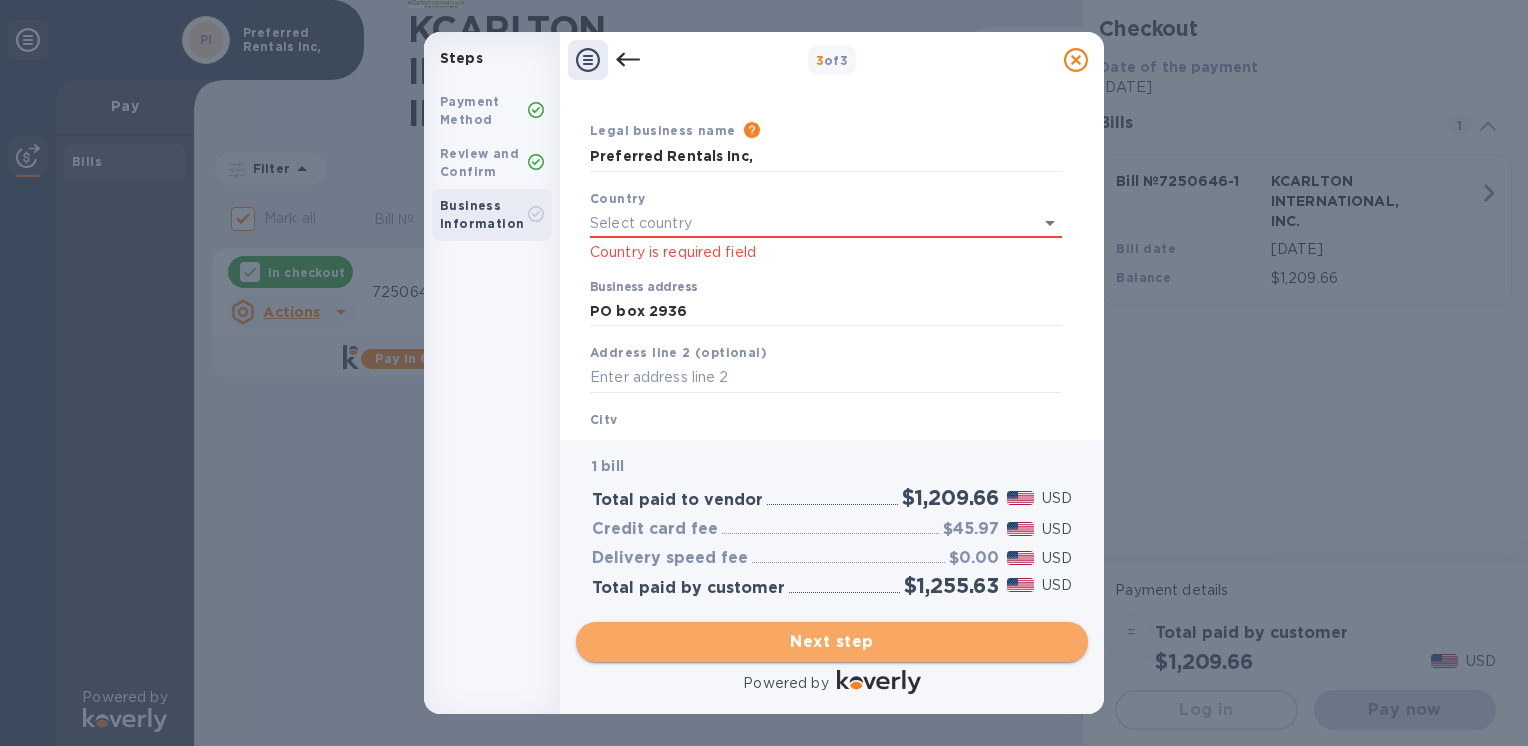 click on "Next step" at bounding box center (832, 642) 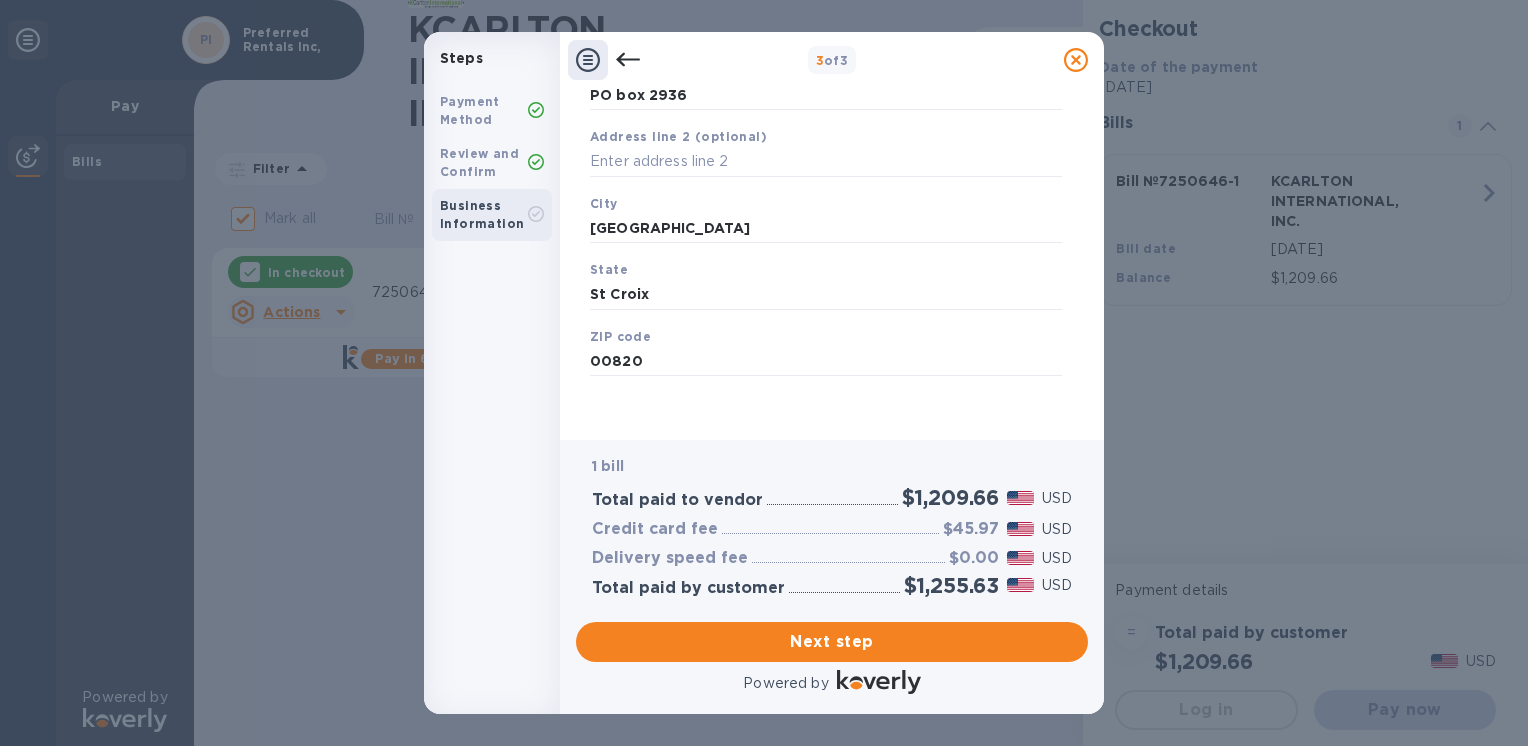 scroll, scrollTop: 0, scrollLeft: 0, axis: both 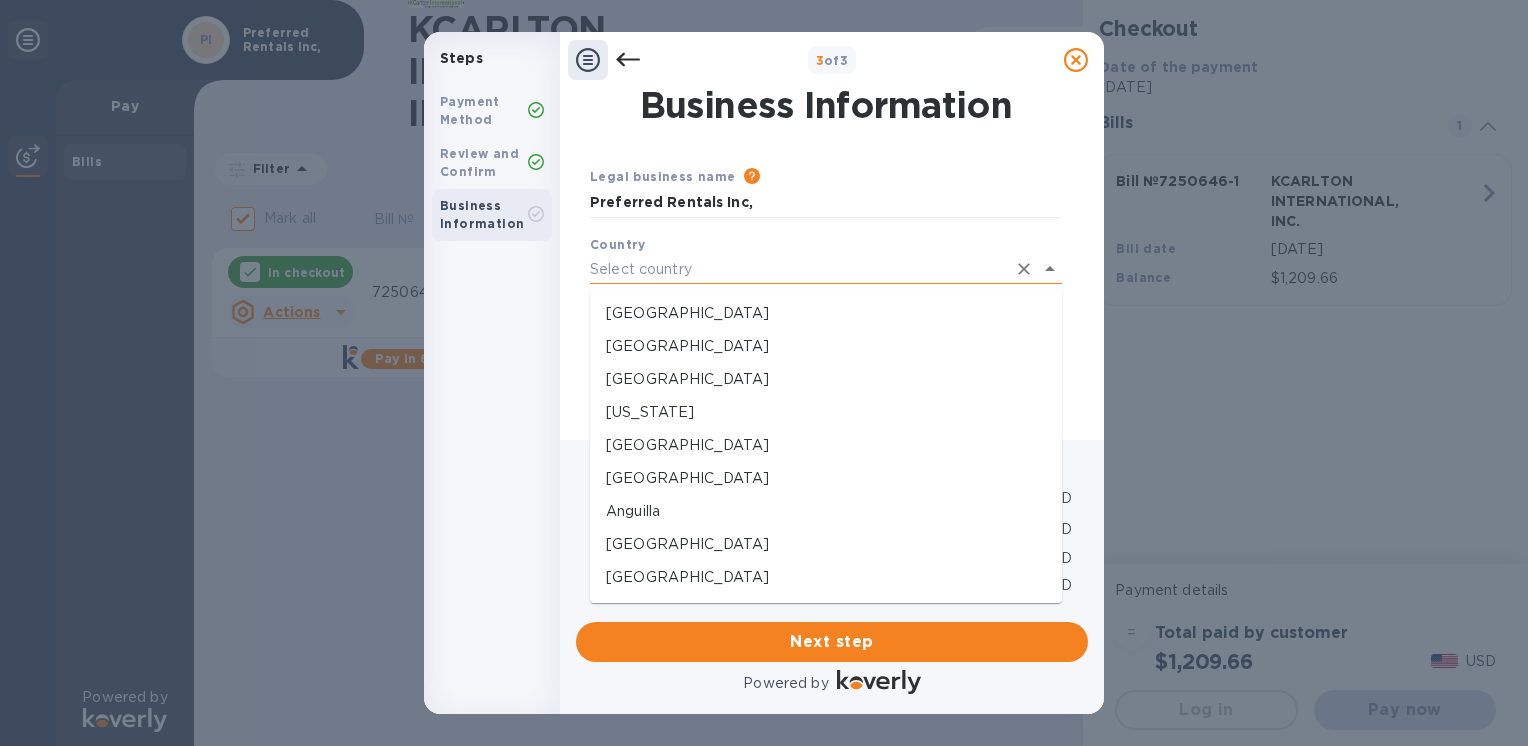 click at bounding box center [798, 269] 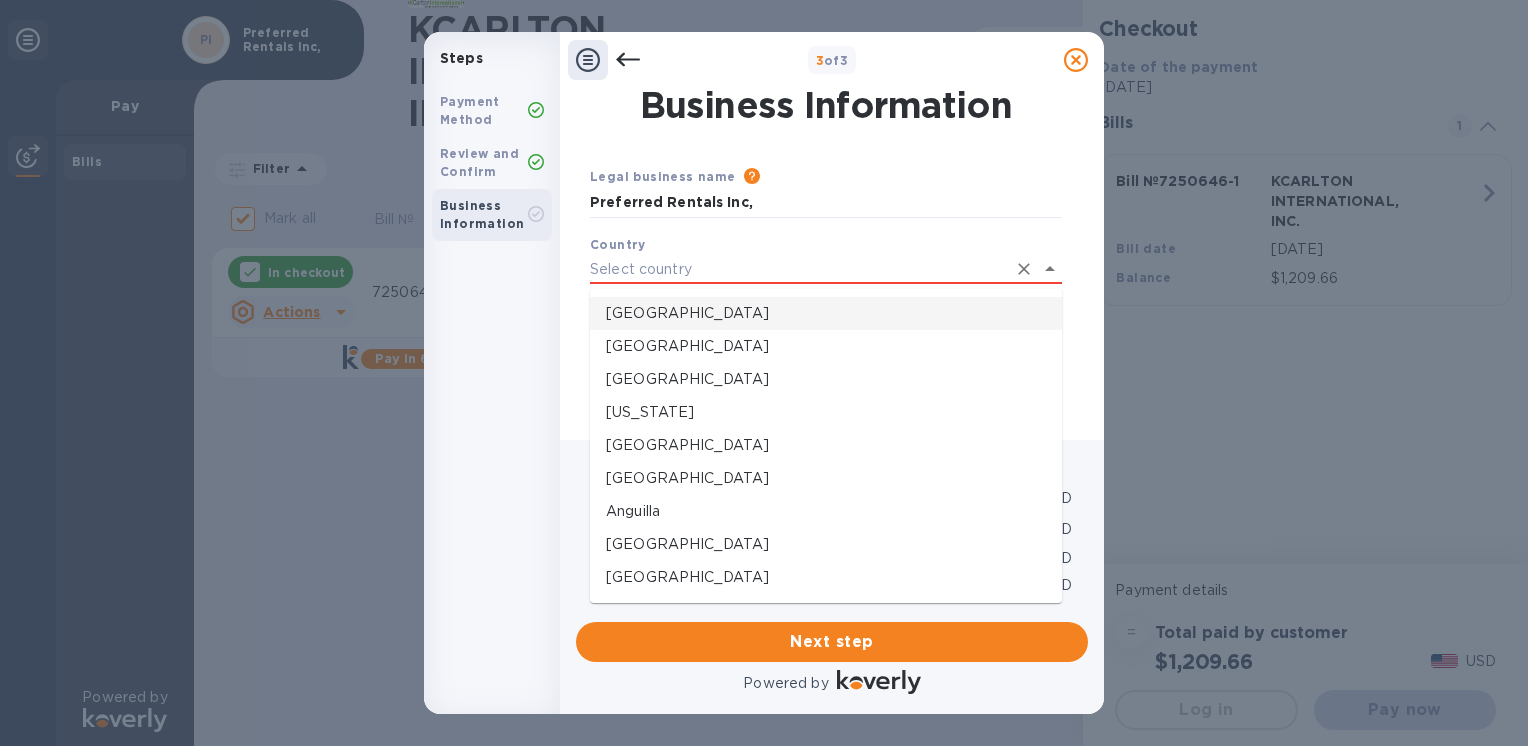 click on "[GEOGRAPHIC_DATA]" at bounding box center [826, 313] 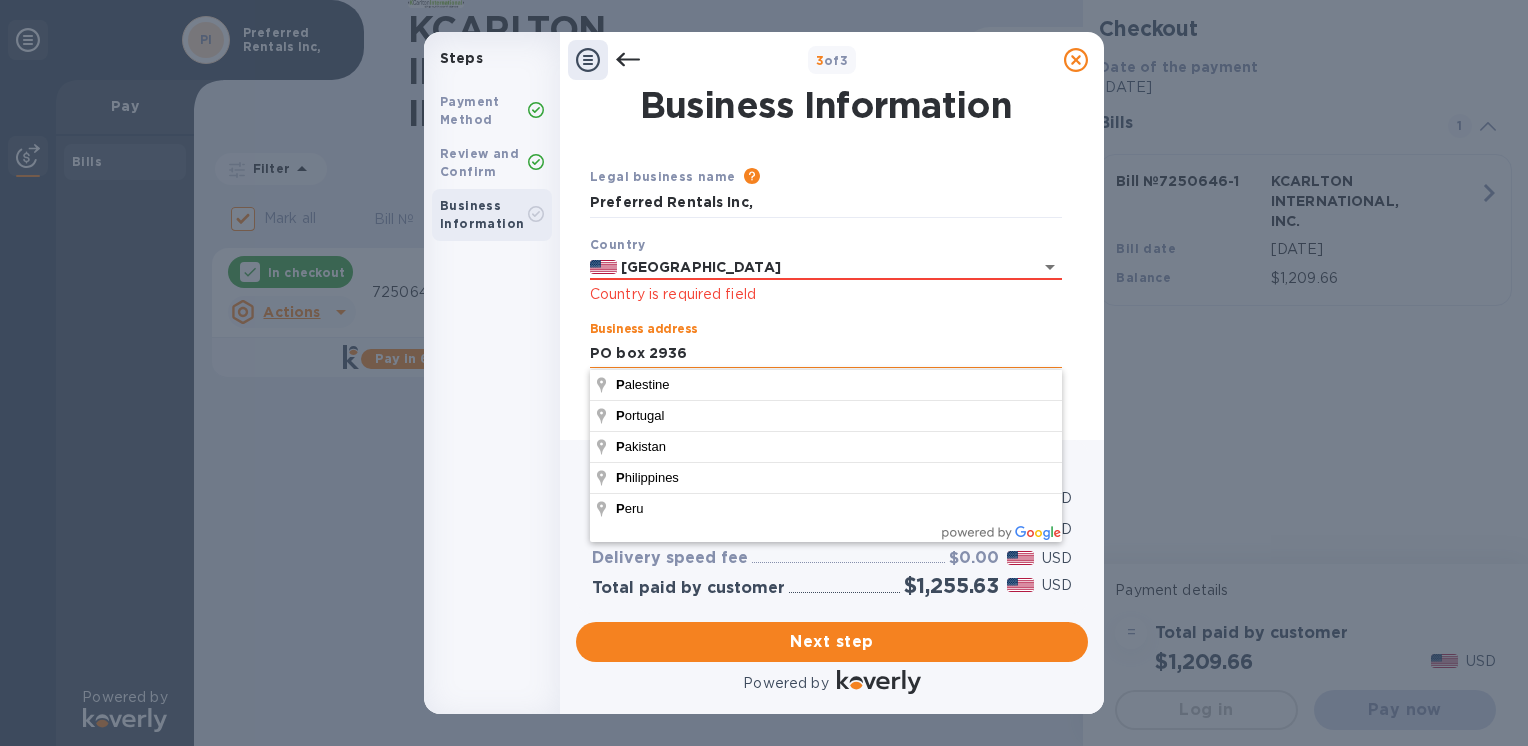 click on "PO box 2936" at bounding box center [826, 353] 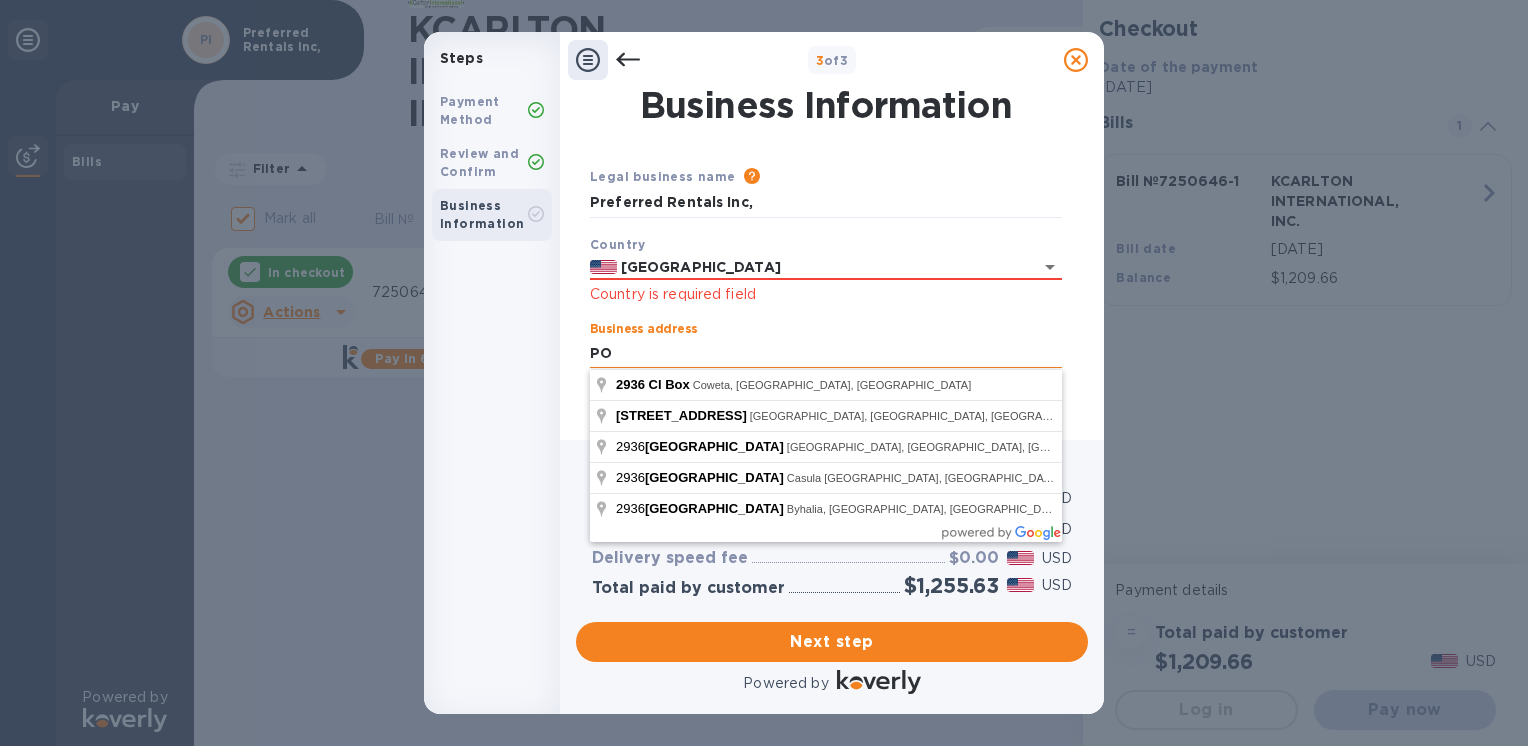 type on "P" 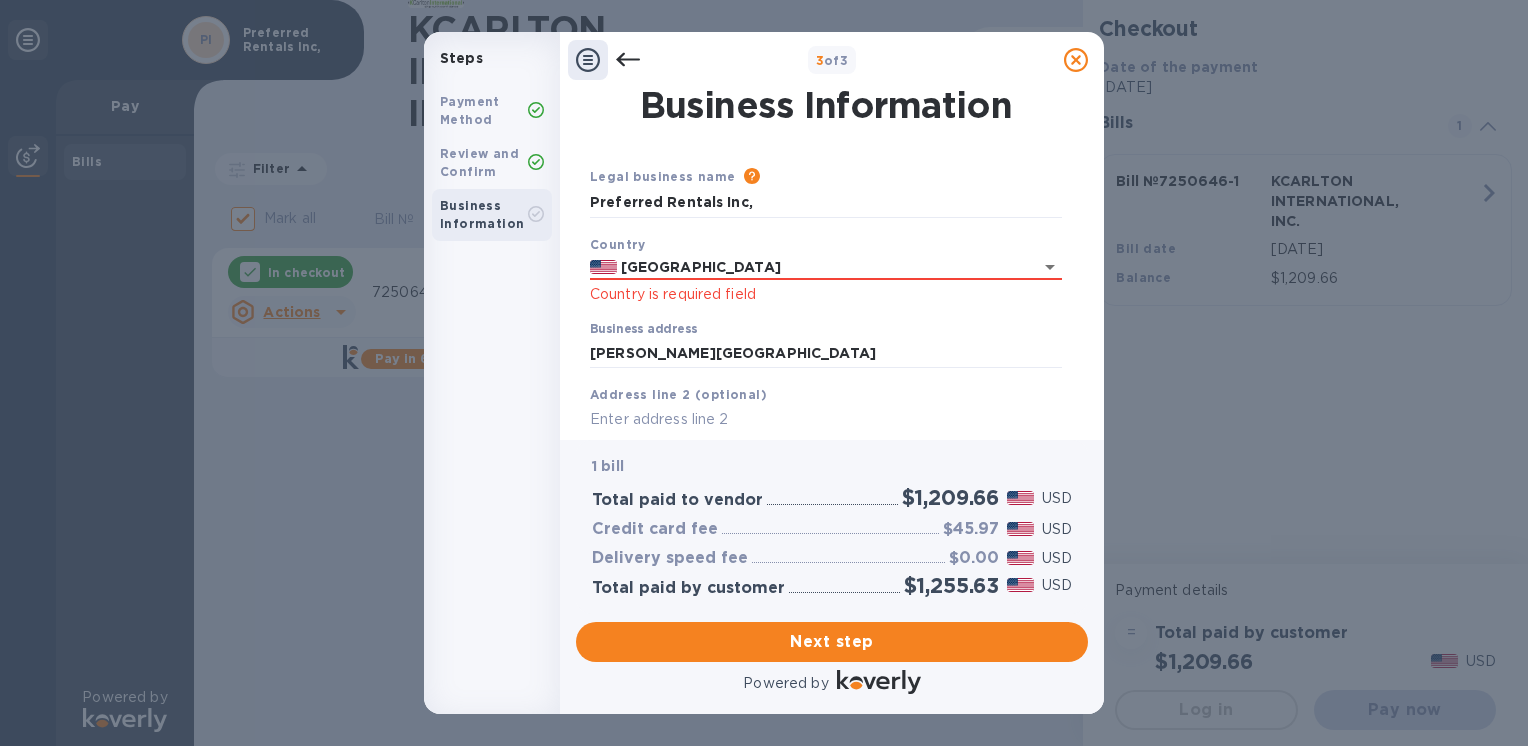 type on "St Croix Christiansted" 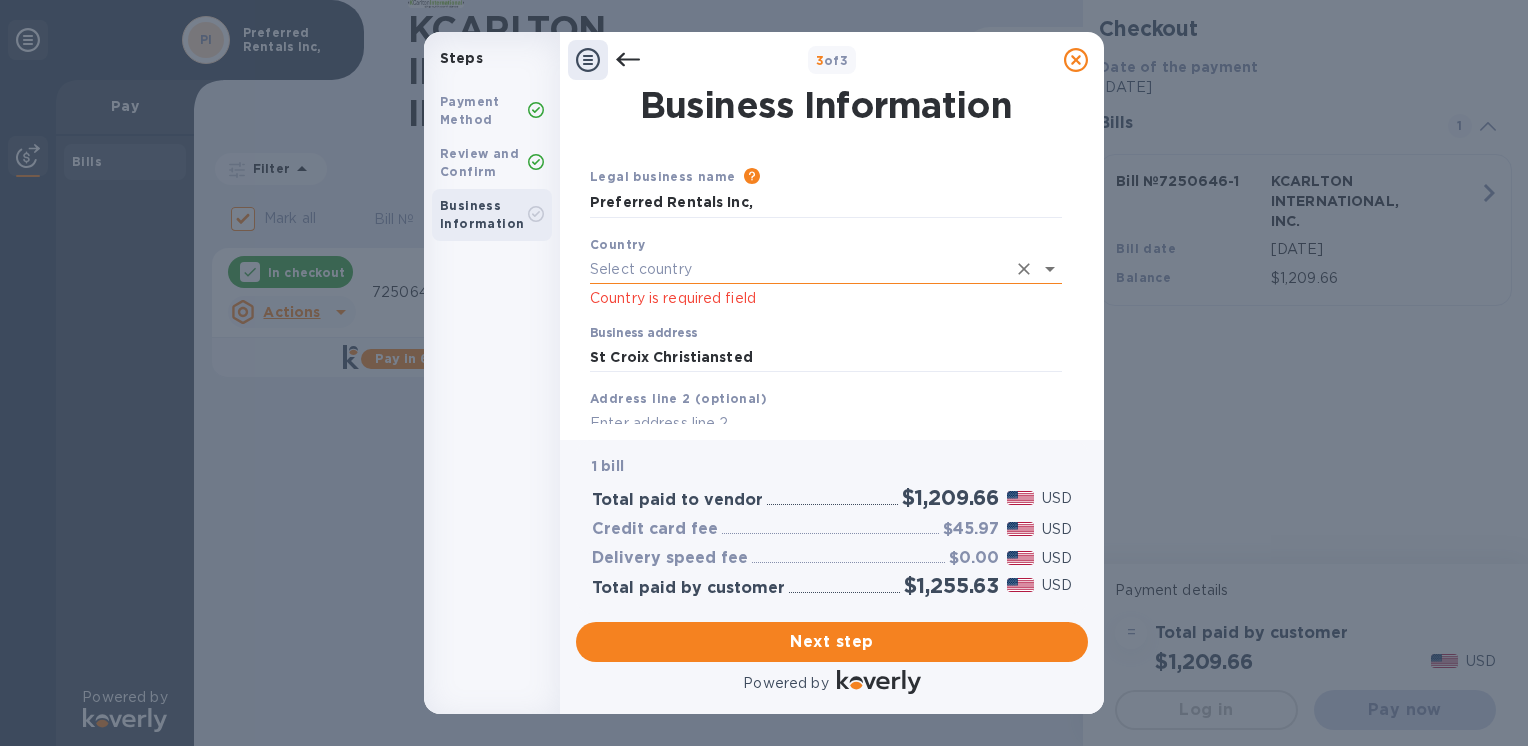 click 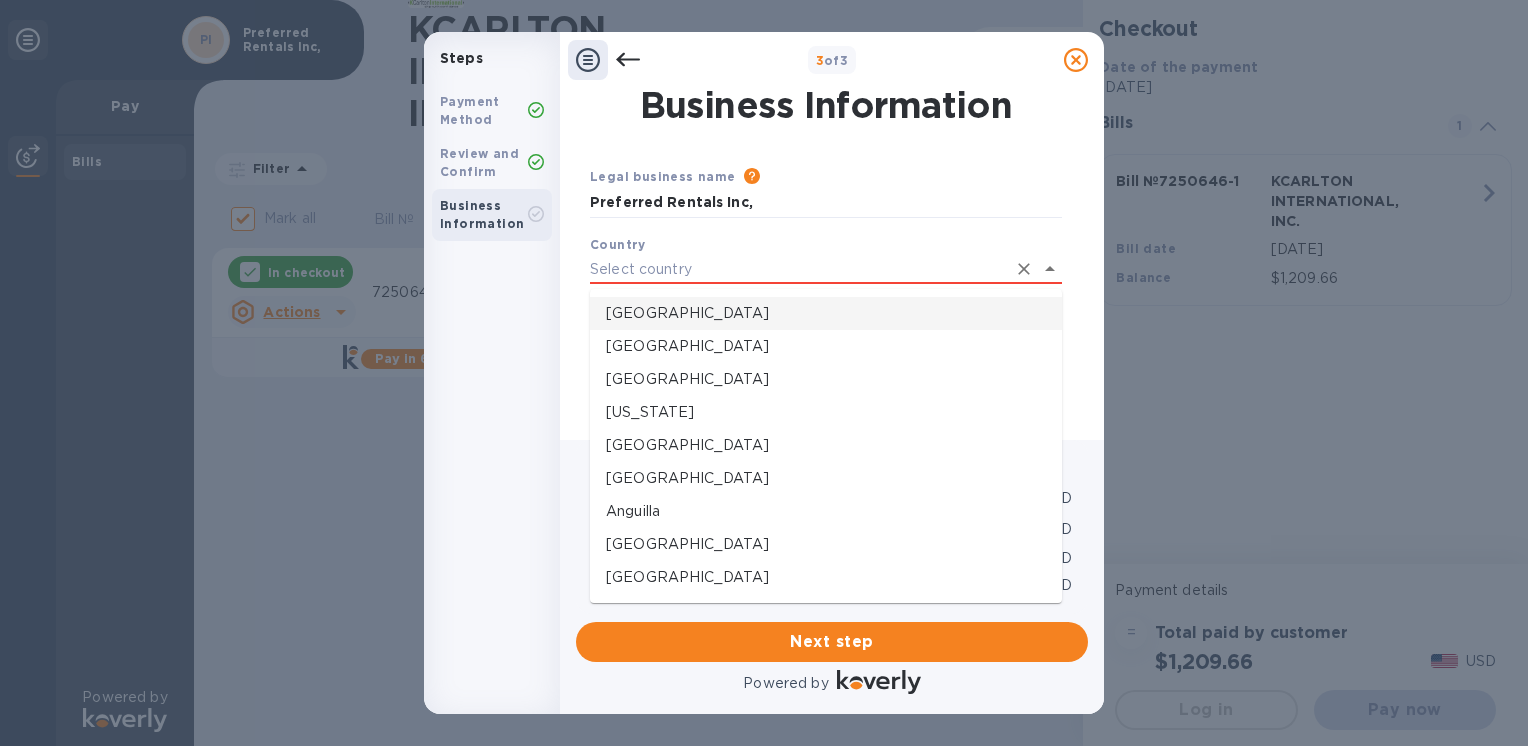click on "[GEOGRAPHIC_DATA]" at bounding box center (826, 313) 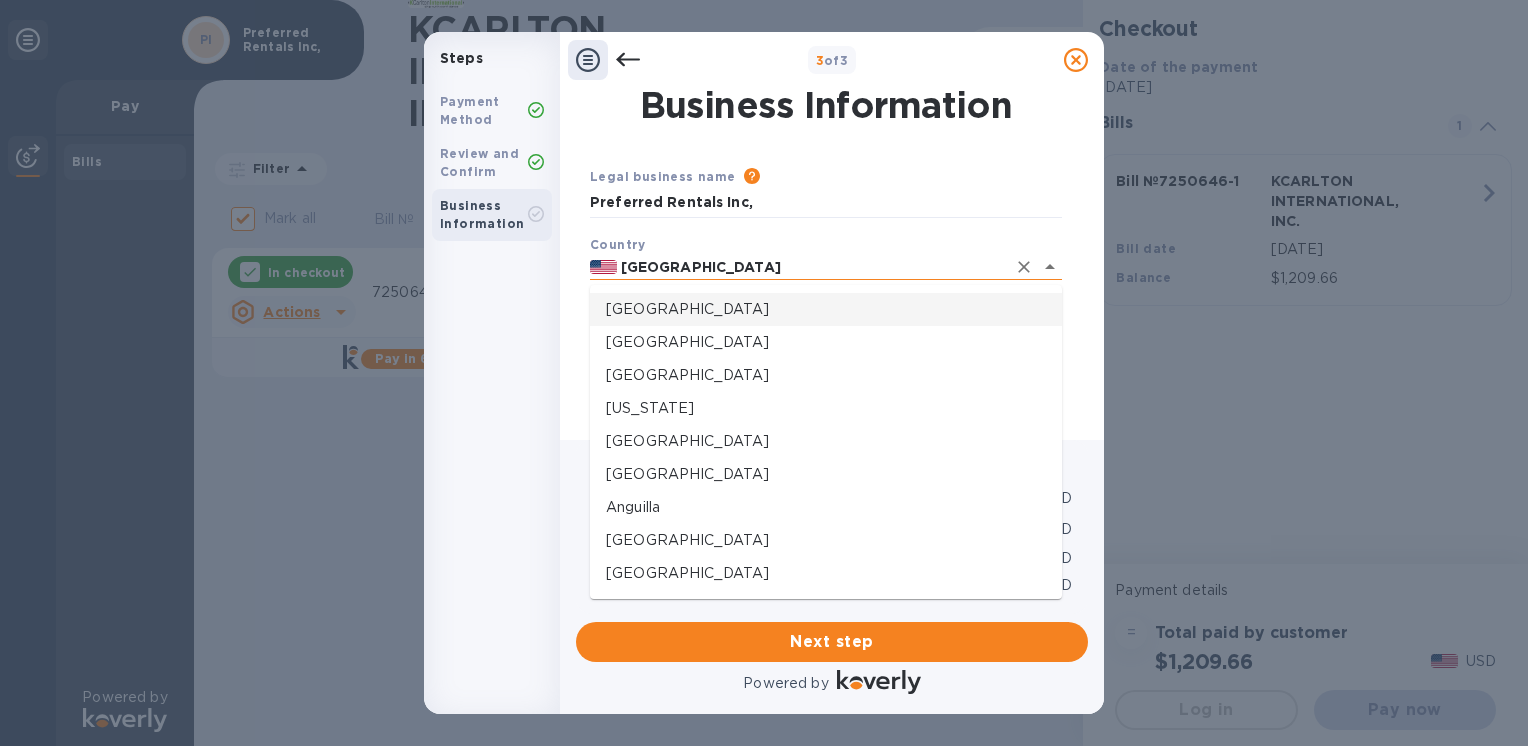 click on "[GEOGRAPHIC_DATA]" at bounding box center [811, 267] 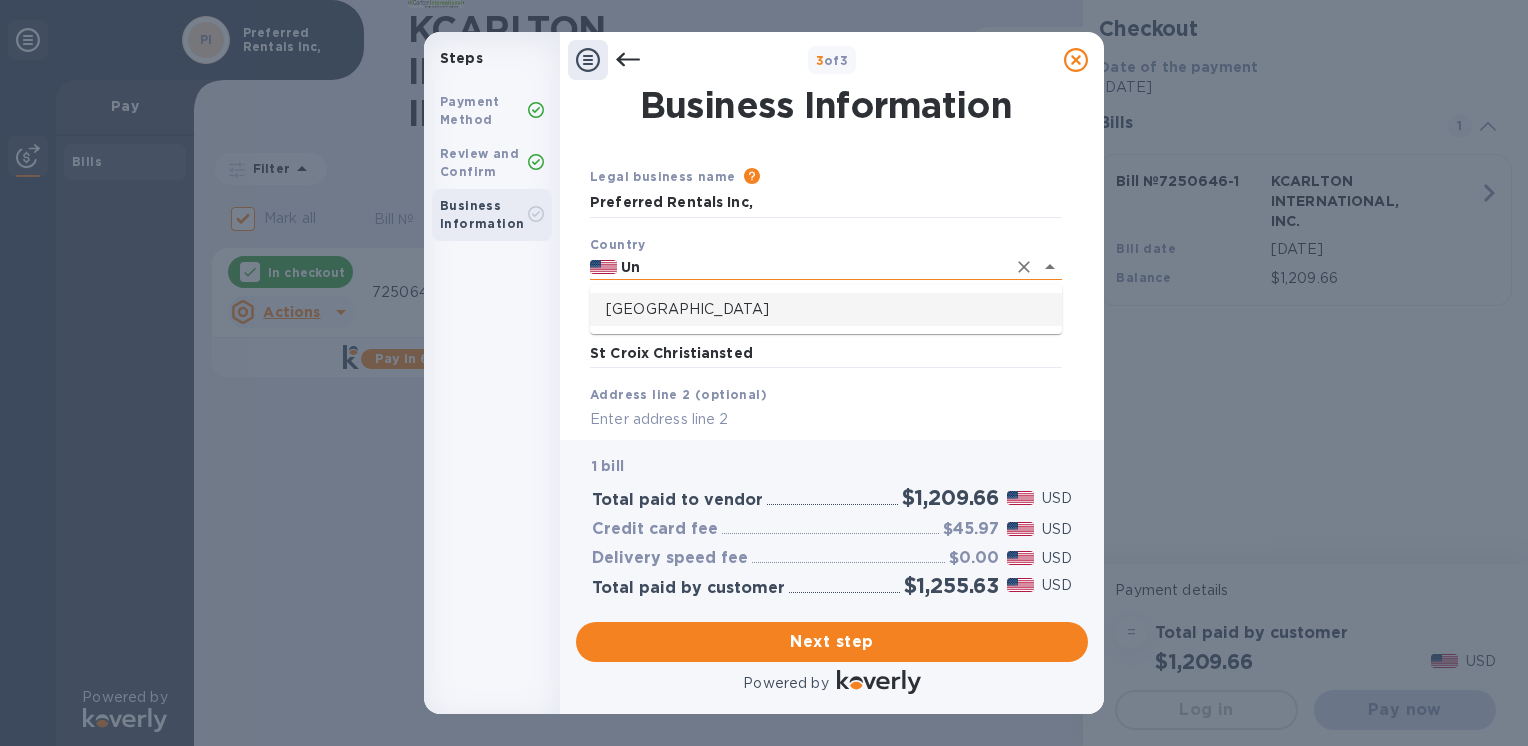 type on "U" 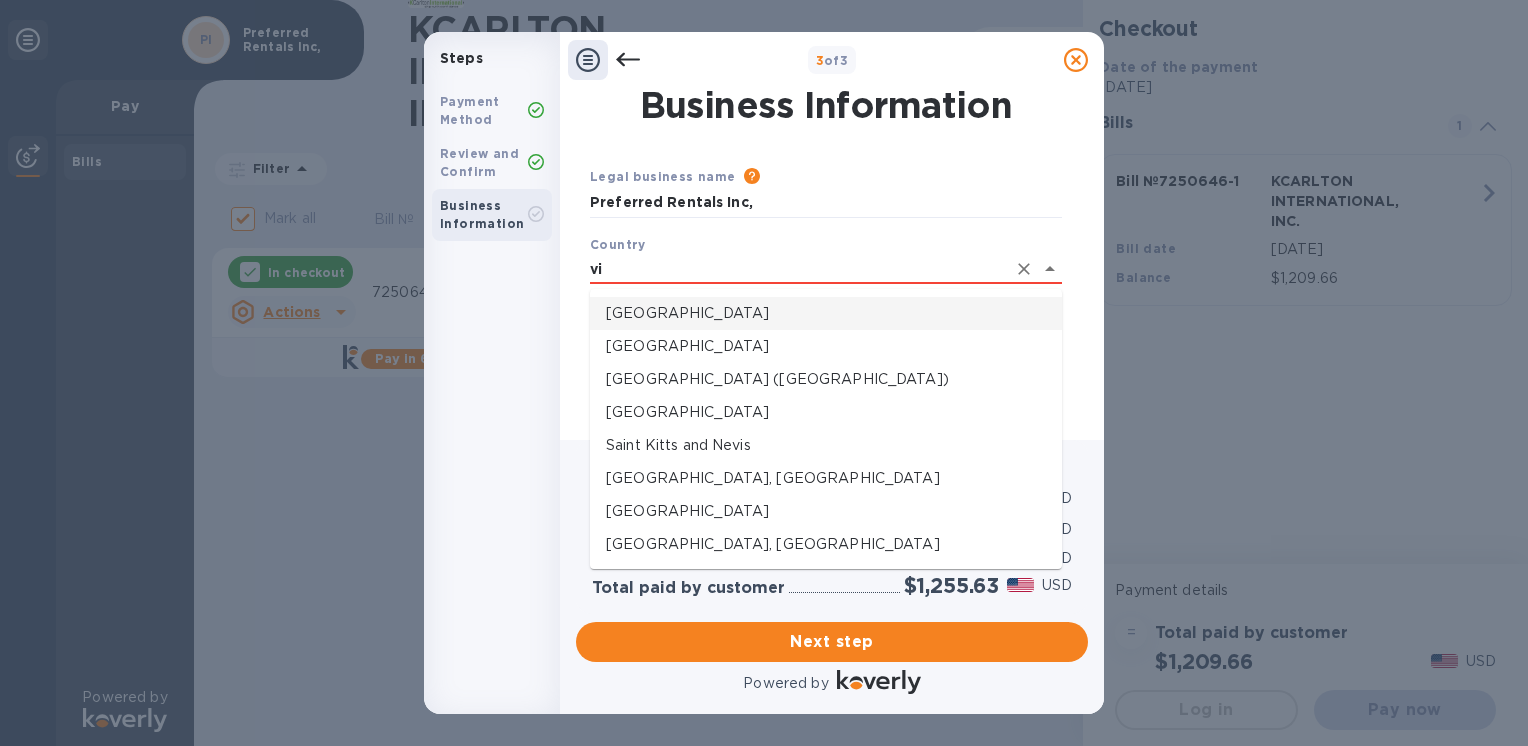type on "vi" 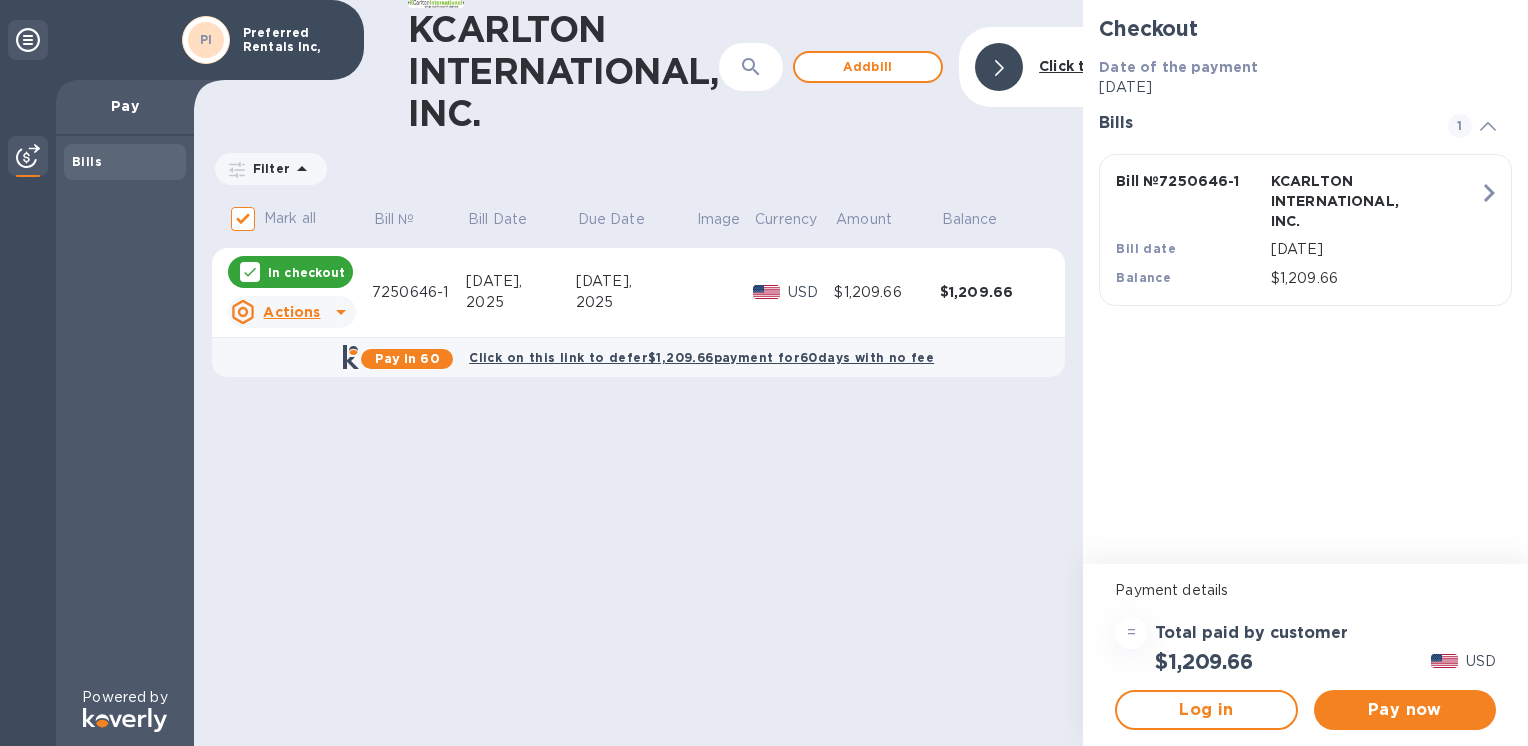click on "Pay in 60" at bounding box center (407, 358) 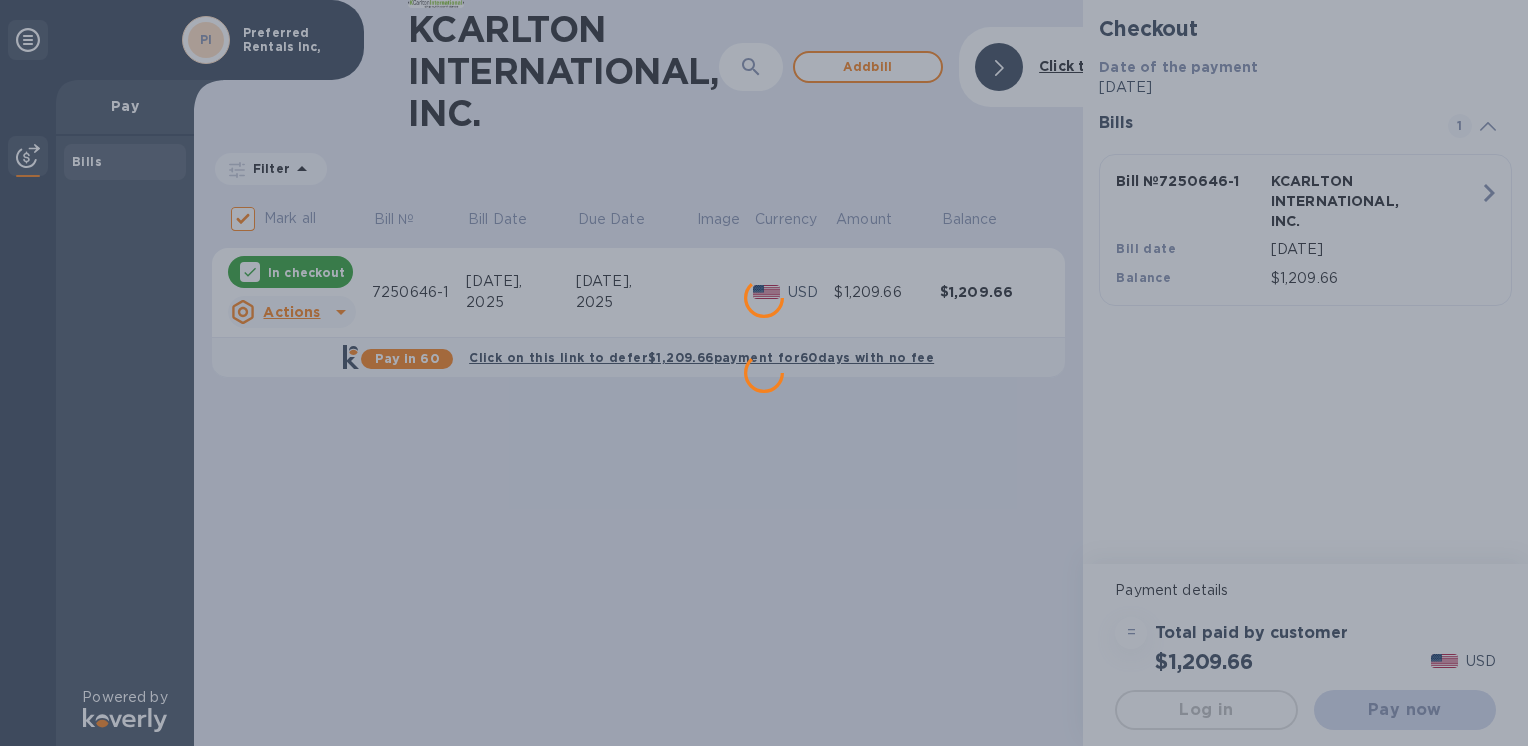 scroll, scrollTop: 0, scrollLeft: 0, axis: both 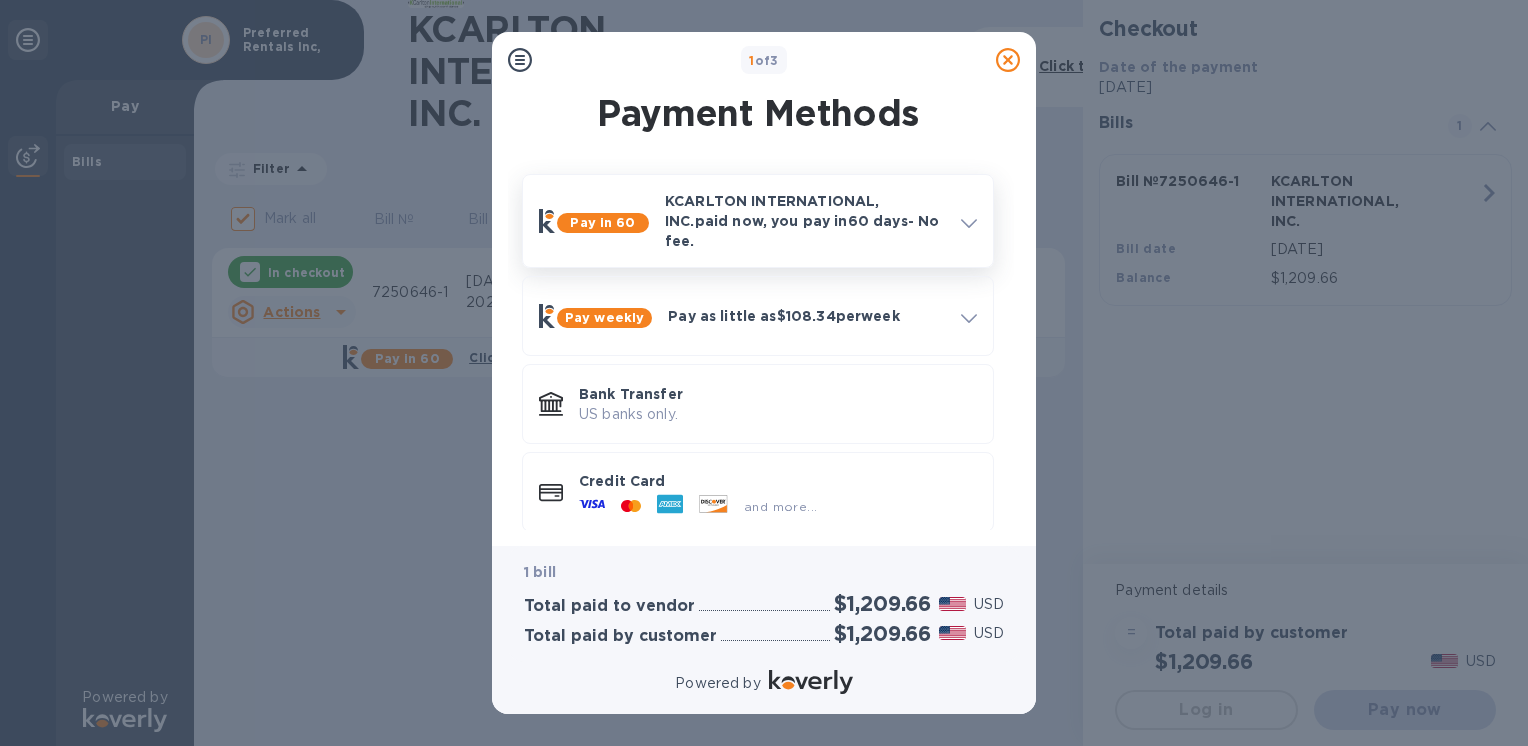 click on "Pay in 60" at bounding box center [603, 223] 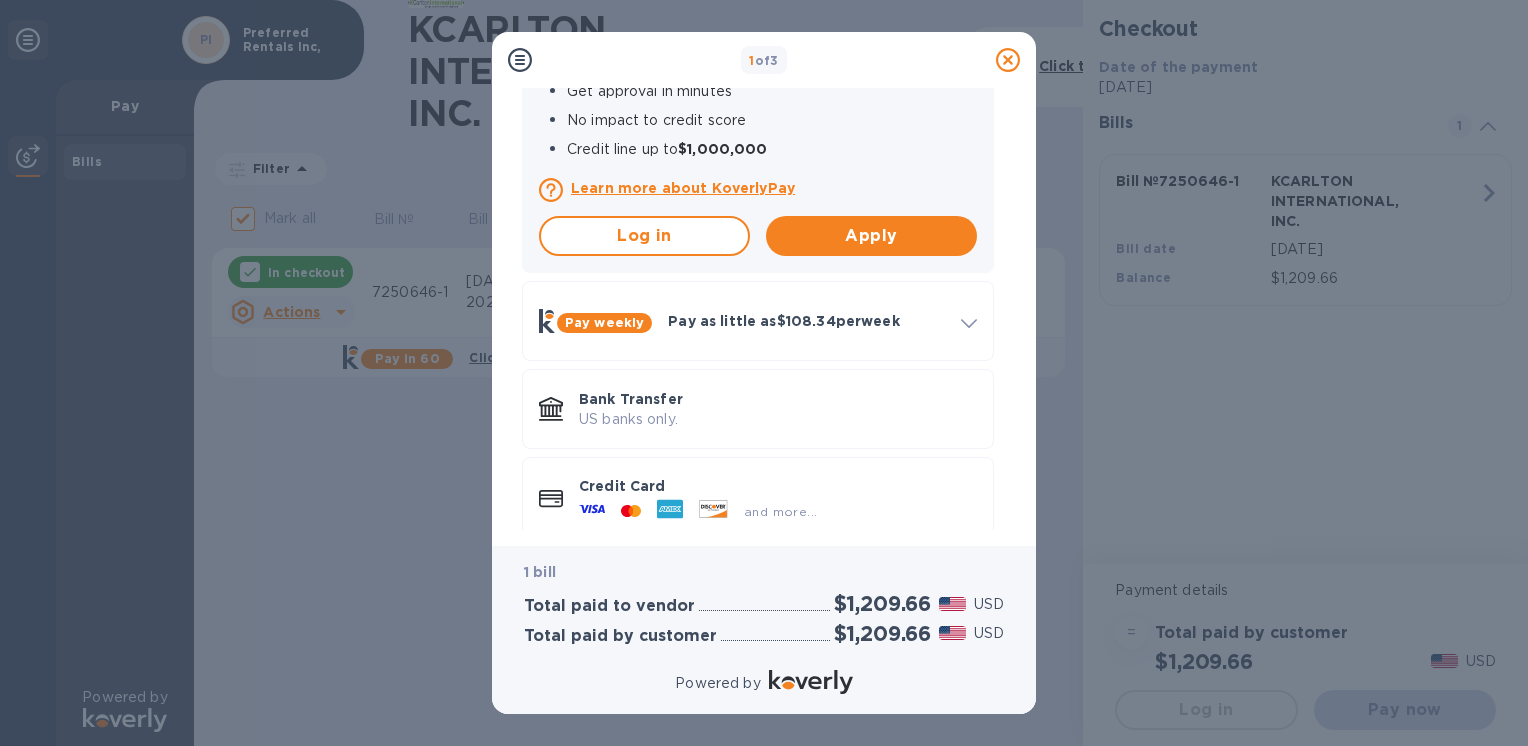 scroll, scrollTop: 465, scrollLeft: 0, axis: vertical 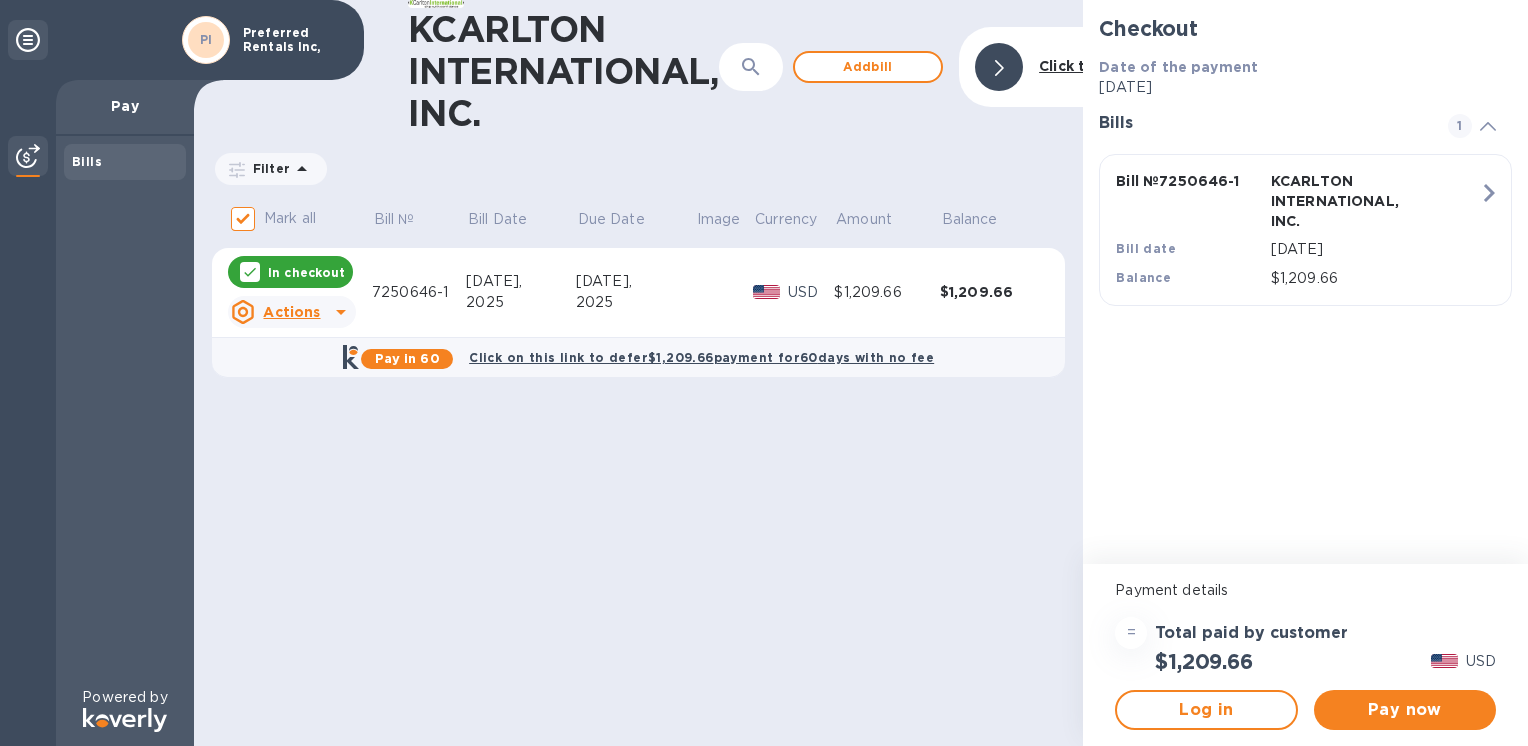 click on "PI" at bounding box center [206, 40] 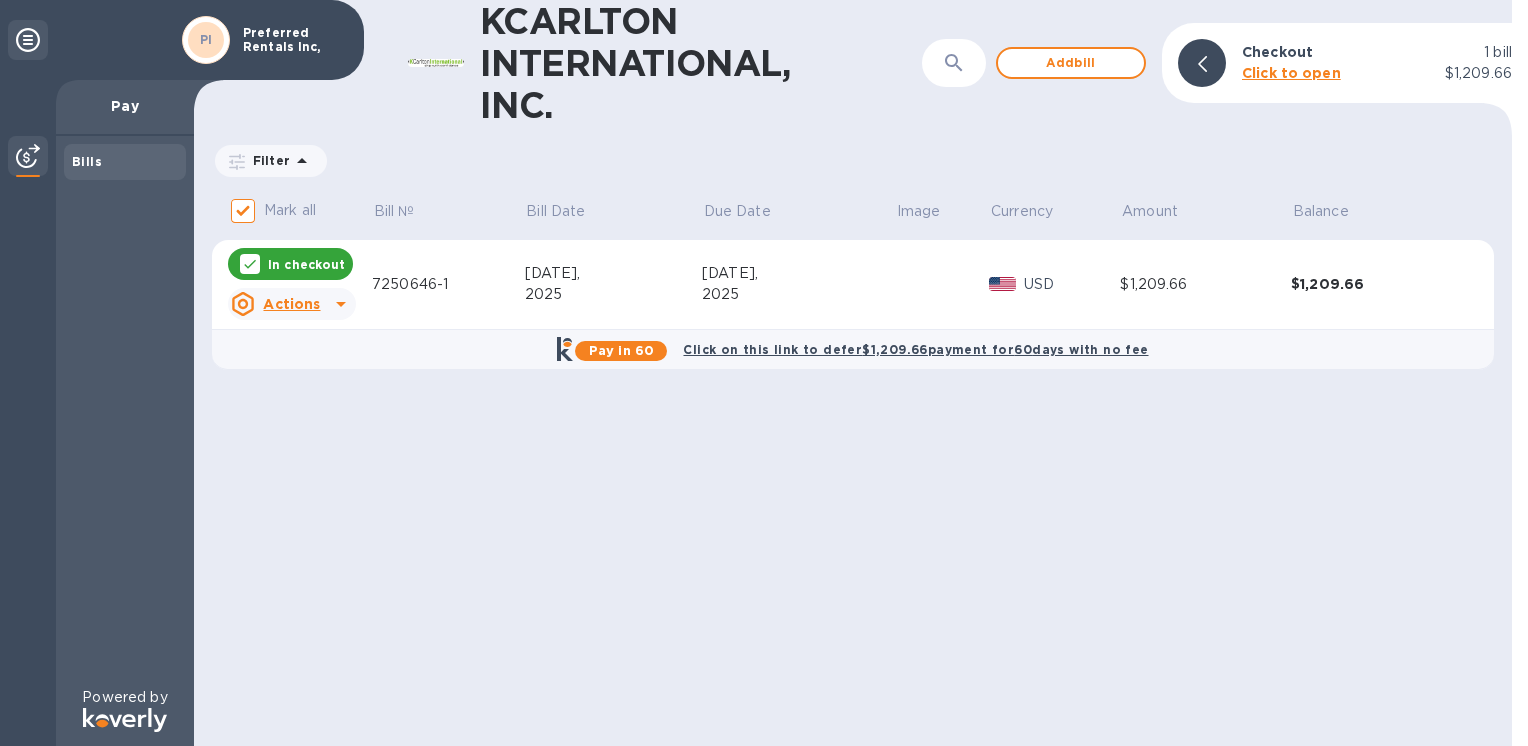 click on "Click to open" at bounding box center [1291, 73] 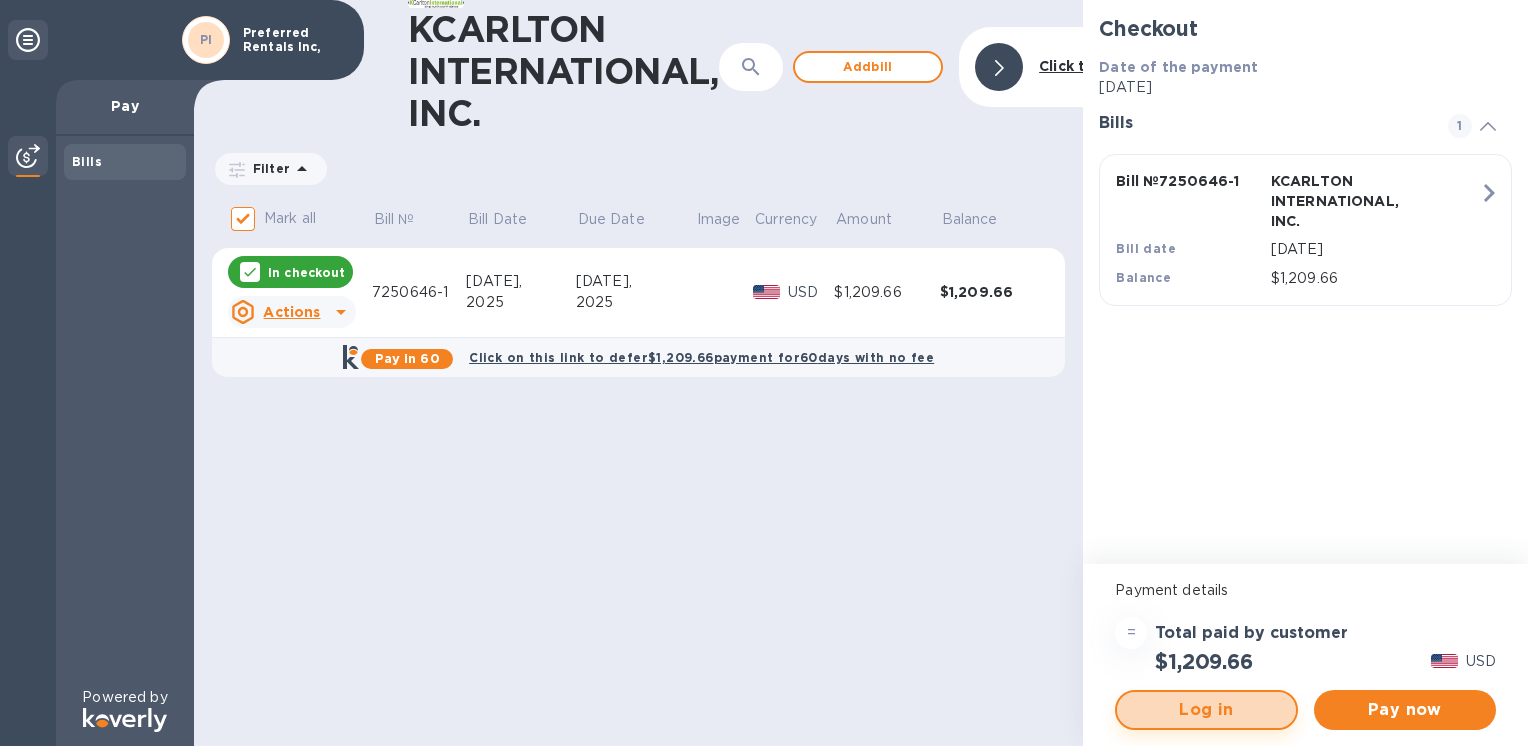 click on "Log in" at bounding box center [1206, 710] 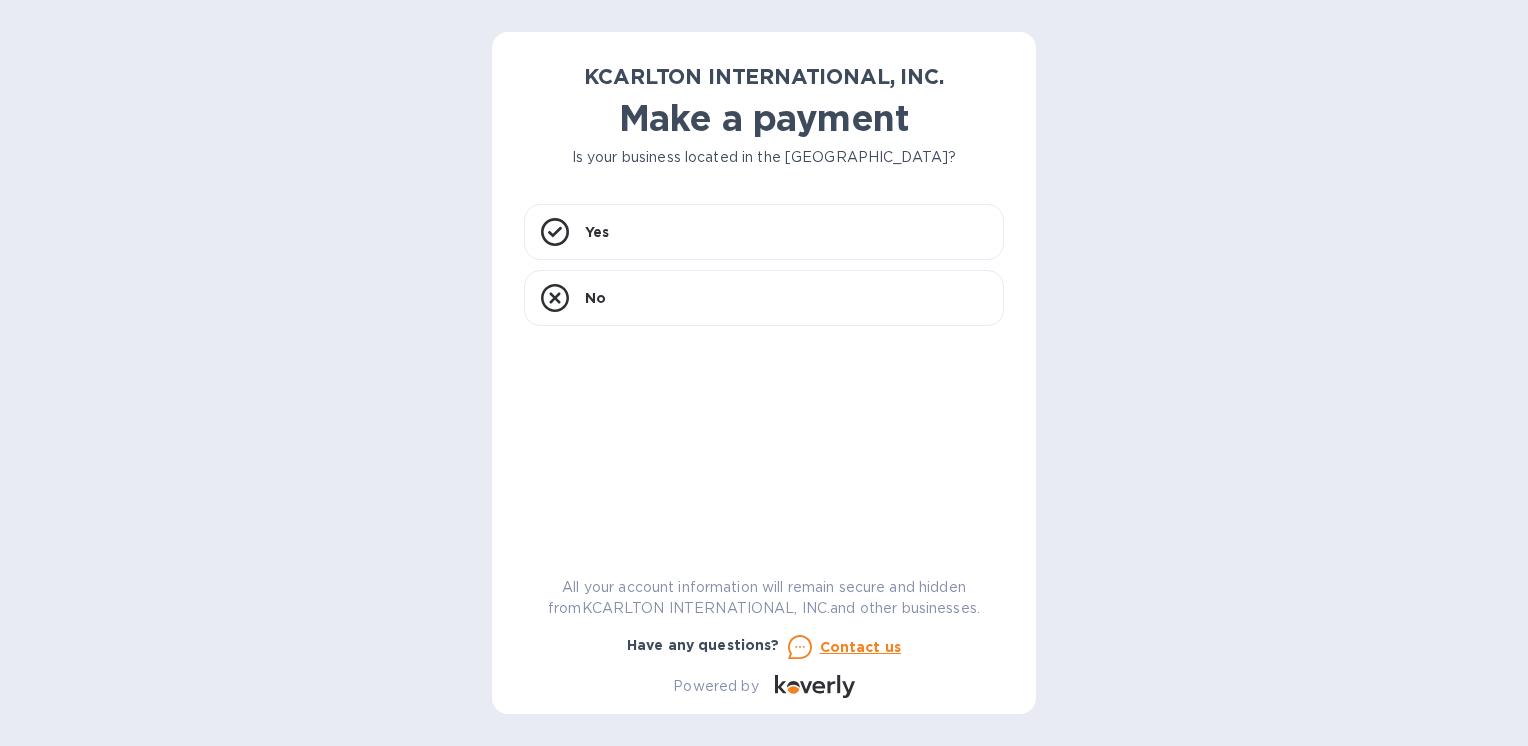 scroll, scrollTop: 0, scrollLeft: 0, axis: both 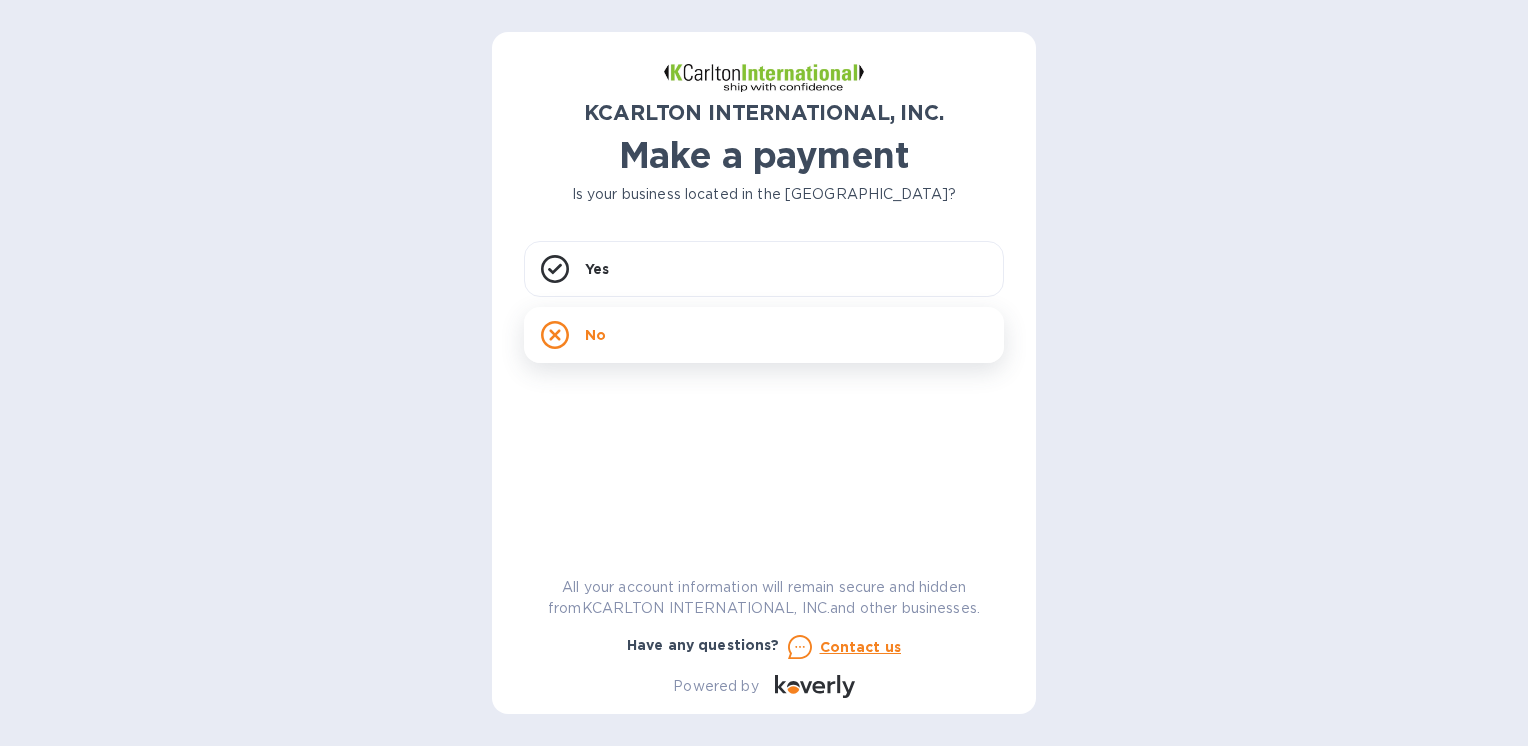click on "No" at bounding box center [764, 335] 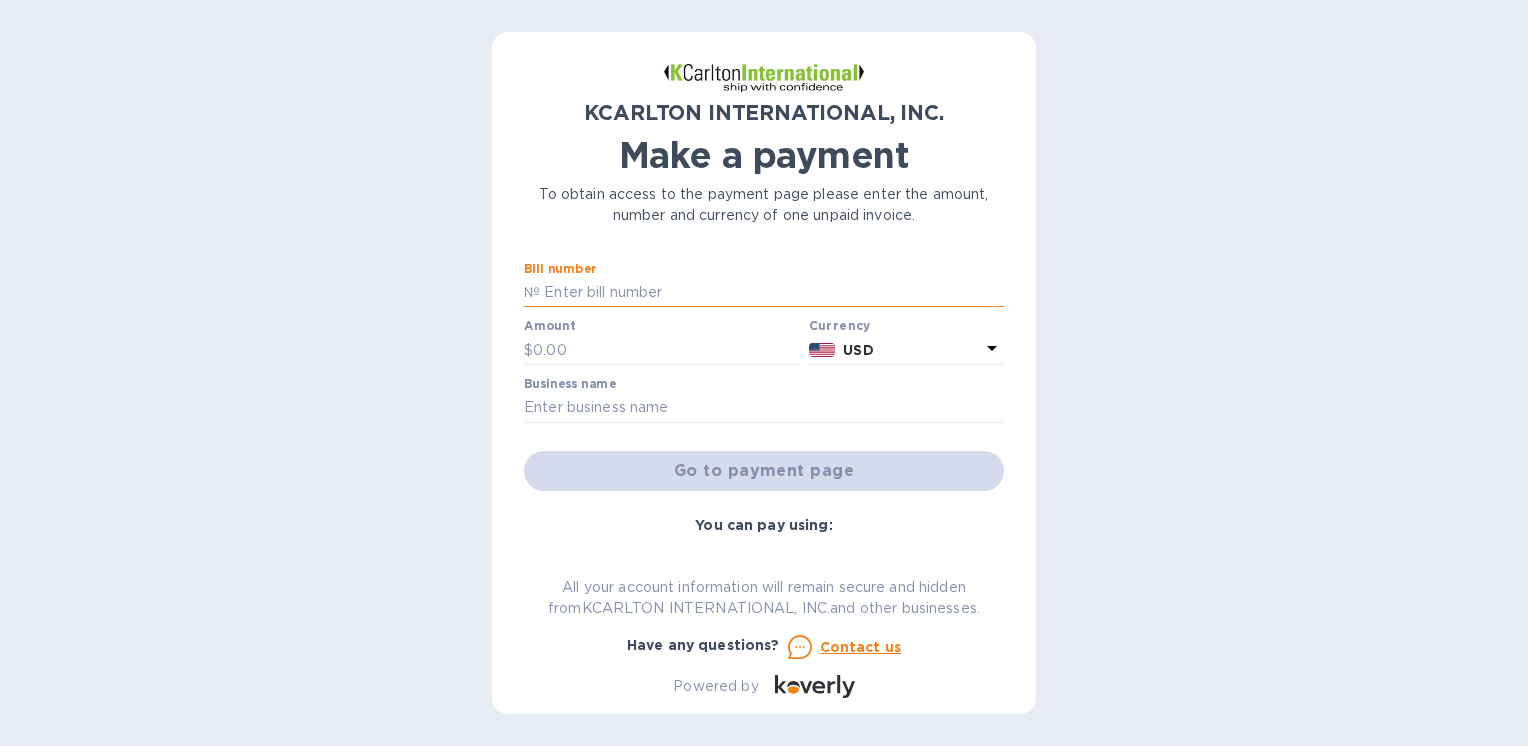 click at bounding box center [772, 293] 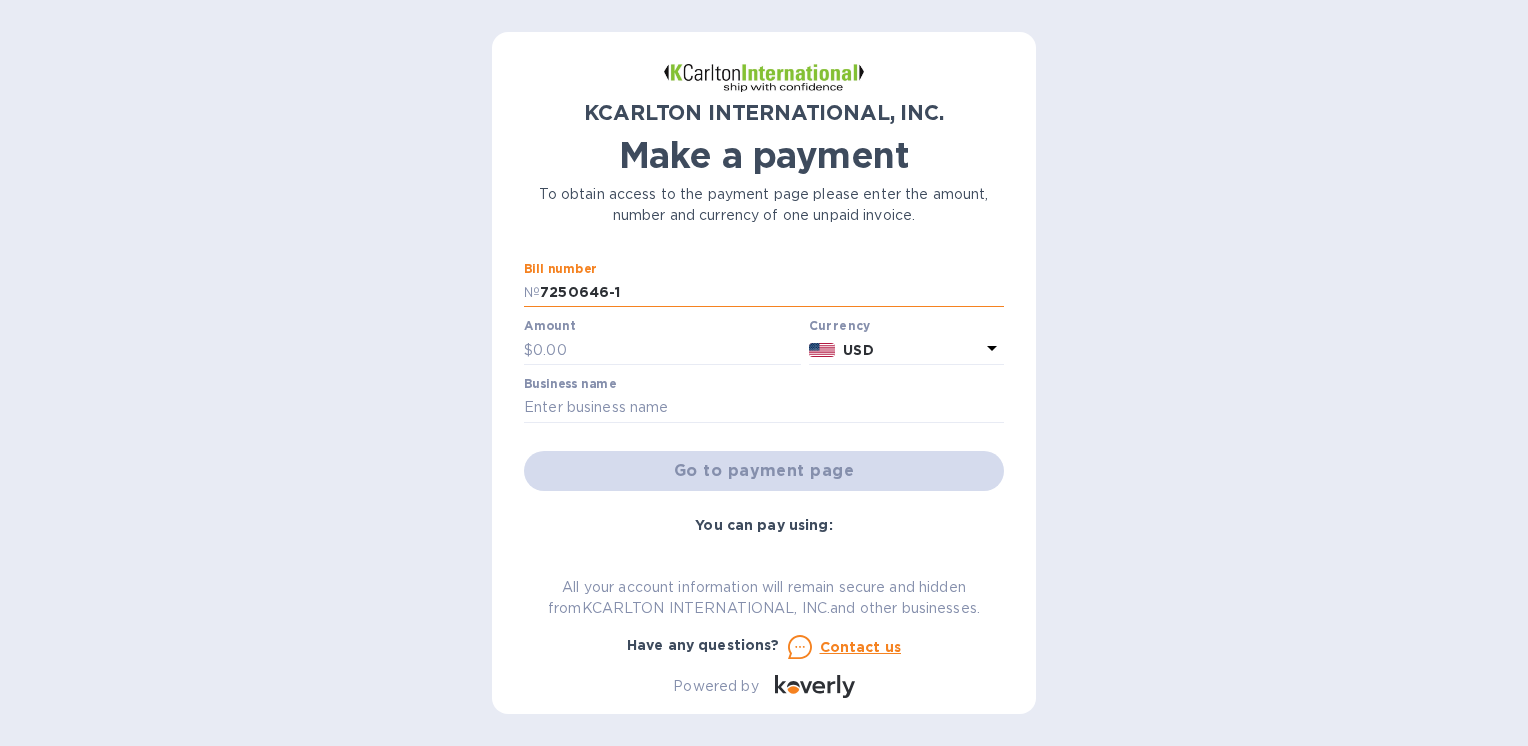 type on "1,209.66" 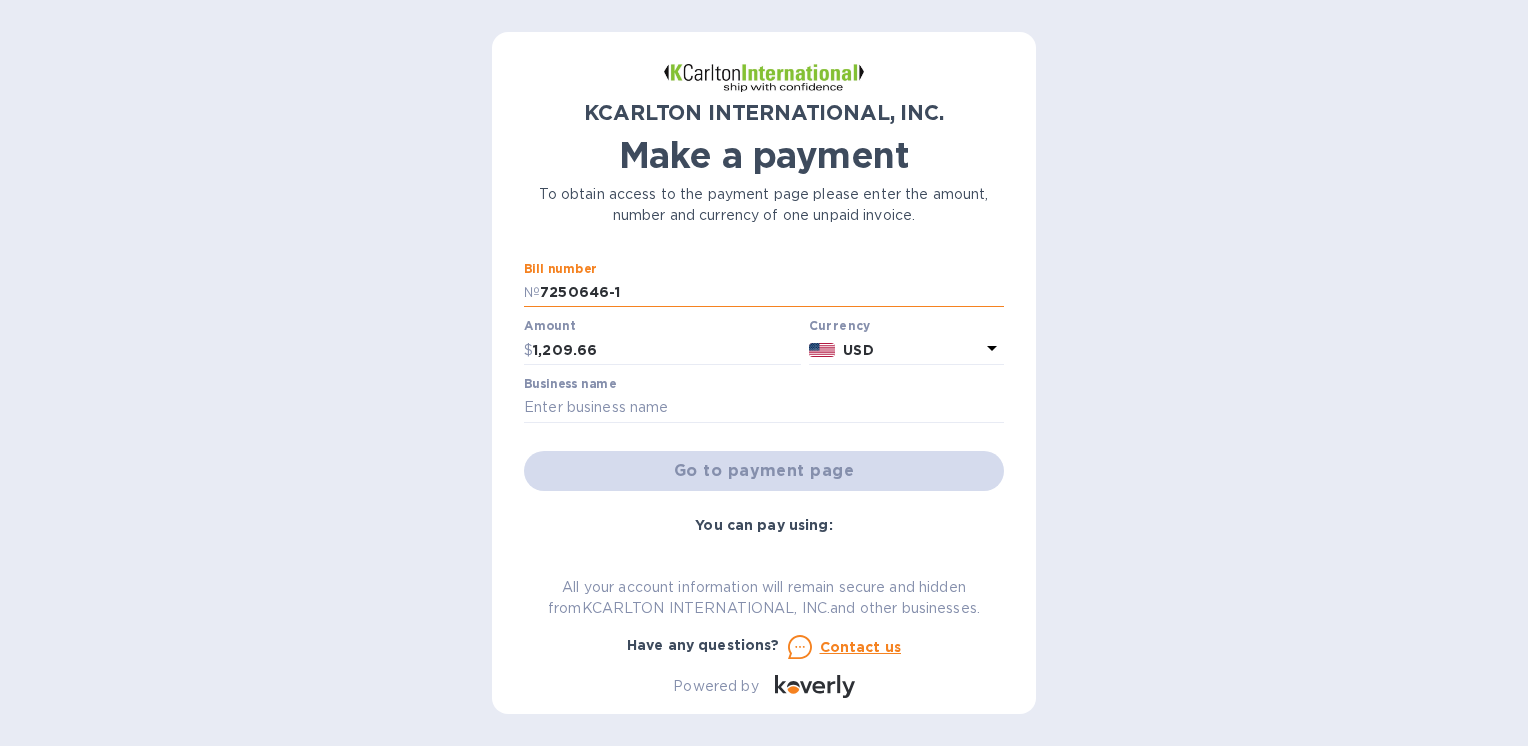 type on "Preferred Rentals Inc," 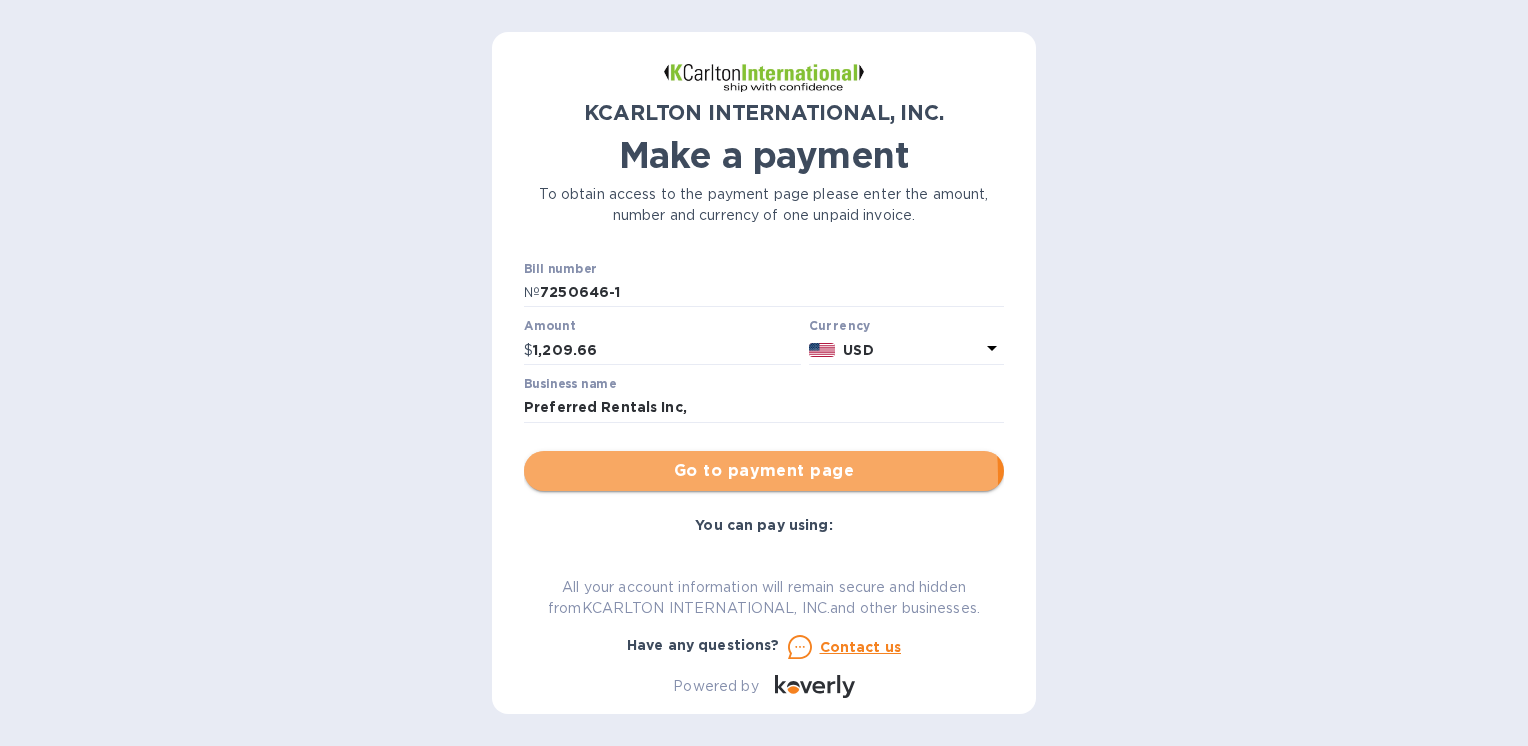 click on "Go to payment page" at bounding box center (764, 471) 